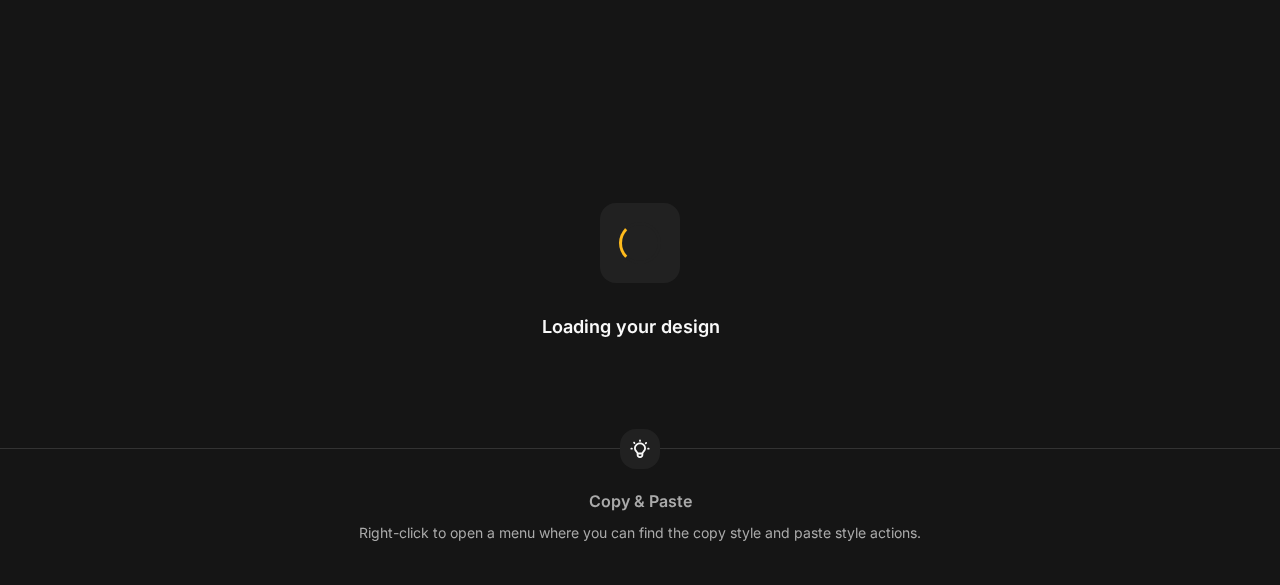 scroll, scrollTop: 0, scrollLeft: 0, axis: both 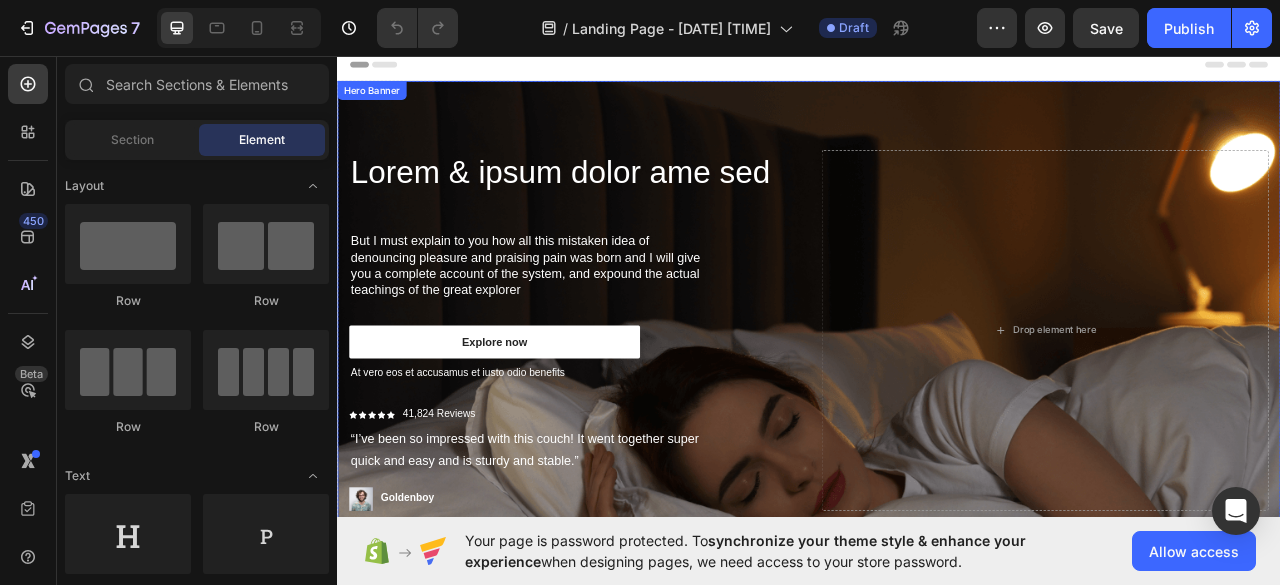 click on "Lorem & ipsum dolor ame sed Heading But I must explain to you how all this mistaken idea of denouncing pleasure and praising pain was born and I will give you a complete account of the system, and expound the actual teachings of the great explorer Text Block Explore now Button At vero eos et accusamus et iusto odio benefits Text Block Icon Icon Icon Icon Icon Icon List 41,824 Reviews Text Block Row “I’ve been so impressed with this couch! It went together super quick and easy and is sturdy and stable.” Text Block Image Goldenboy Text Block Row Explore now Button At vero eos et accusamus et iusto odio benefits Text Block
Drop element here" at bounding box center [937, 406] 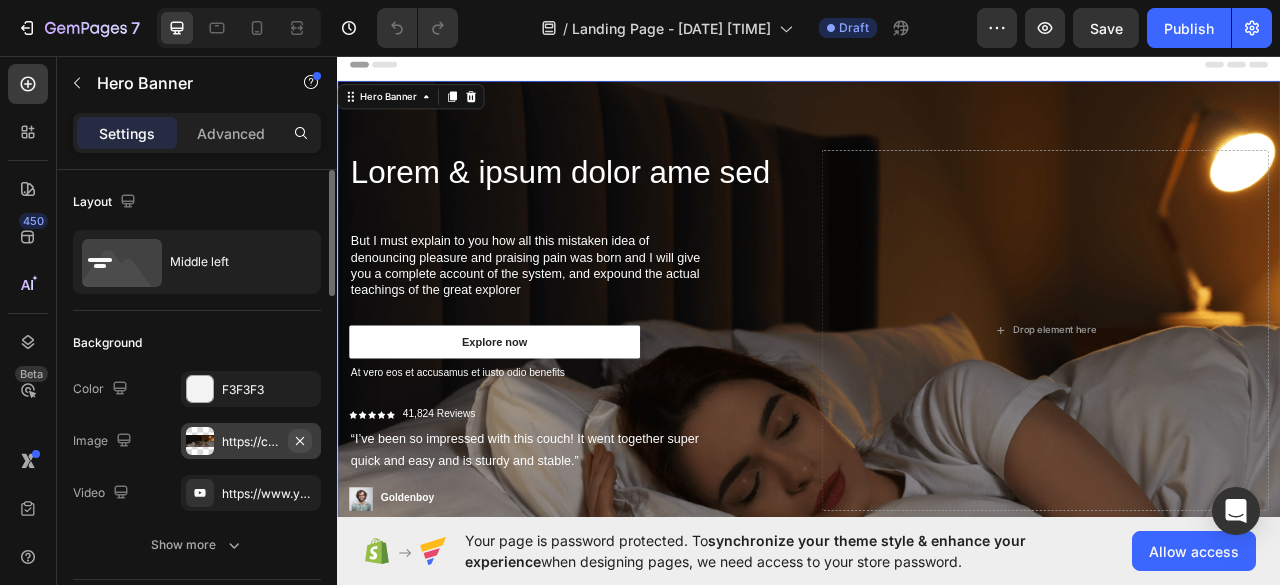 click 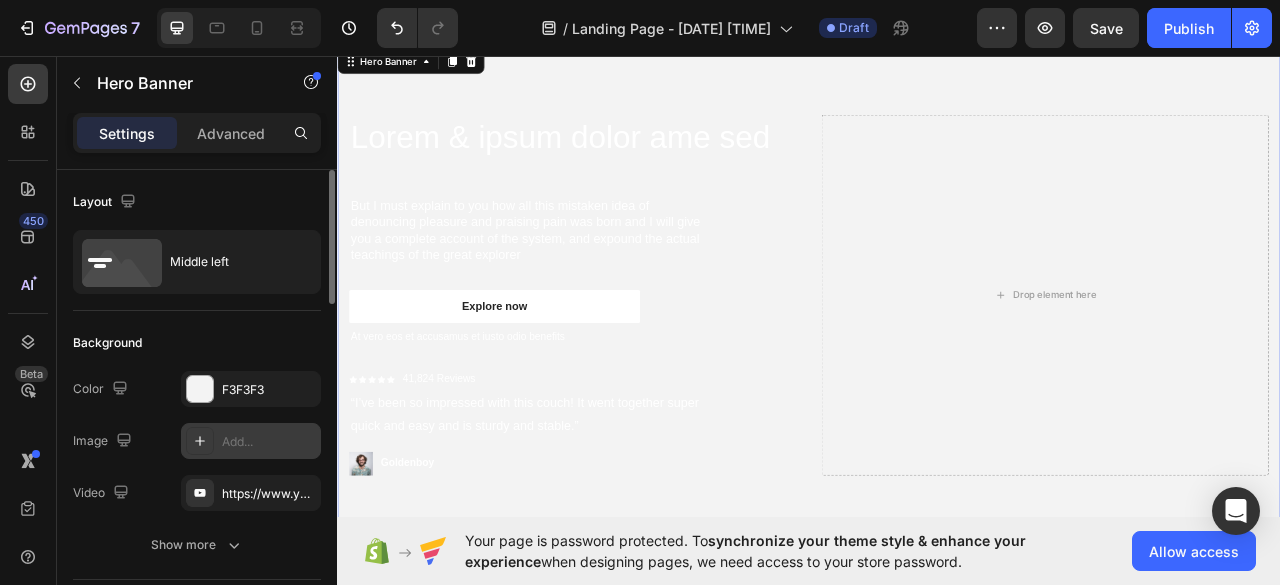 scroll, scrollTop: 0, scrollLeft: 0, axis: both 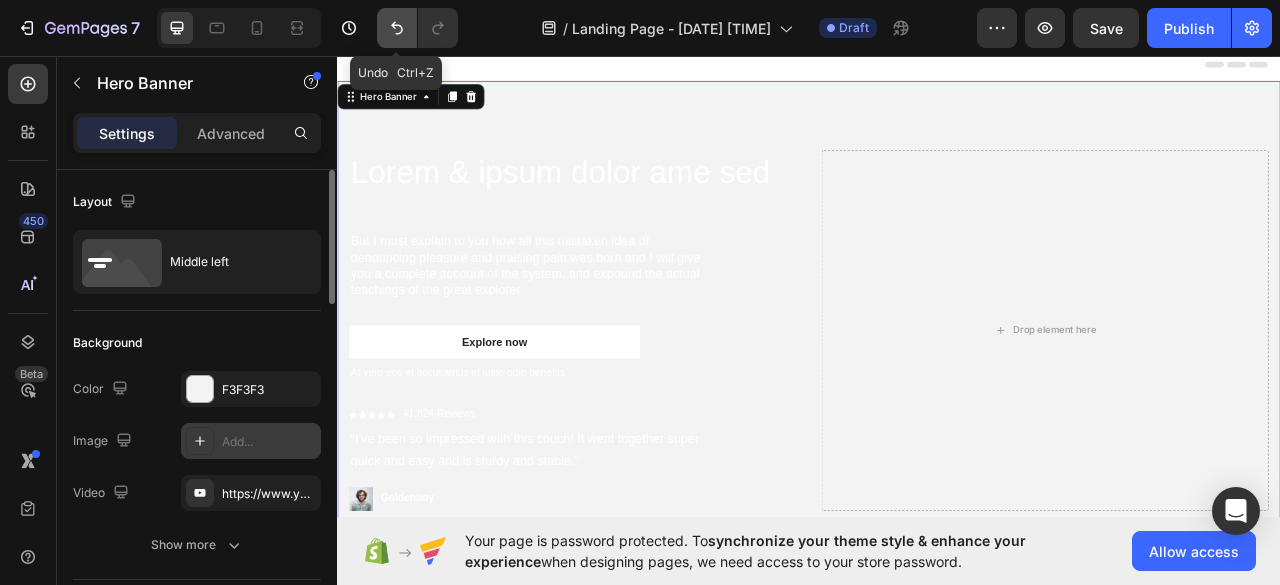 click 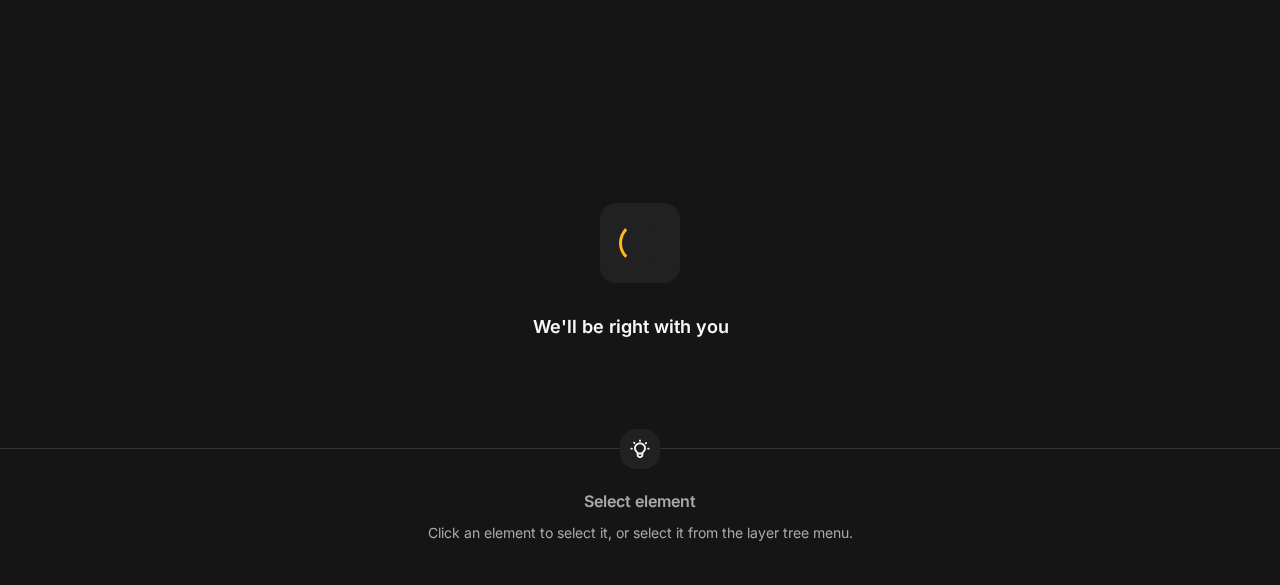 scroll, scrollTop: 0, scrollLeft: 0, axis: both 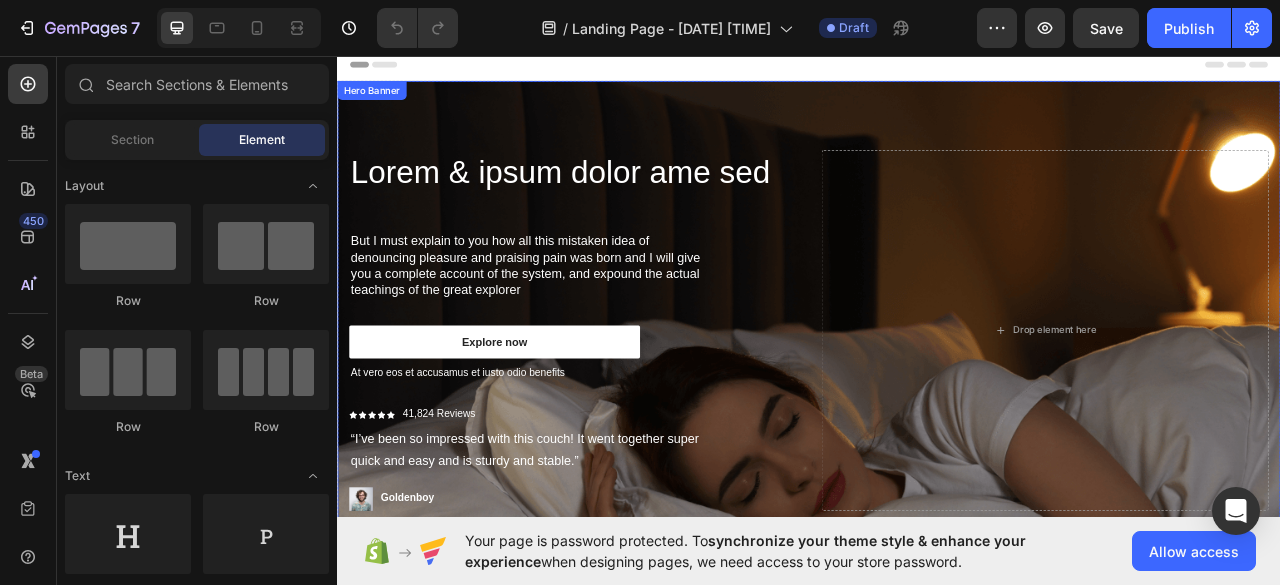 click on "Lorem & ipsum dolor ame sed Heading But I must explain to you how all this mistaken idea of denouncing pleasure and praising pain was born and I will give you a complete account of the system, and expound the actual teachings of the great explorer Text Block Explore now Button At vero eos et accusamus et iusto odio benefits Text Block Icon Icon Icon Icon Icon Icon List 41,824 Reviews Text Block Row “I’ve been so impressed with this couch! It went together super quick and easy and is sturdy and stable.” Text Block Image Goldenboy Text Block Row Explore now Button At vero eos et accusamus et iusto odio benefits Text Block
Drop element here" at bounding box center (937, 406) 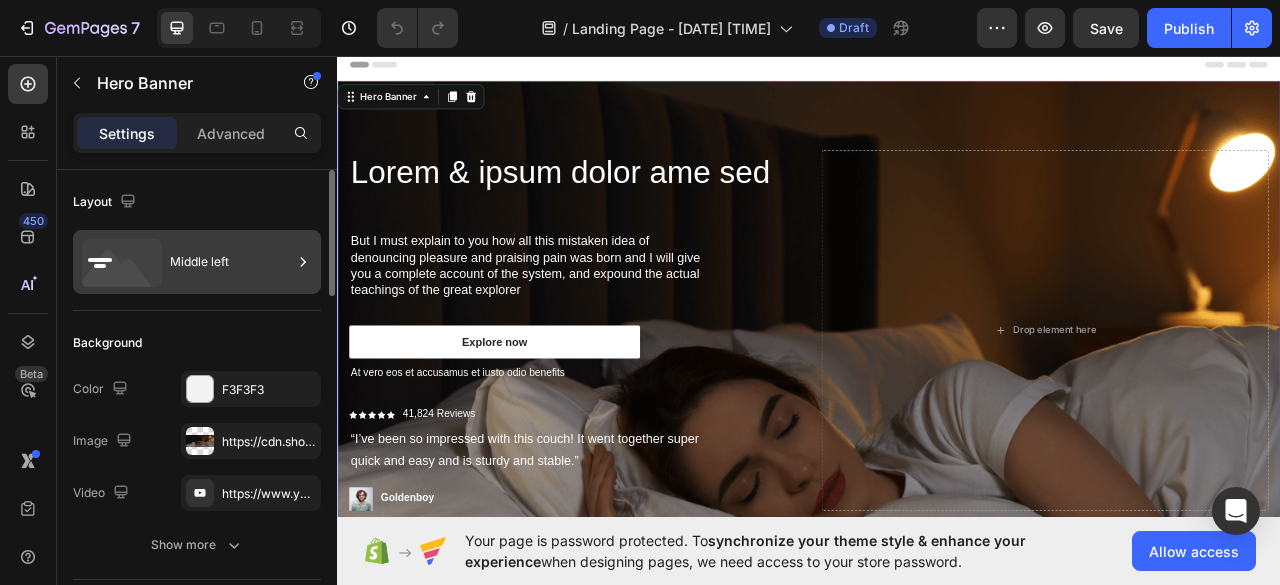 click on "Middle left" at bounding box center [231, 262] 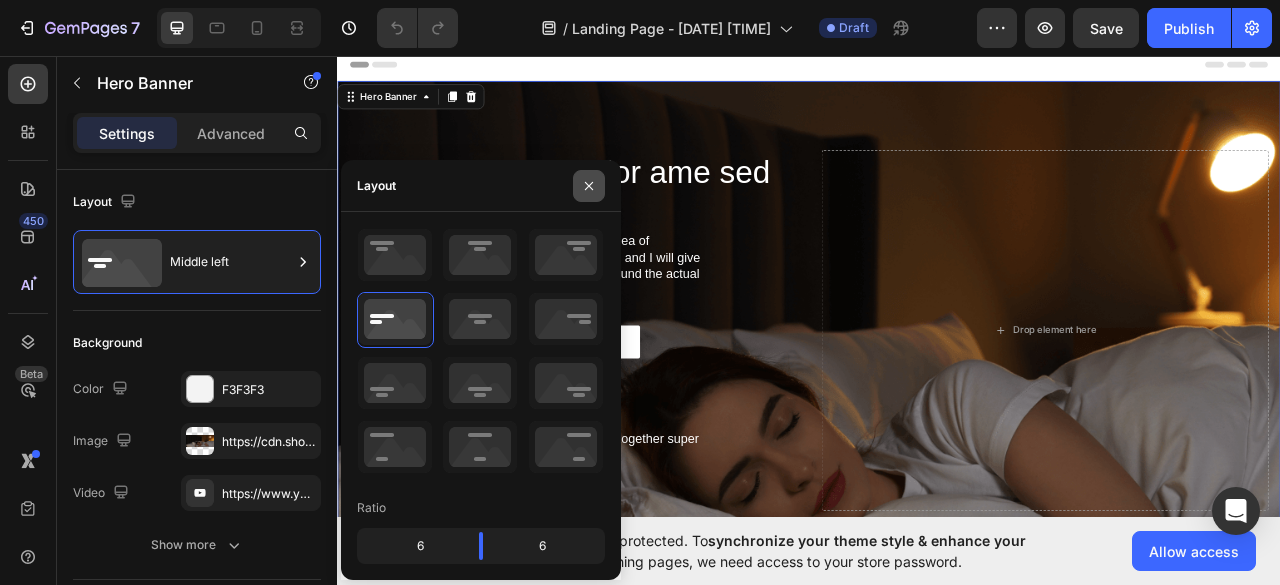 click 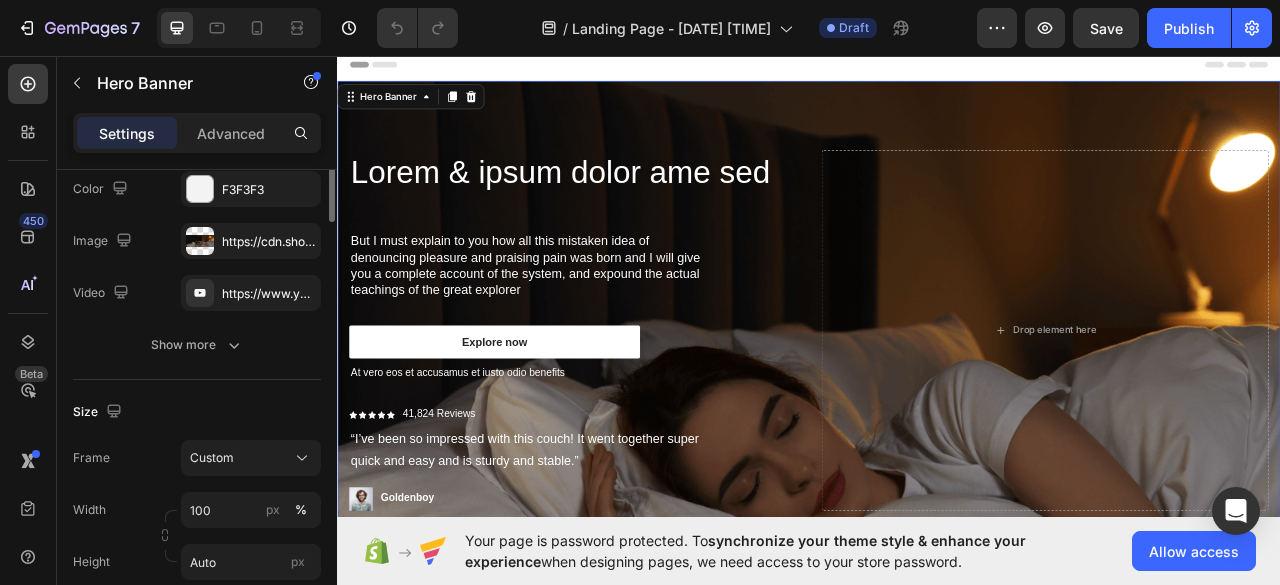 scroll, scrollTop: 0, scrollLeft: 0, axis: both 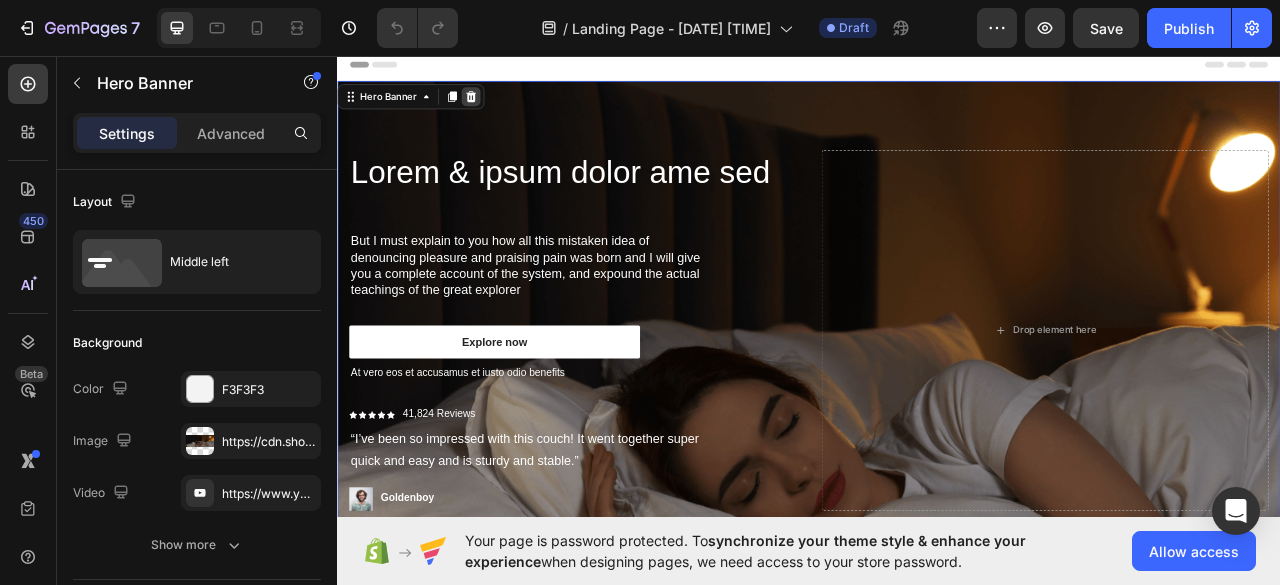 click 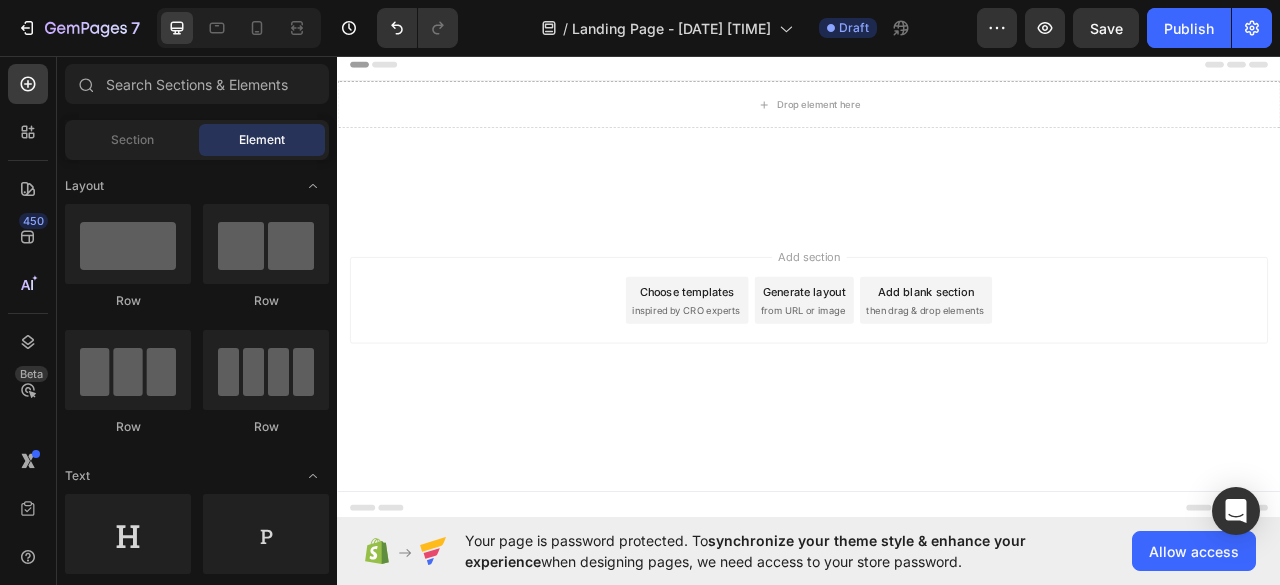 click on "inspired by CRO experts" at bounding box center (780, 381) 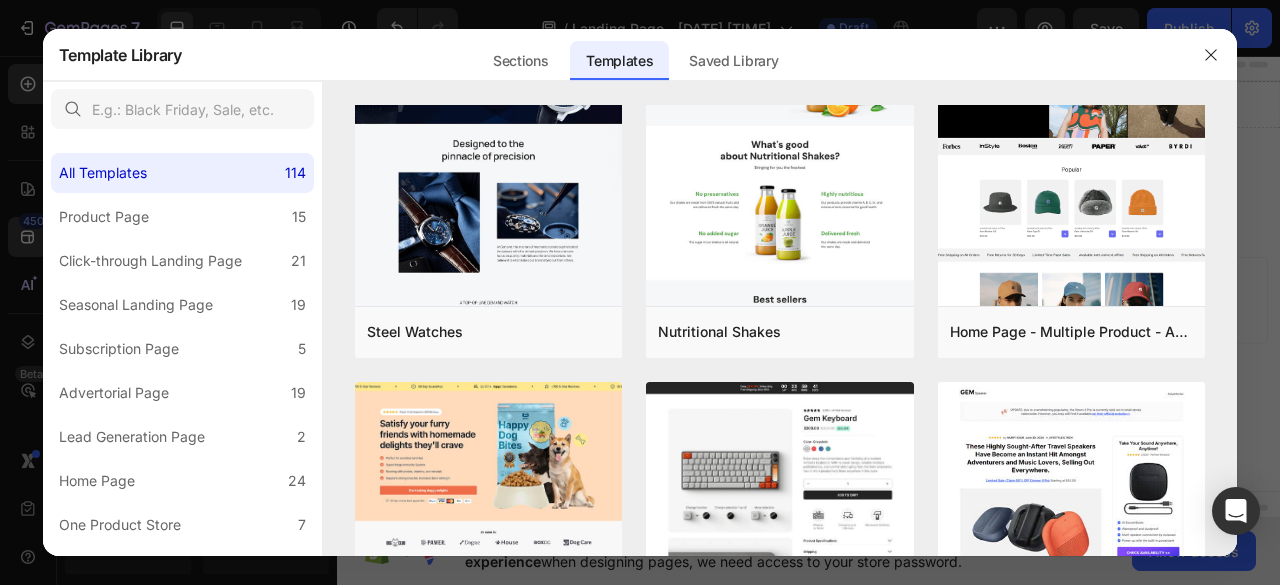 scroll, scrollTop: 0, scrollLeft: 0, axis: both 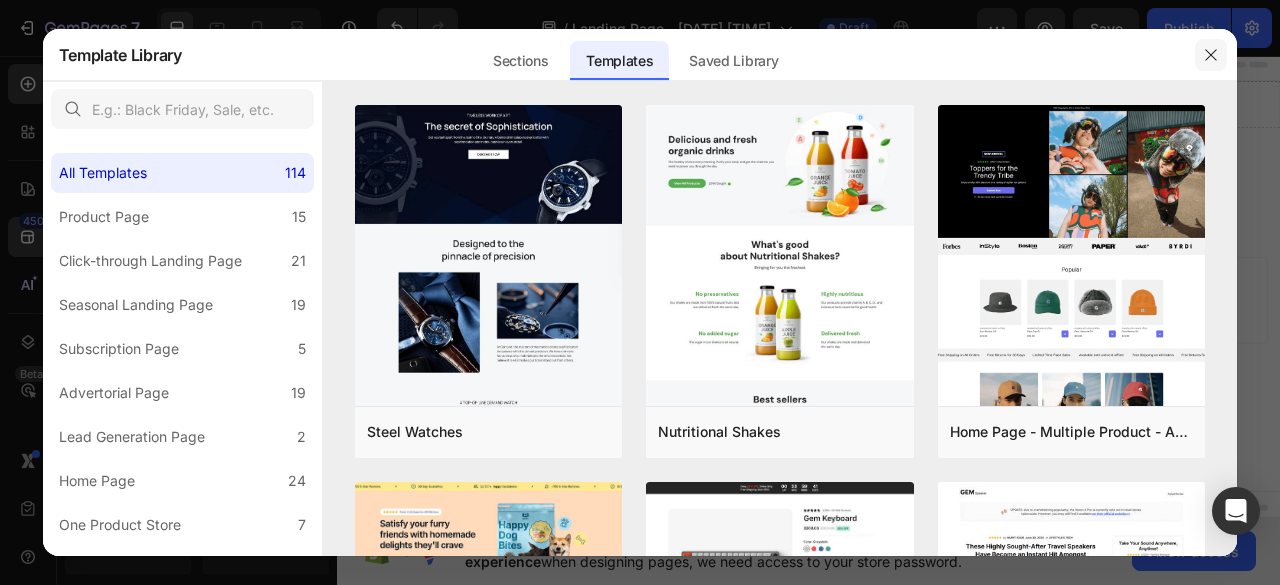click 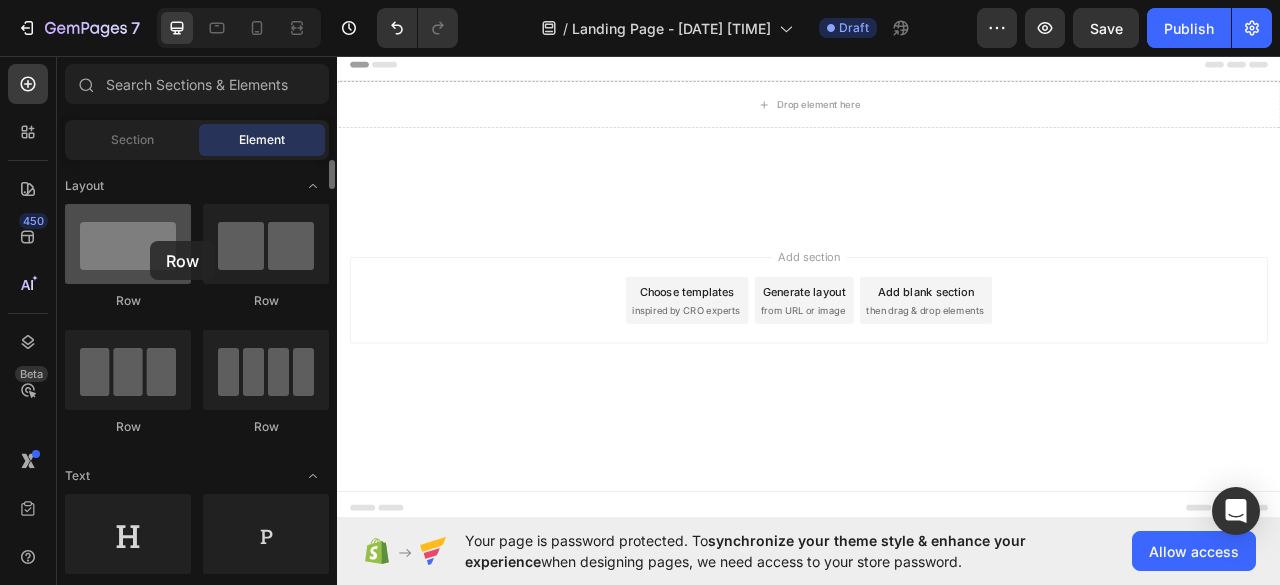 click at bounding box center (128, 244) 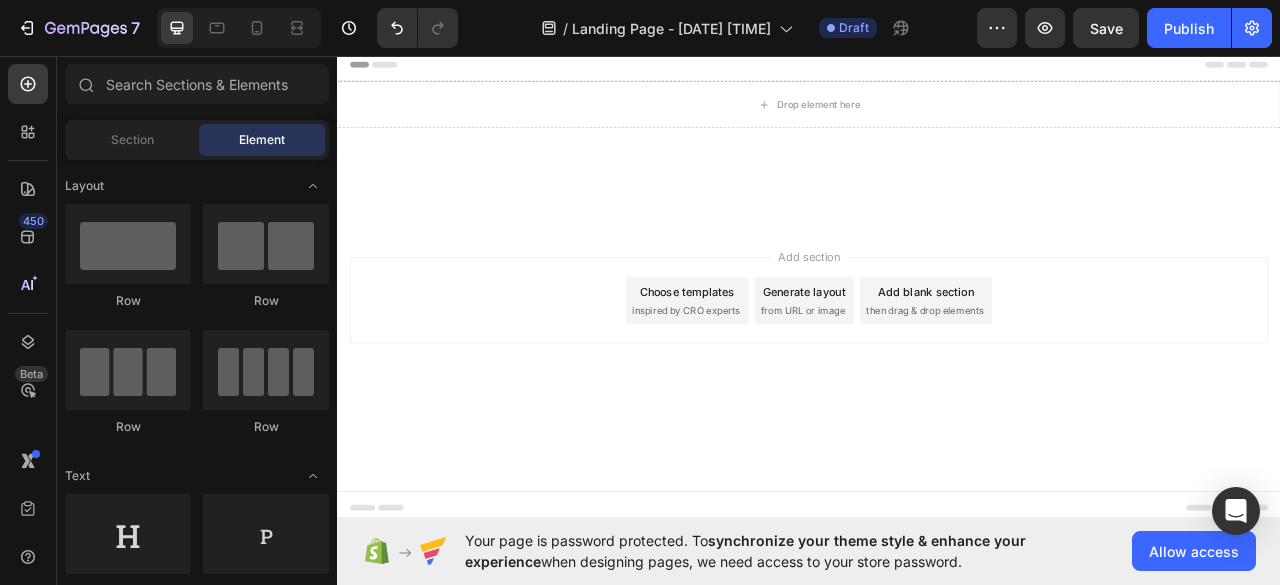 click on "from URL or image" at bounding box center (929, 381) 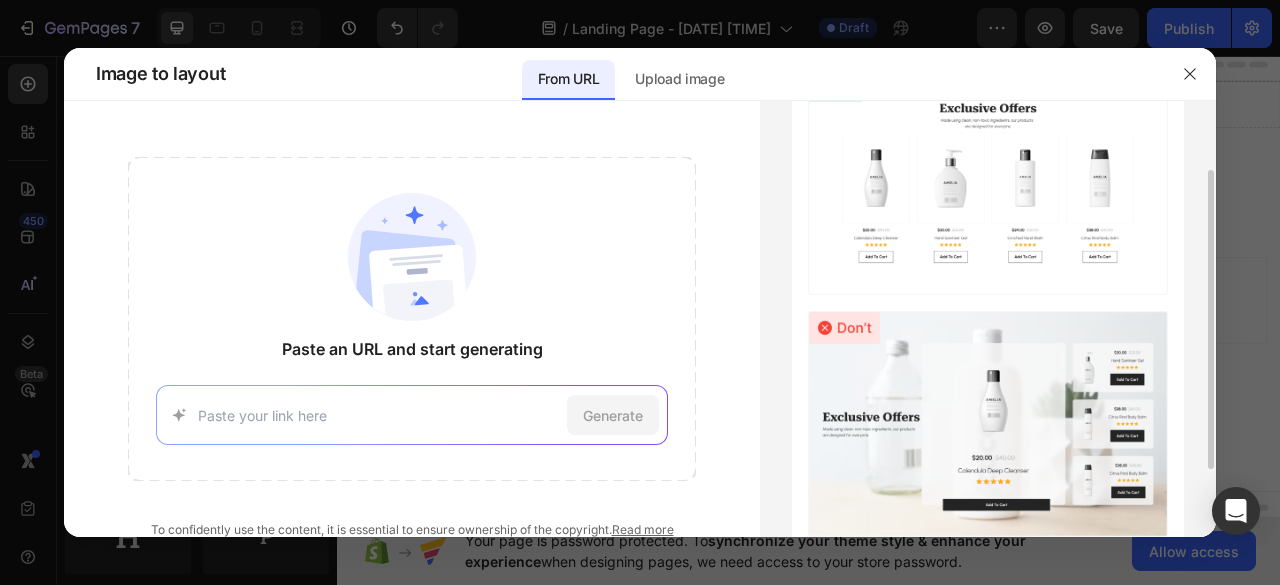 scroll, scrollTop: 200, scrollLeft: 0, axis: vertical 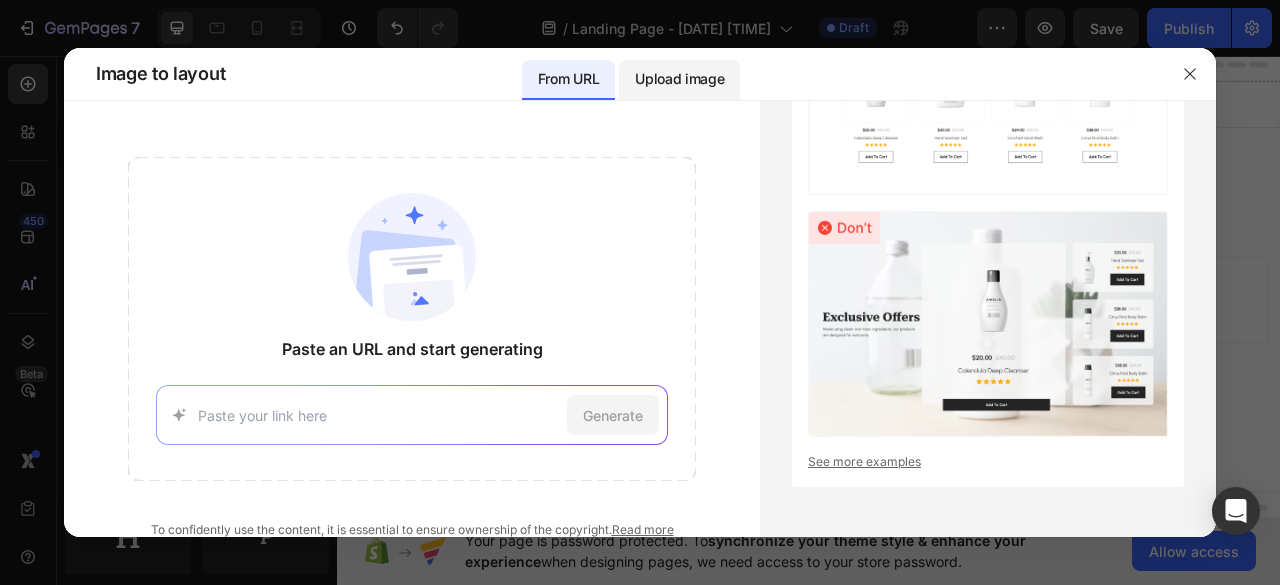click on "Upload image" at bounding box center (679, 79) 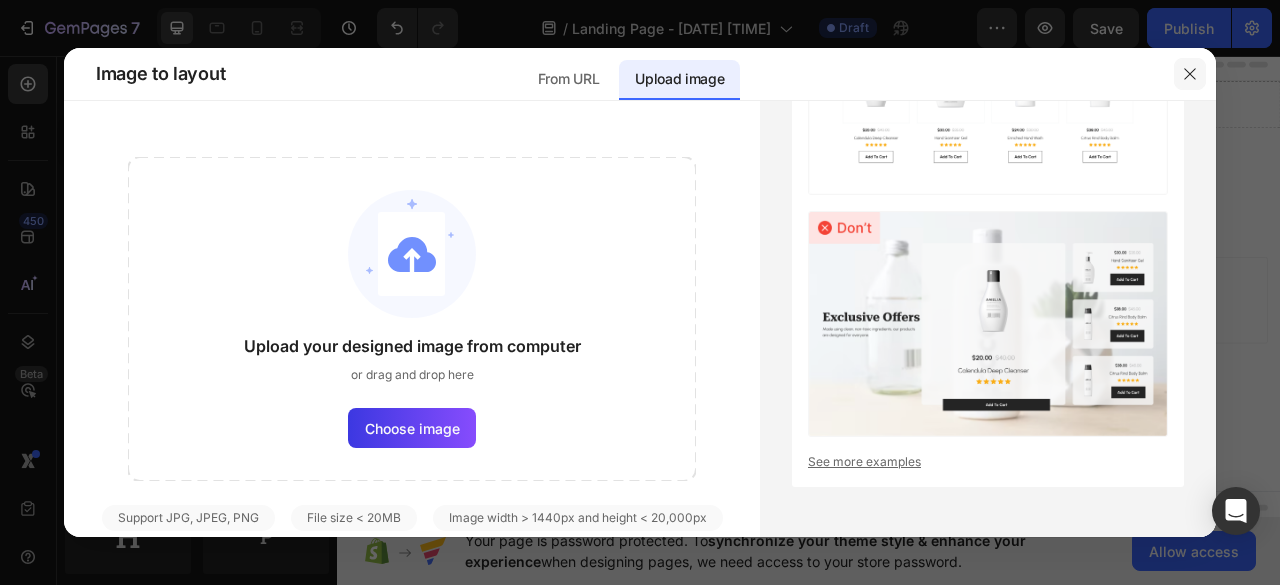click at bounding box center (1190, 74) 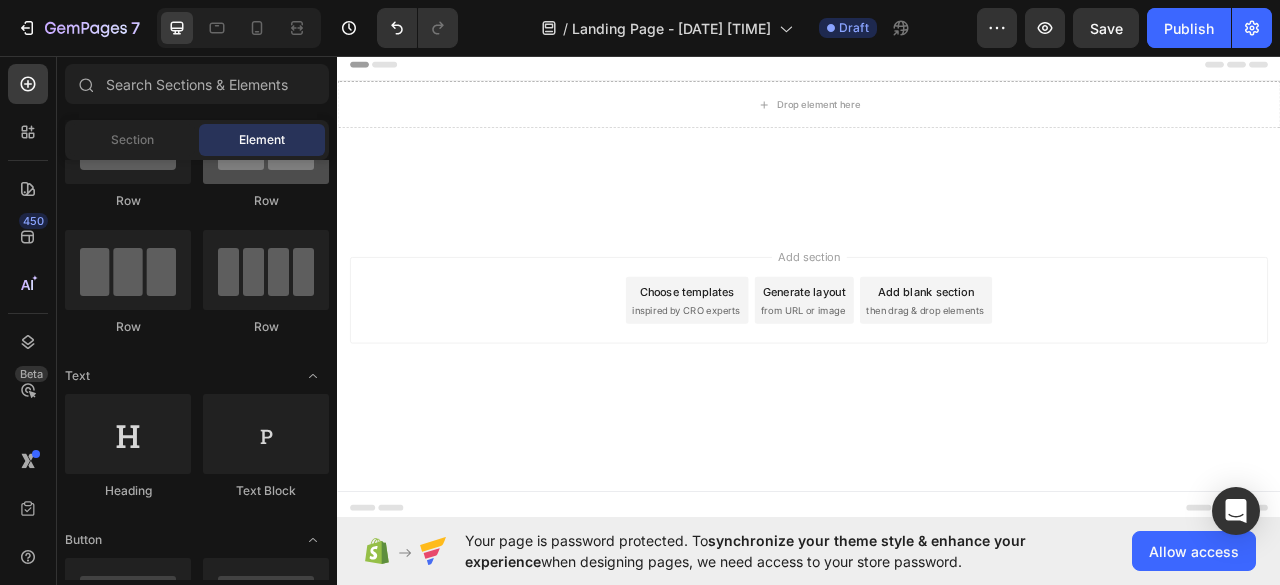 scroll, scrollTop: 0, scrollLeft: 0, axis: both 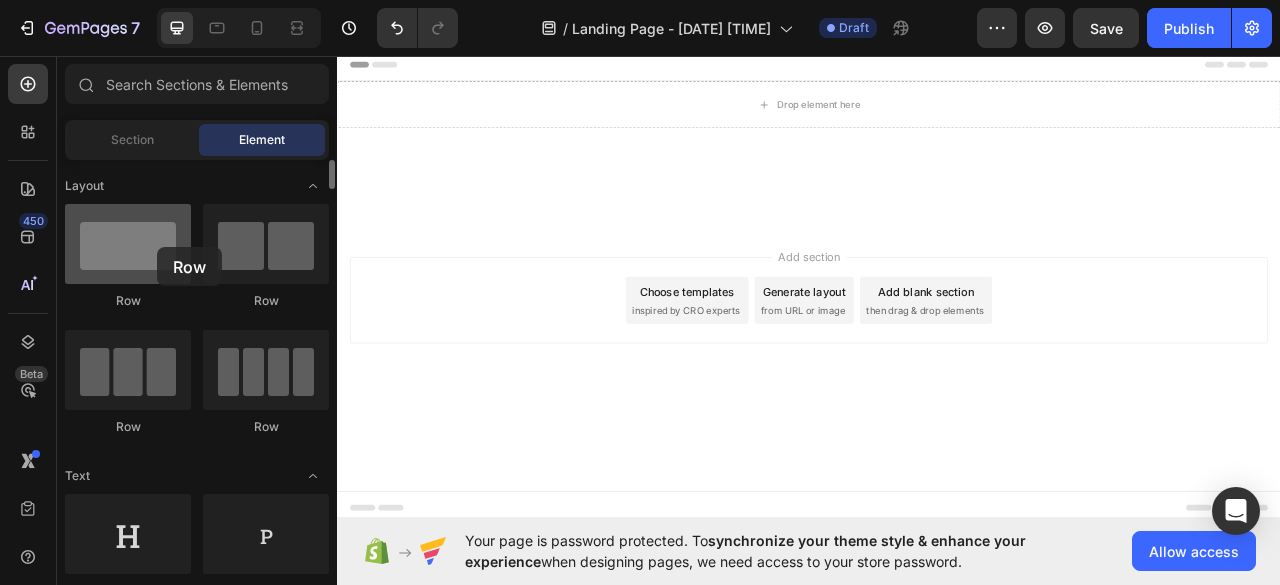 click at bounding box center [128, 244] 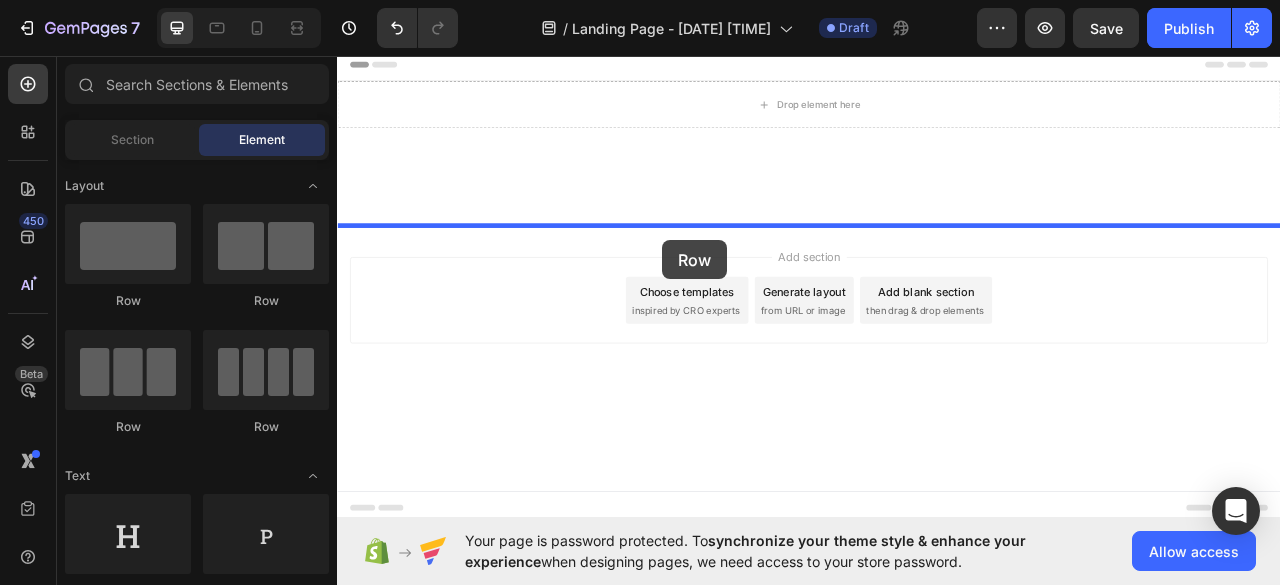 drag, startPoint x: 494, startPoint y: 295, endPoint x: 763, endPoint y: 292, distance: 269.01672 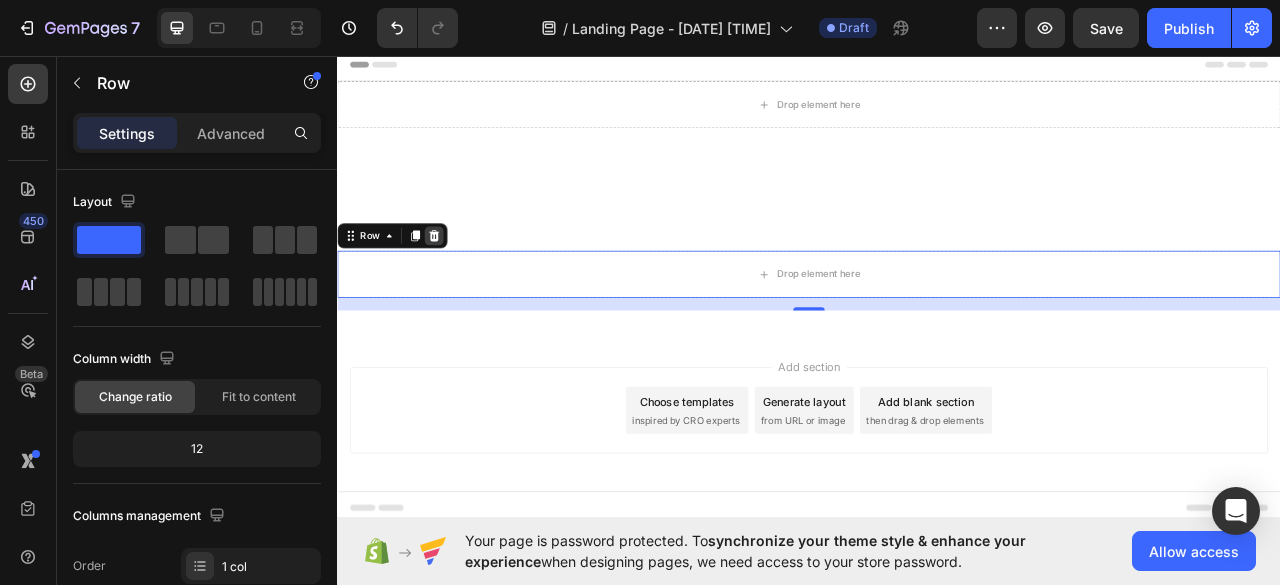 click 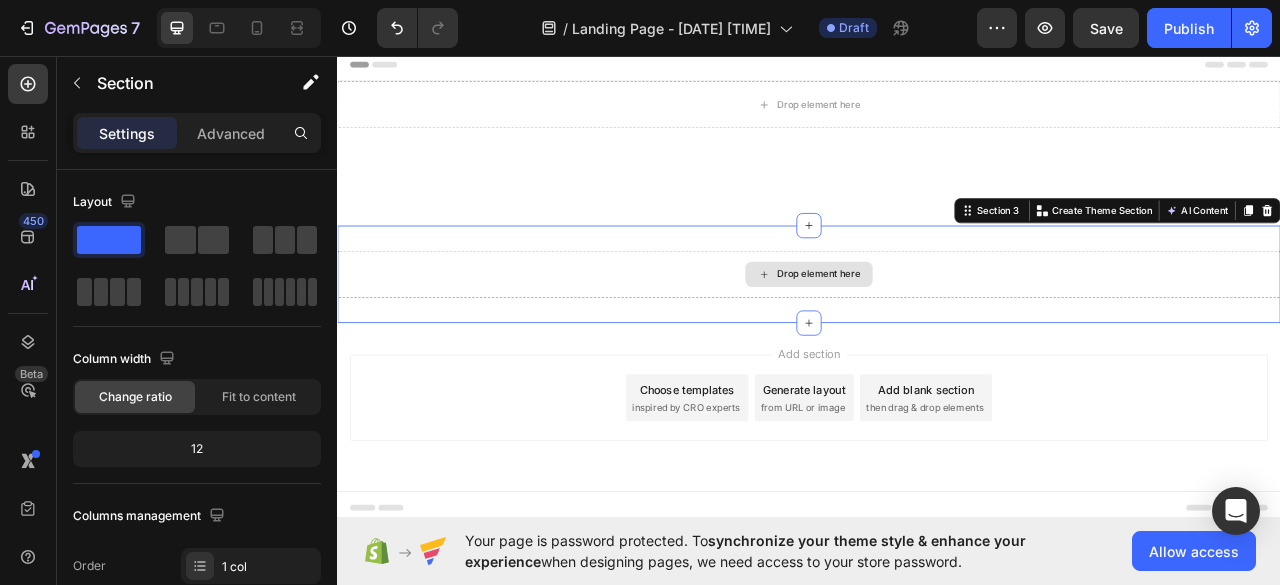 click on "Drop element here" at bounding box center (937, 335) 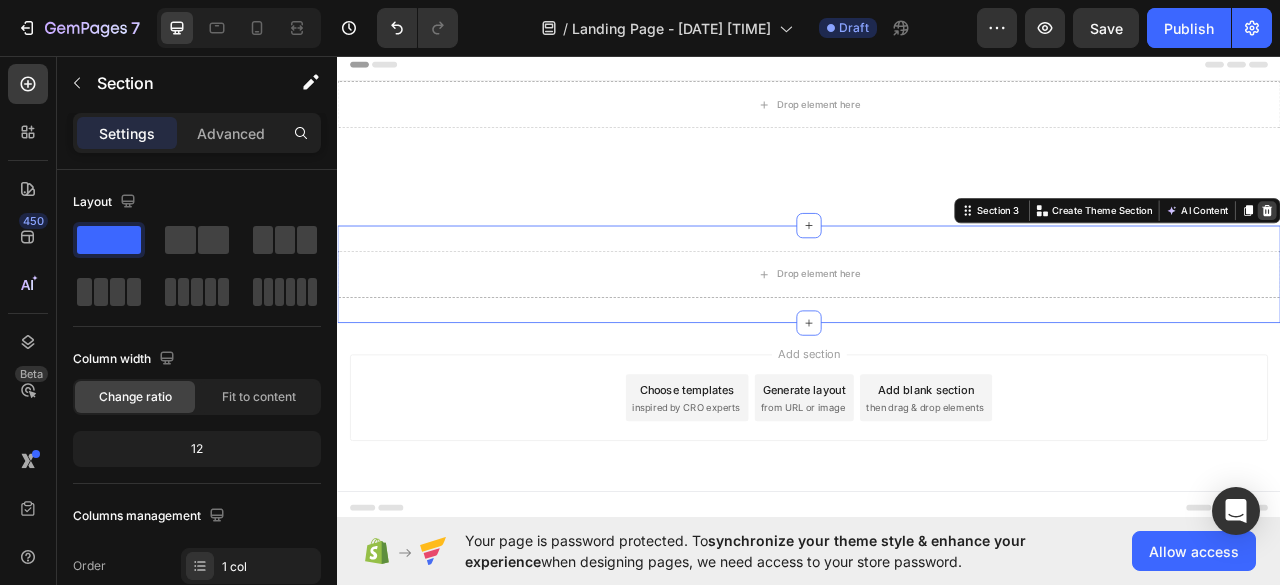 click 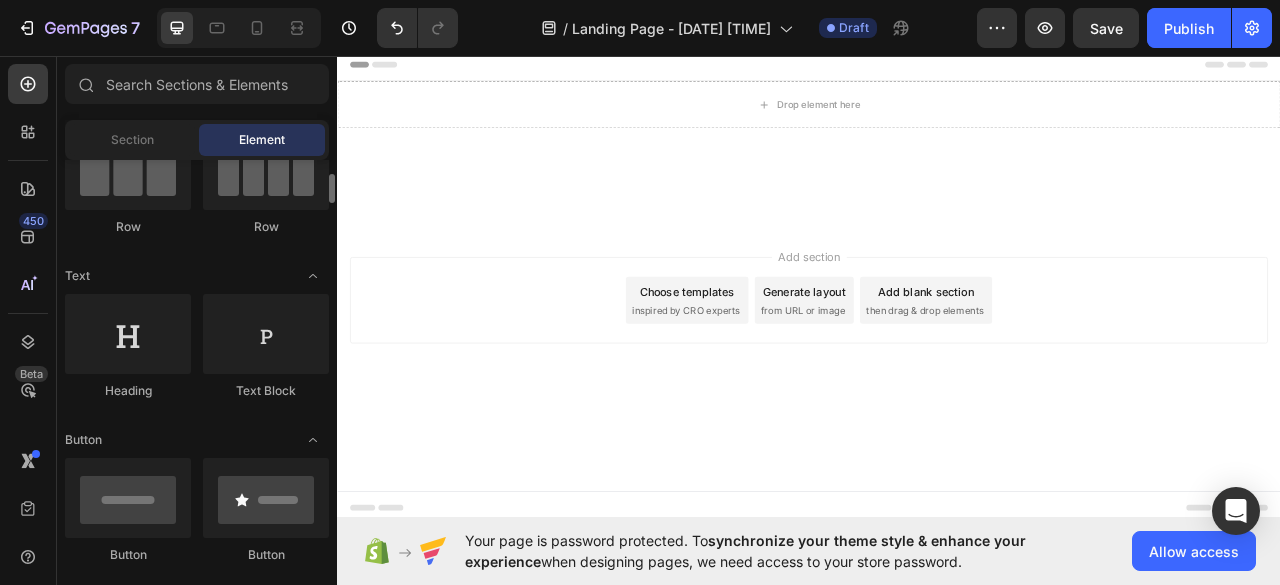 scroll, scrollTop: 0, scrollLeft: 0, axis: both 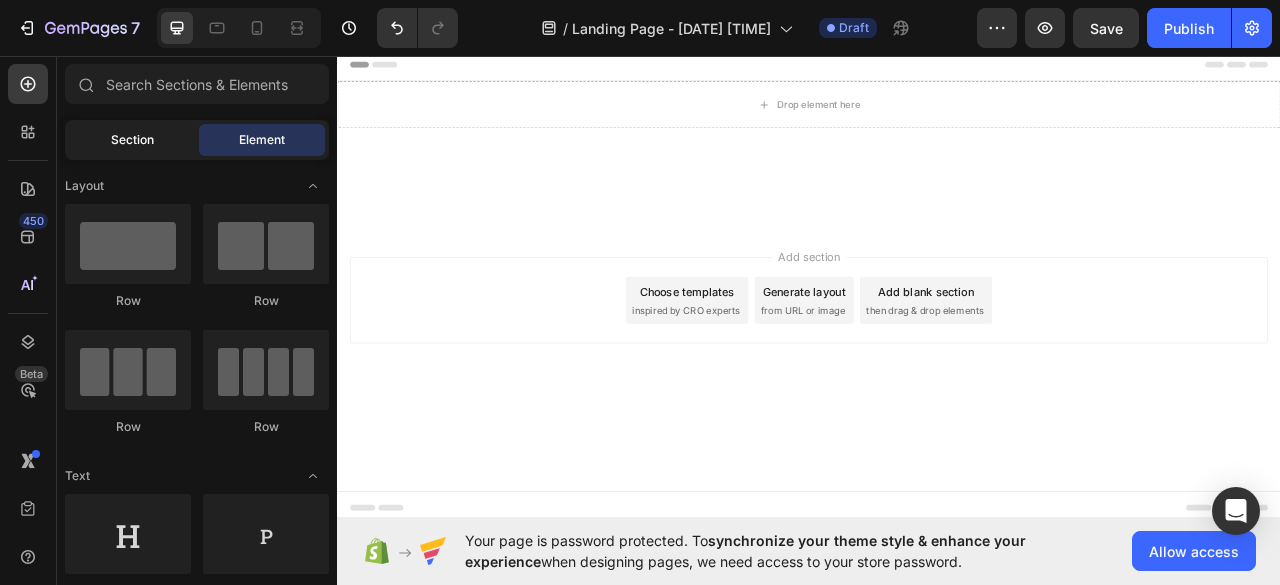 click on "Section" at bounding box center [132, 140] 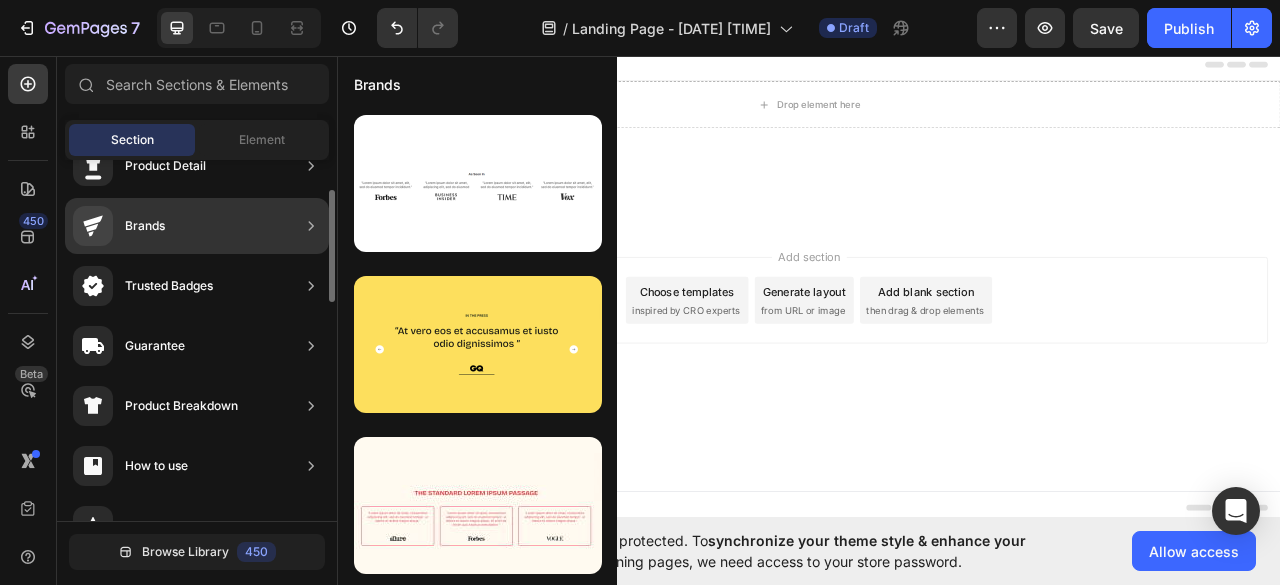 scroll, scrollTop: 0, scrollLeft: 0, axis: both 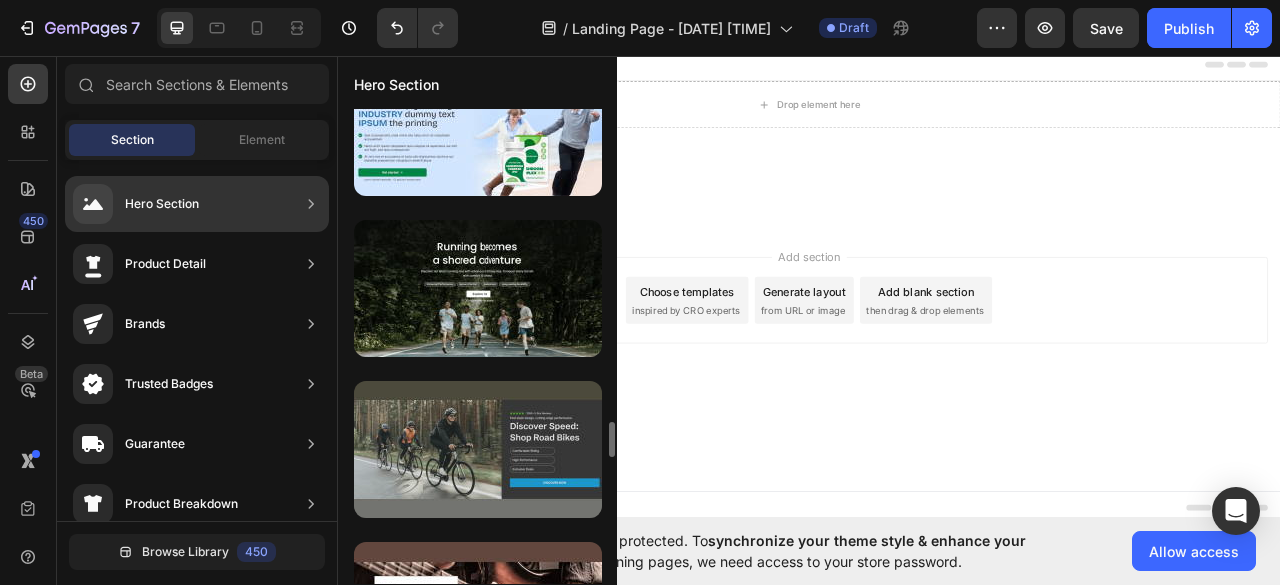 click at bounding box center (478, 288) 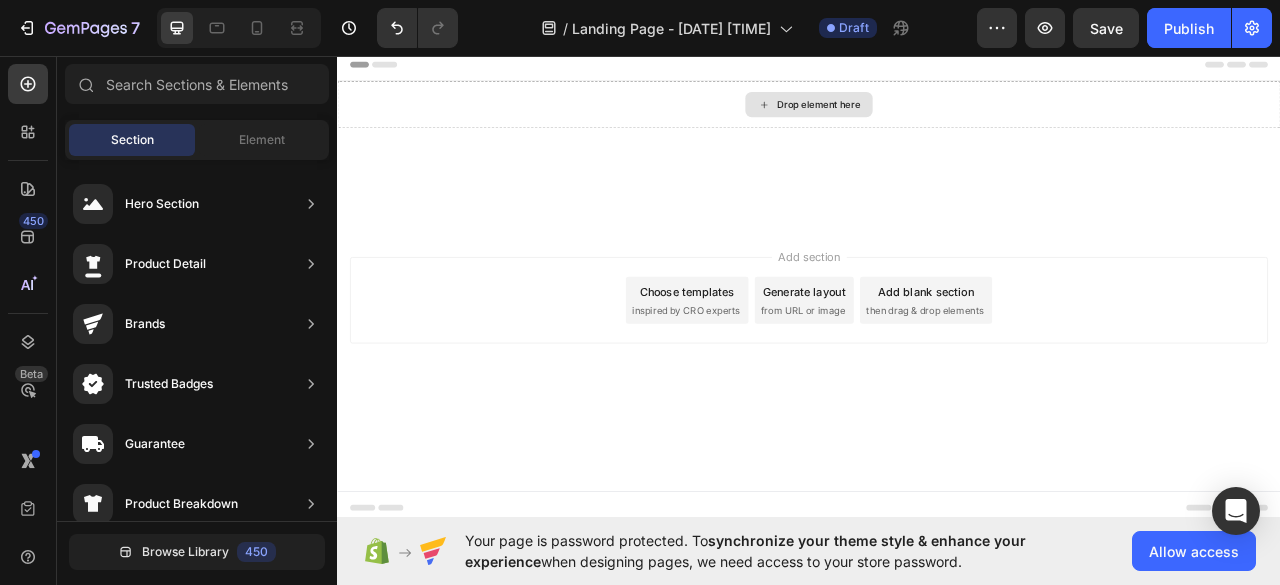 click on "Drop element here" at bounding box center (937, 119) 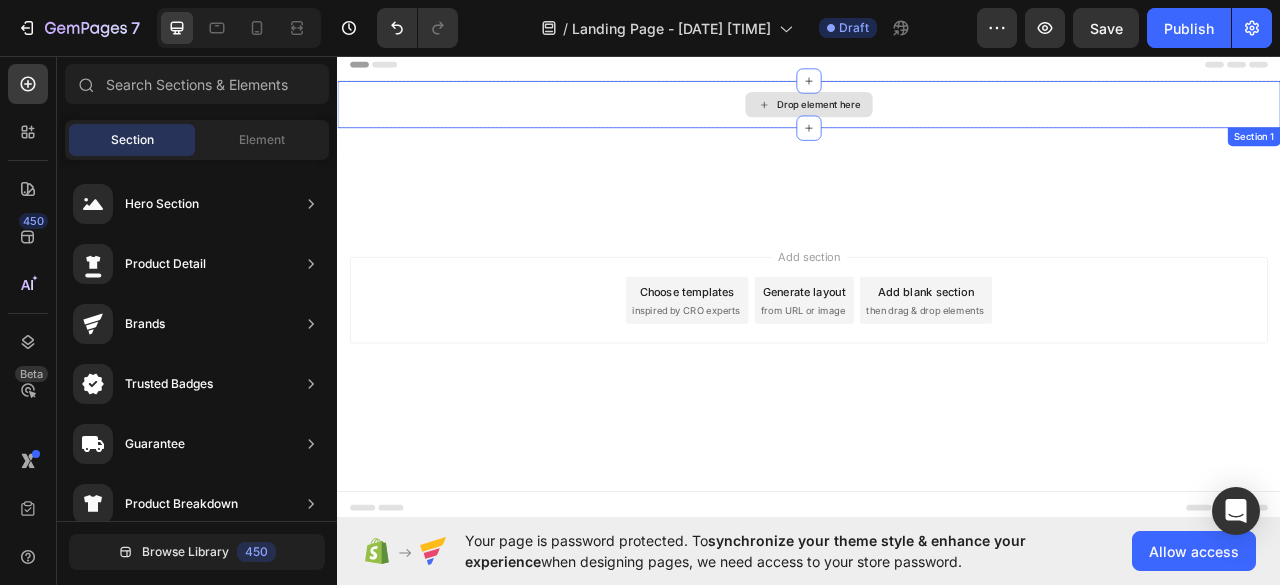 click on "Drop element here" at bounding box center [949, 119] 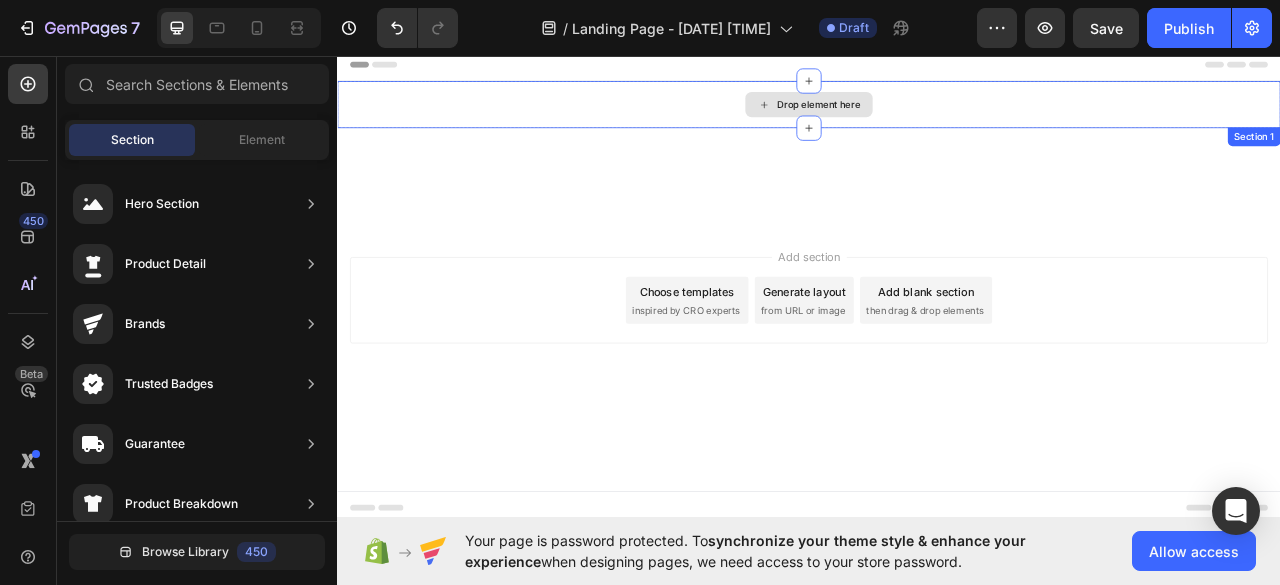 click on "Drop element here" at bounding box center (949, 119) 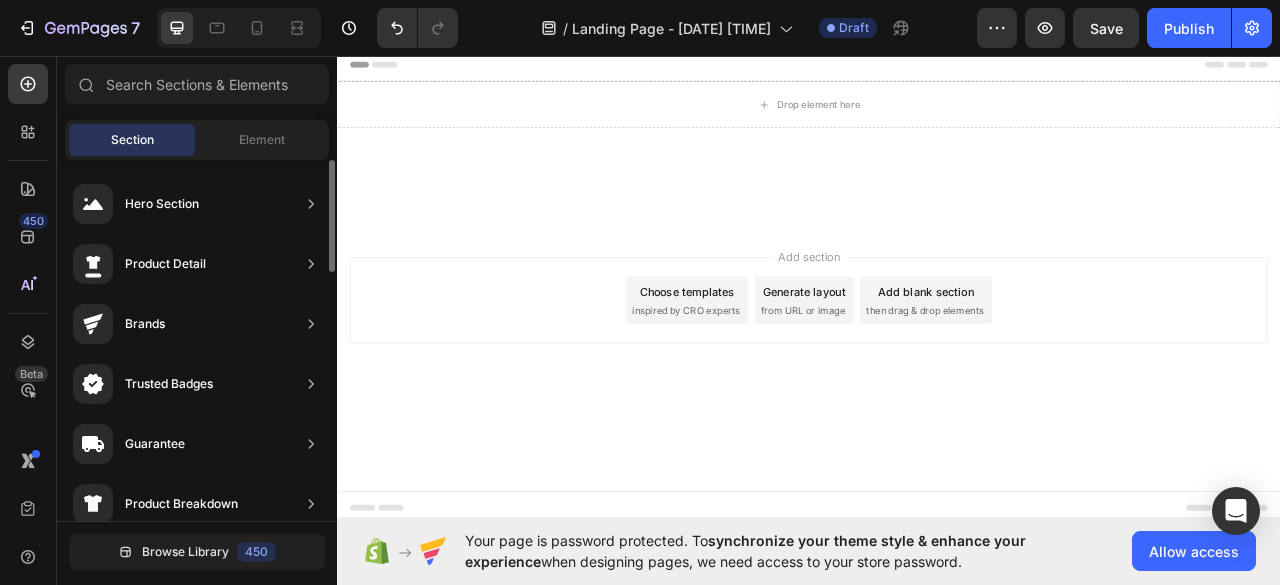 scroll, scrollTop: 1122, scrollLeft: 0, axis: vertical 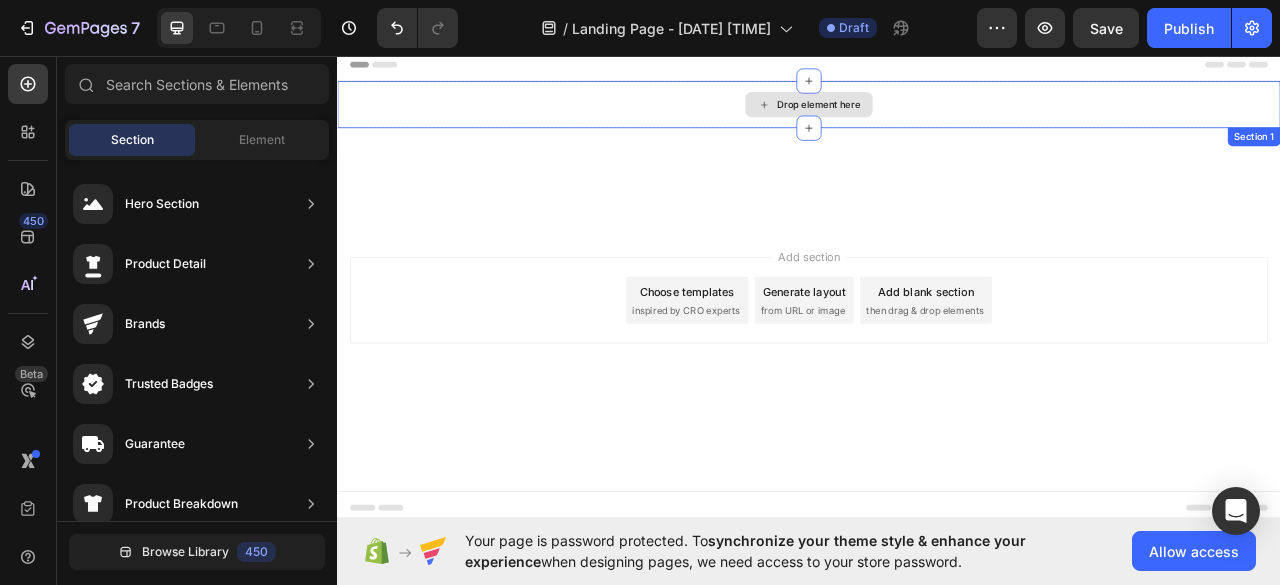 click on "Drop element here" at bounding box center [937, 119] 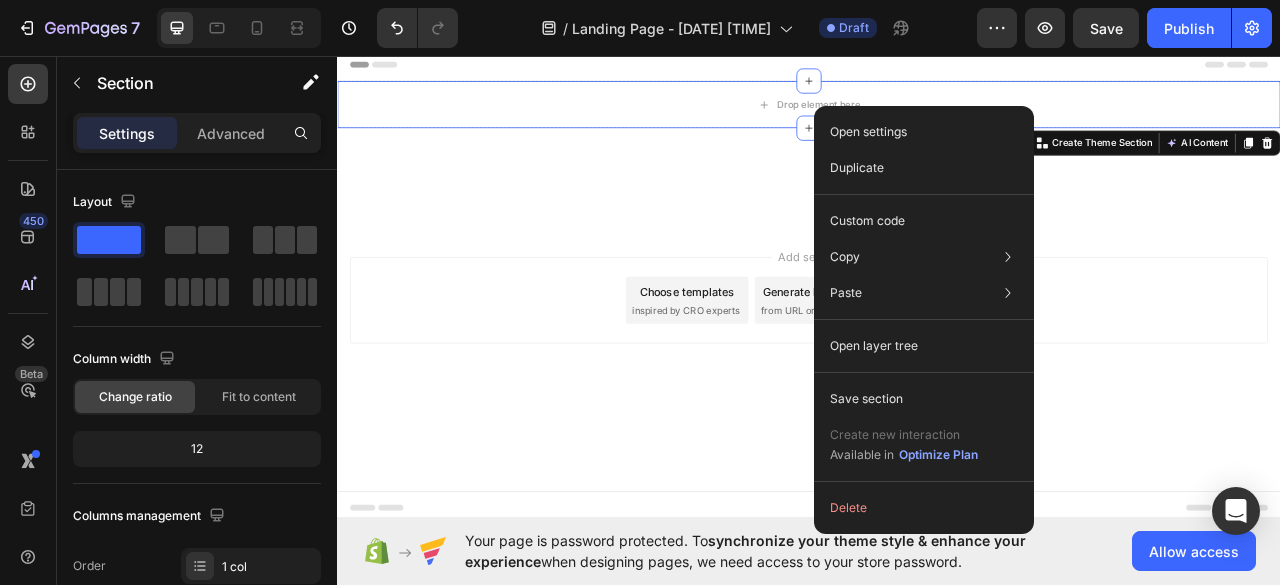 click at bounding box center (937, 211) 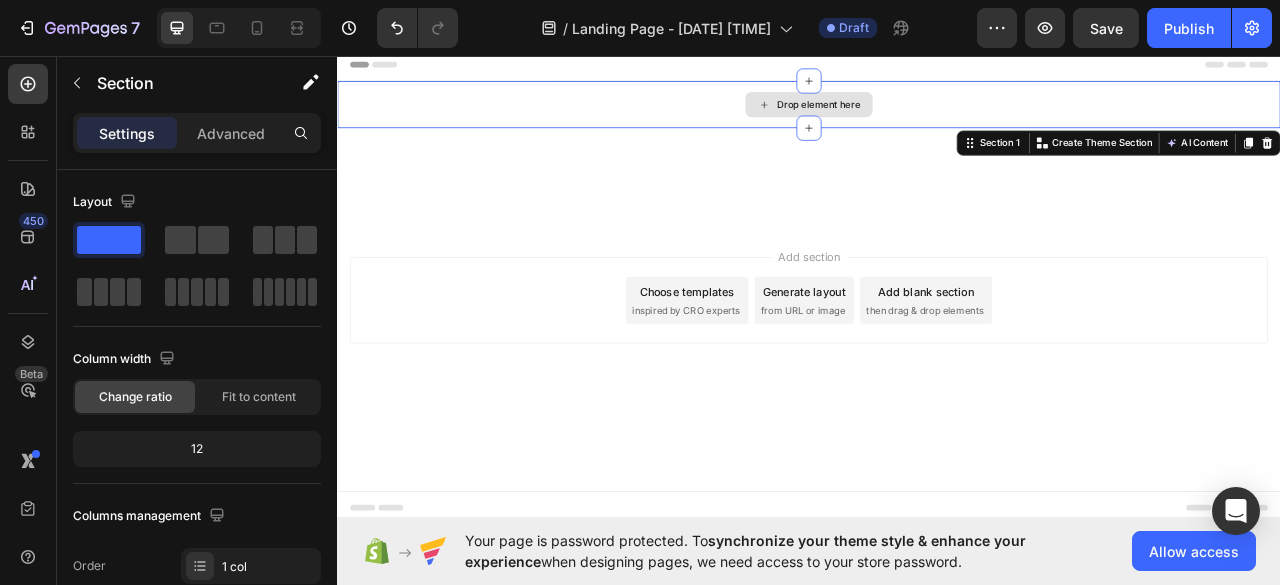 click on "Drop element here" at bounding box center (937, 119) 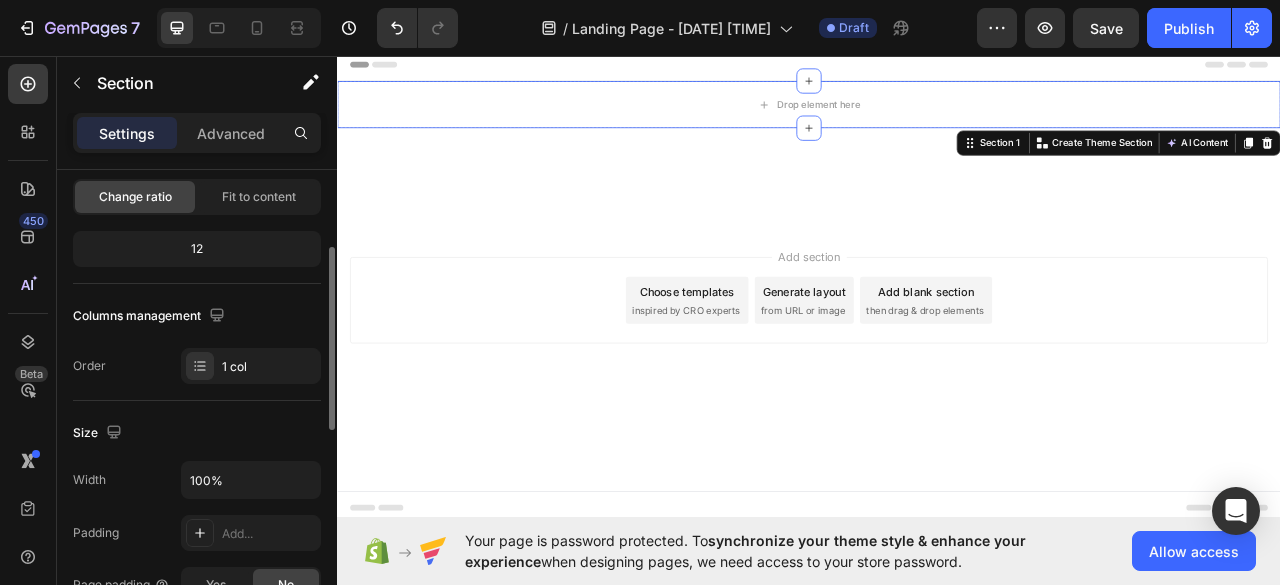 scroll, scrollTop: 0, scrollLeft: 0, axis: both 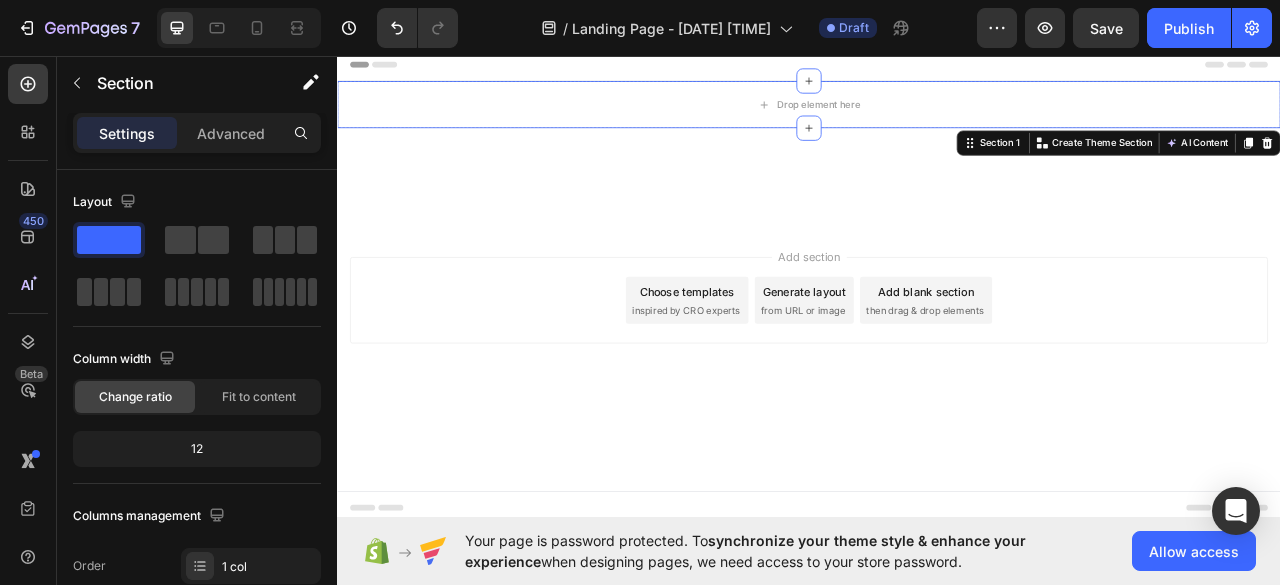 click on "Add section Choose templates inspired by CRO experts Generate layout from URL or image Add blank section then drag & drop elements" at bounding box center (937, 396) 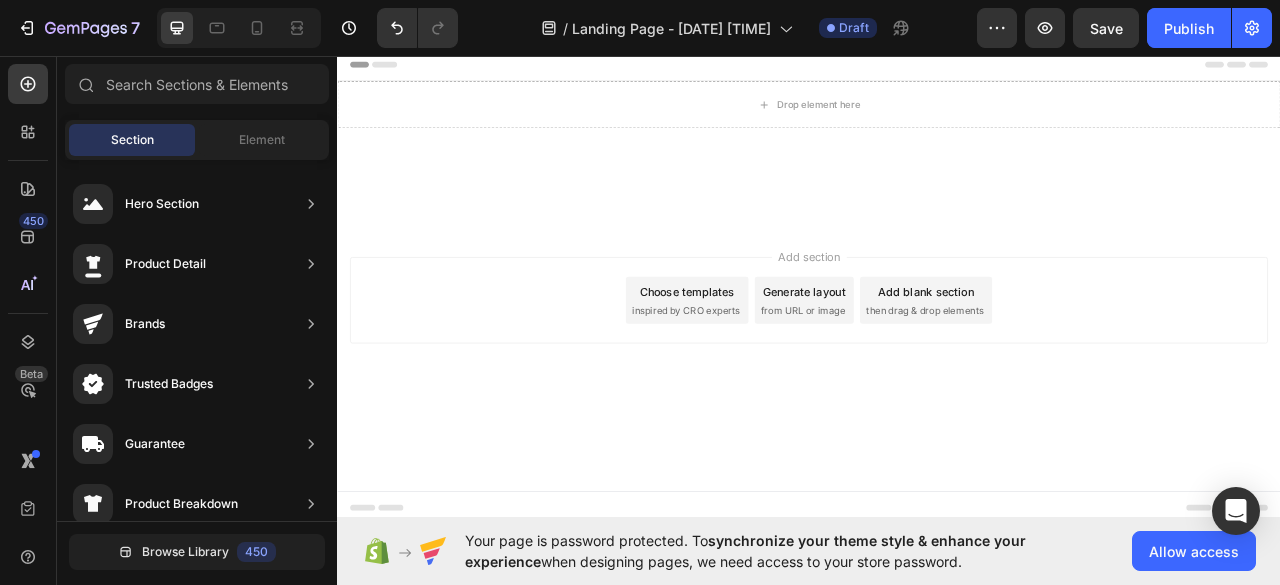 click on "Choose templates" at bounding box center [782, 357] 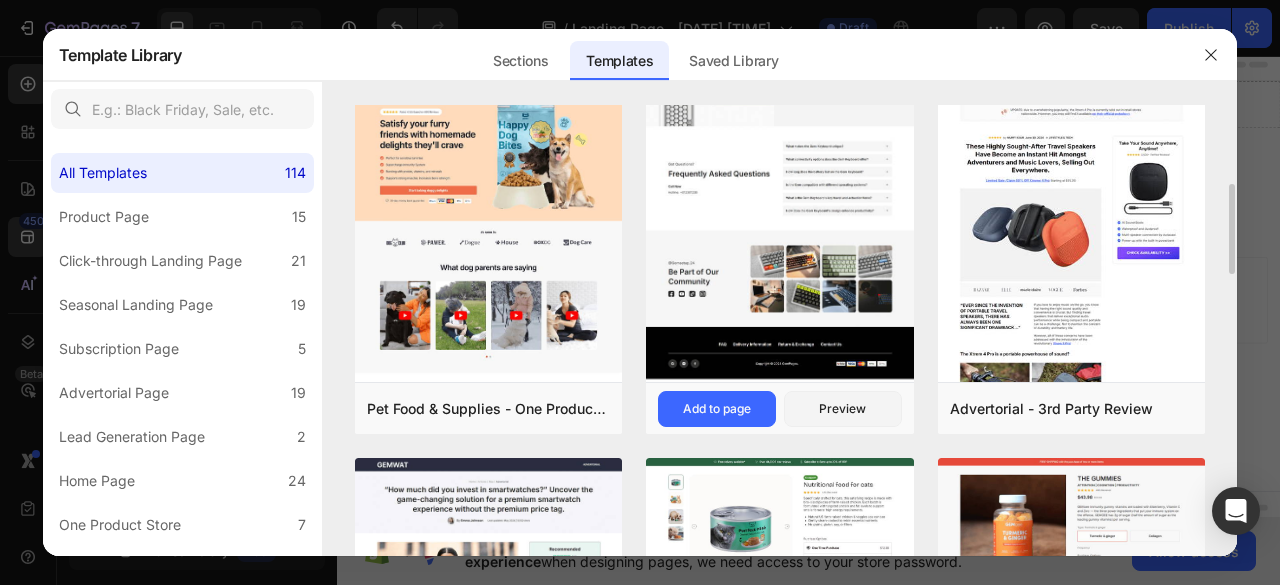 scroll, scrollTop: 500, scrollLeft: 0, axis: vertical 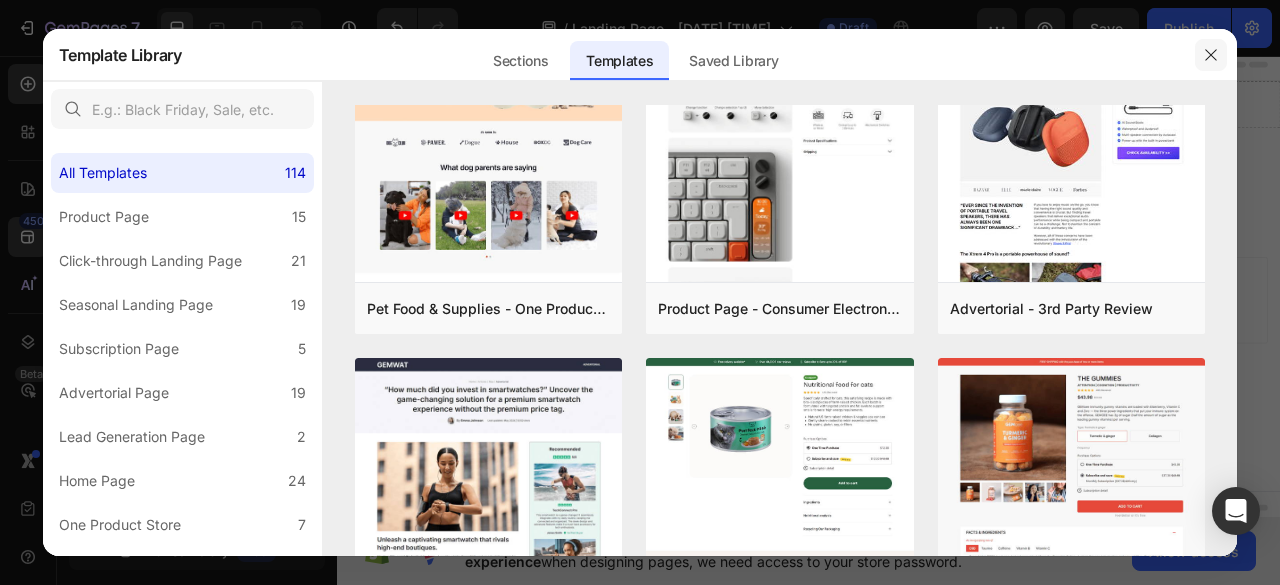 click at bounding box center (1211, 55) 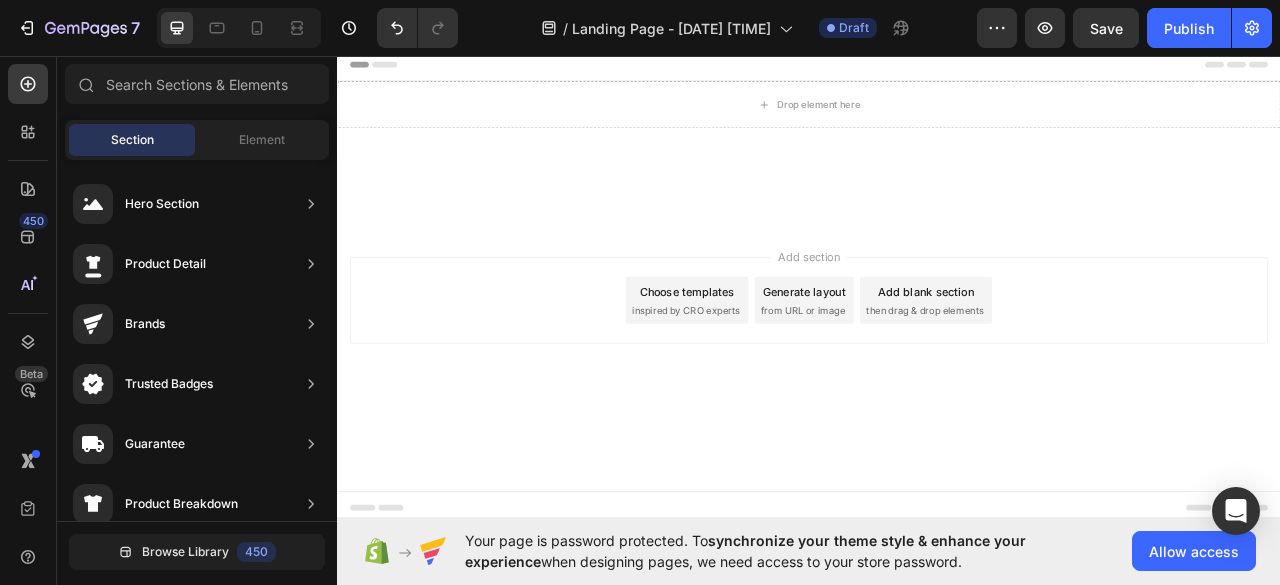 click on "Add blank section then drag & drop elements" at bounding box center (1086, 368) 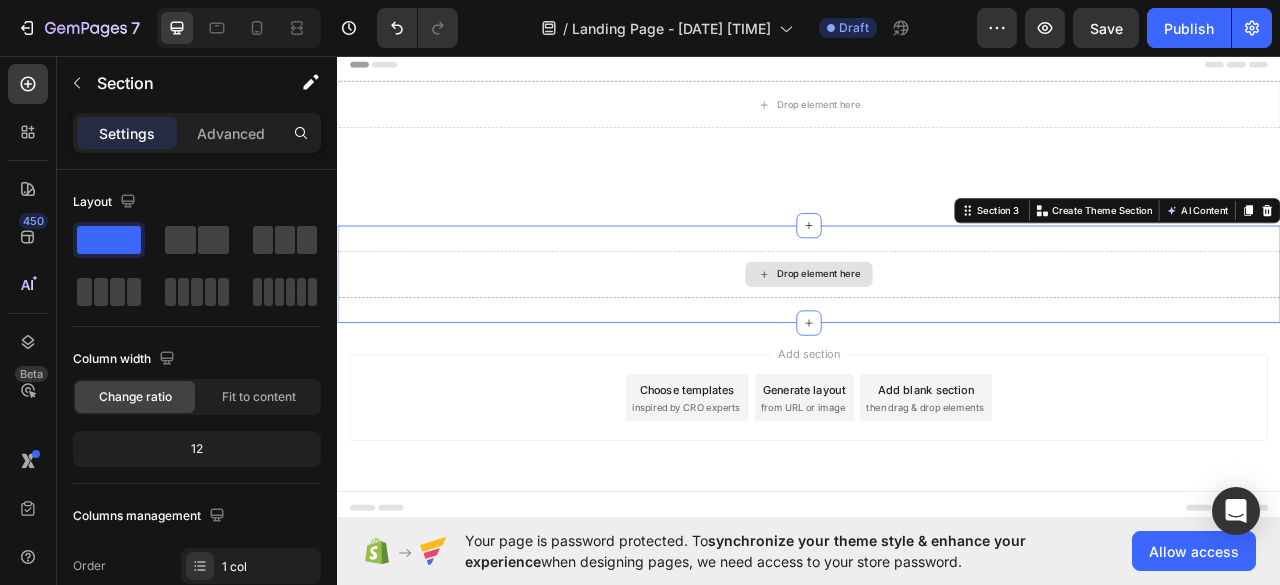 click on "Drop element here" at bounding box center [937, 335] 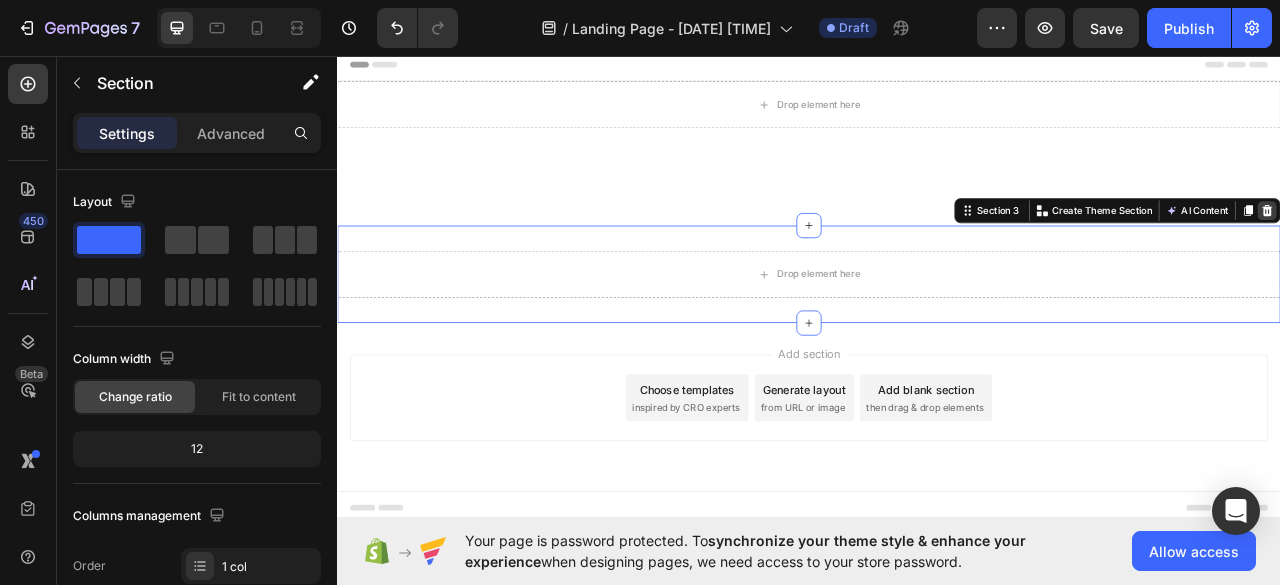 click at bounding box center (1520, 254) 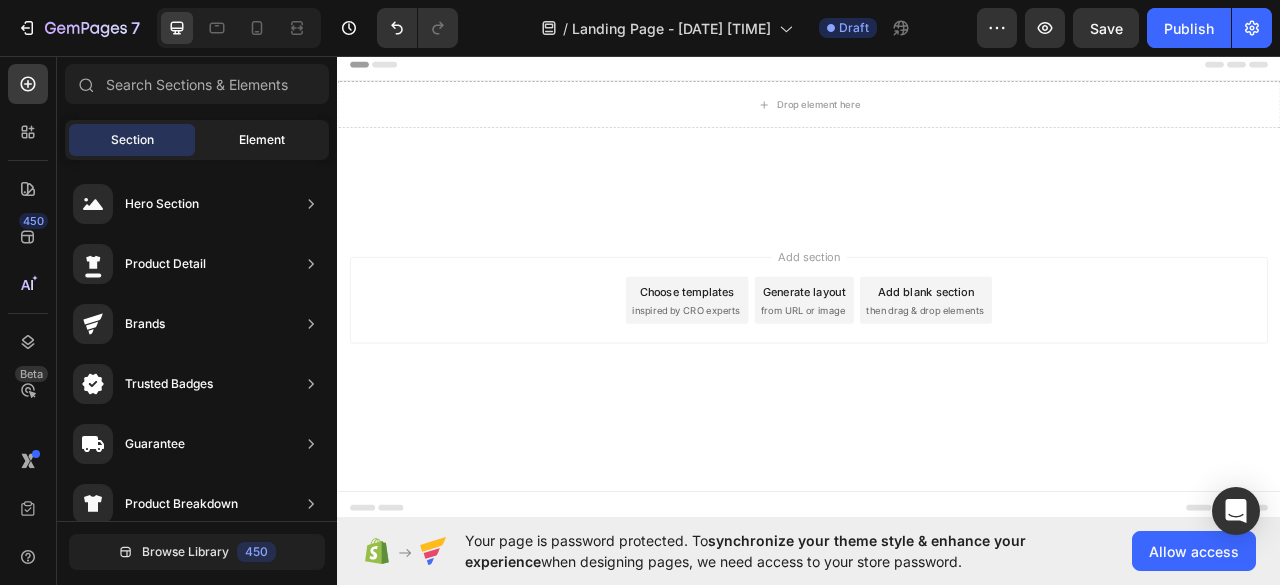 click on "Element" at bounding box center (262, 140) 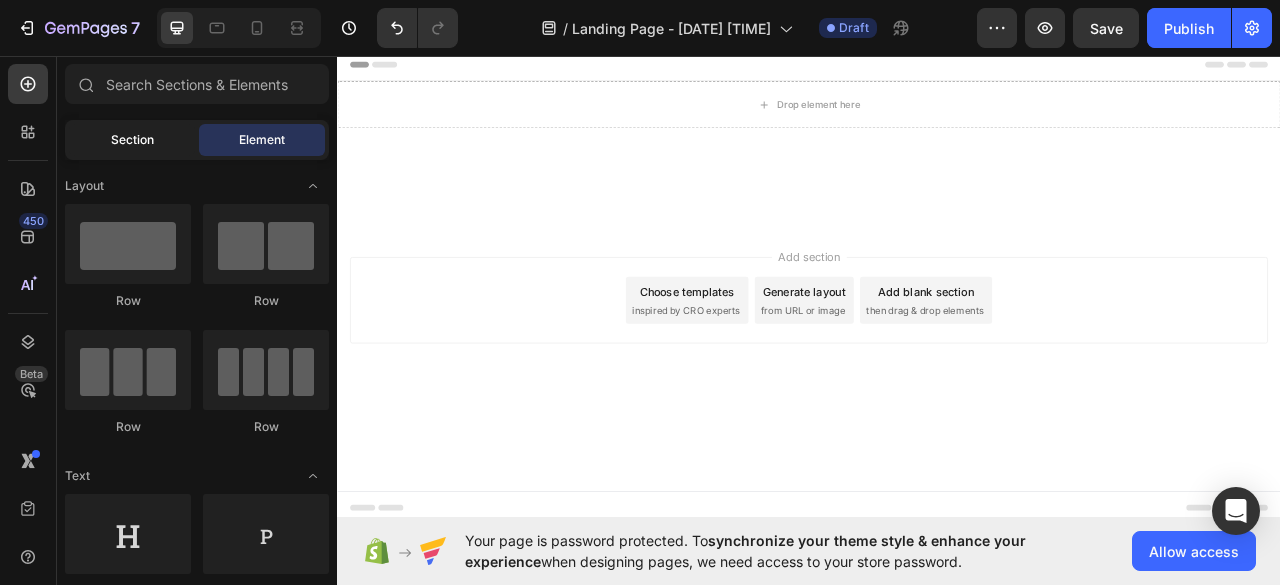 click on "Section" at bounding box center [132, 140] 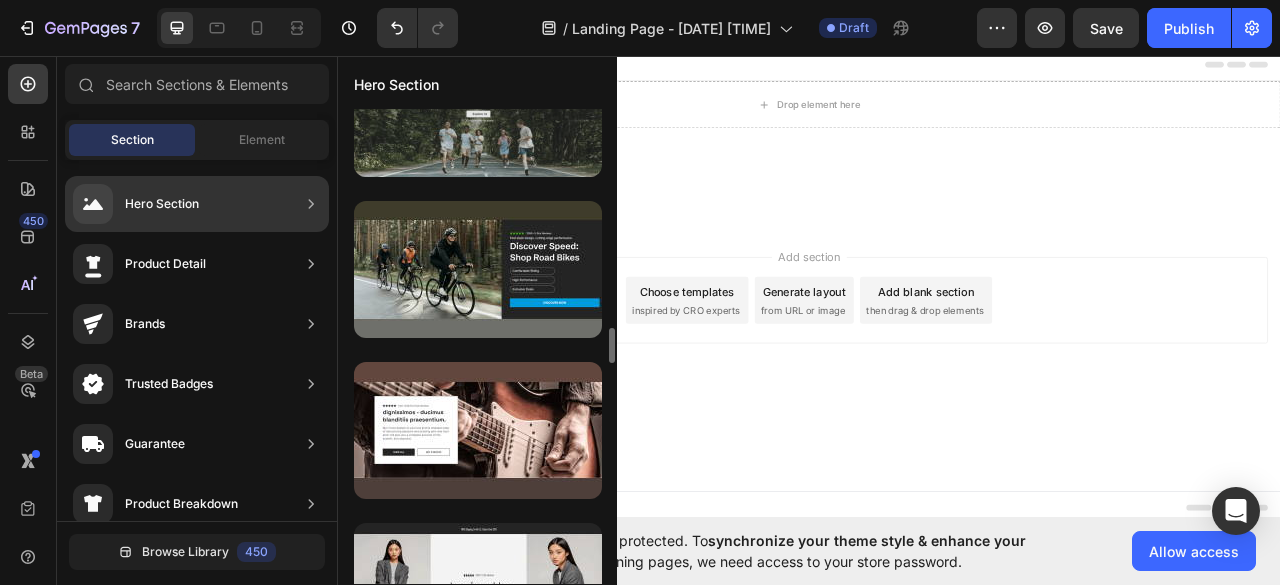 scroll, scrollTop: 4322, scrollLeft: 0, axis: vertical 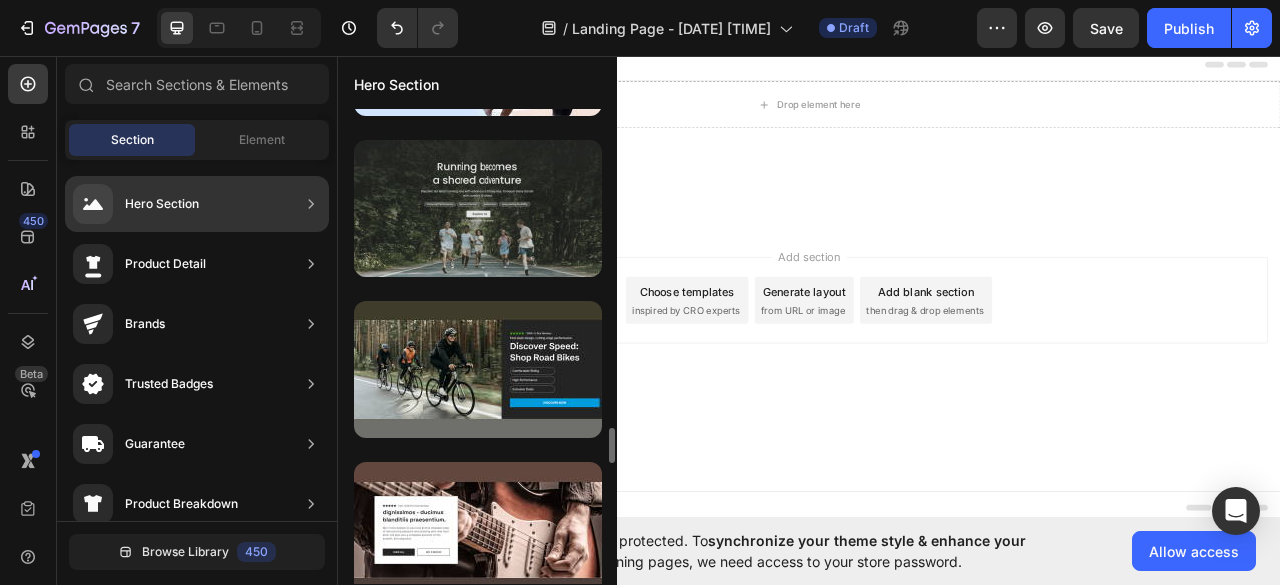 click at bounding box center (478, 208) 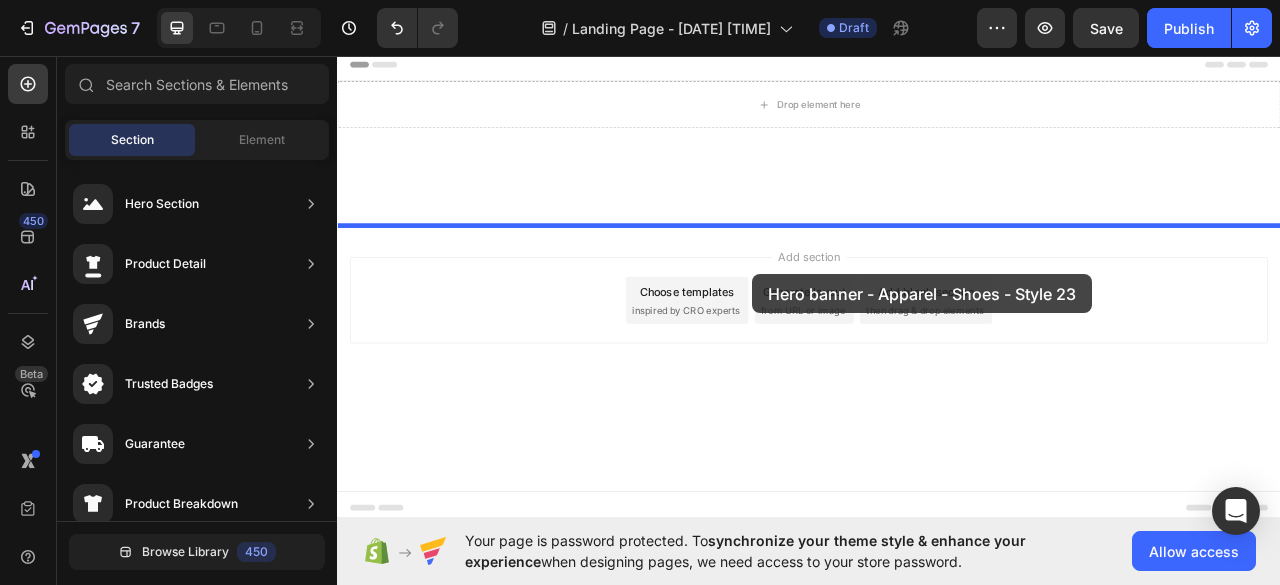 drag, startPoint x: 811, startPoint y: 313, endPoint x: 865, endPoint y: 335, distance: 58.30952 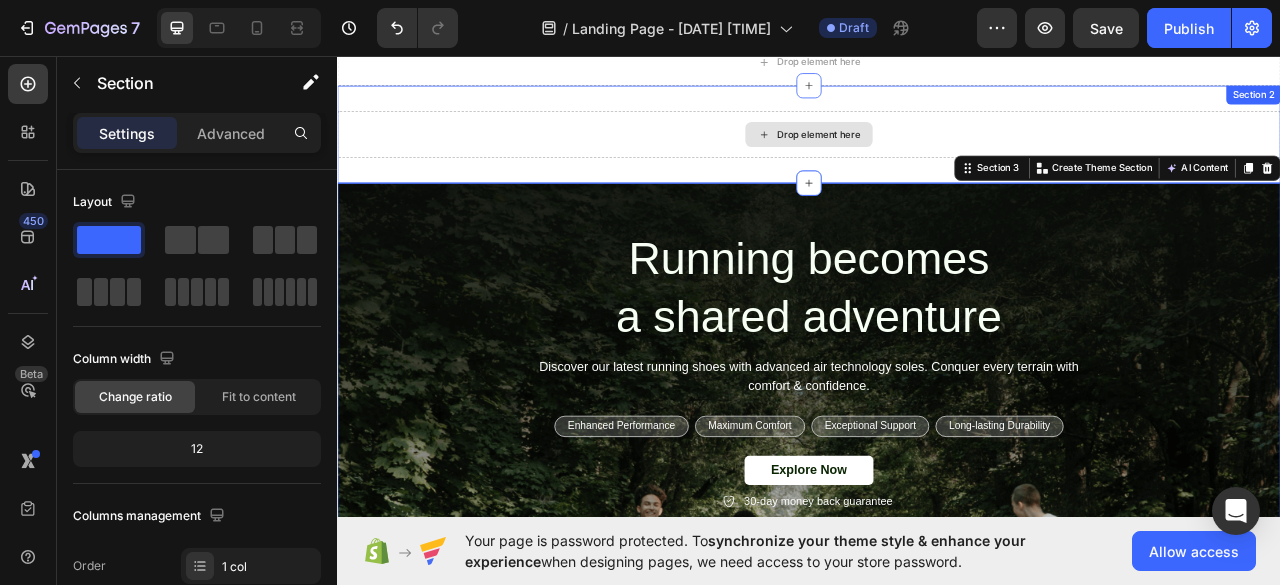 scroll, scrollTop: 0, scrollLeft: 0, axis: both 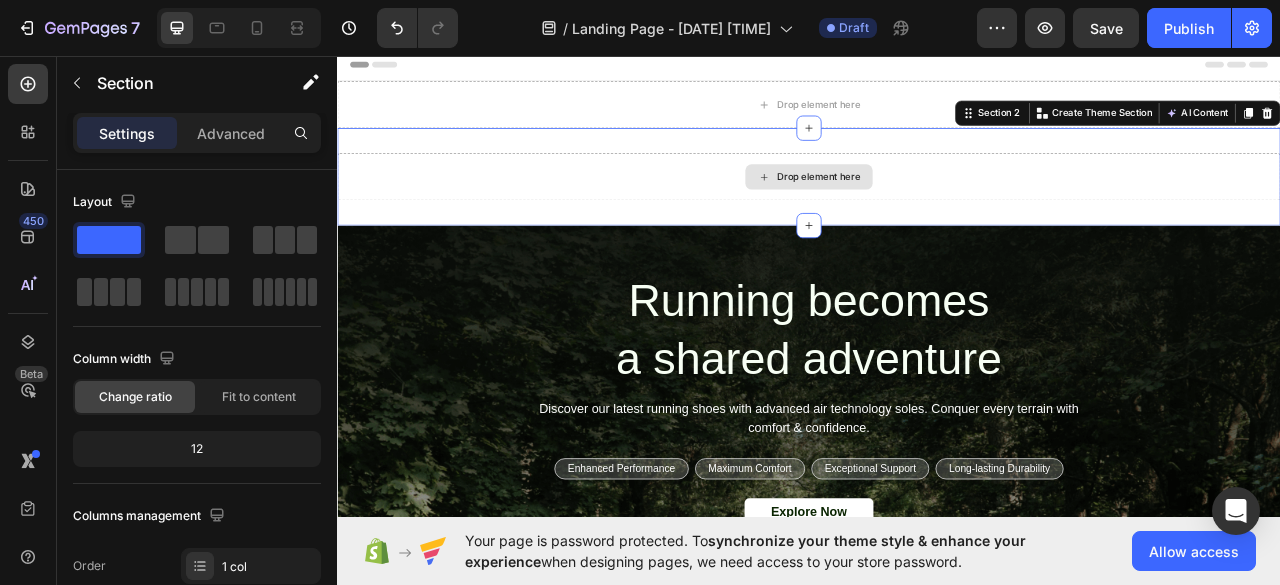 click on "Drop element here" at bounding box center [937, 211] 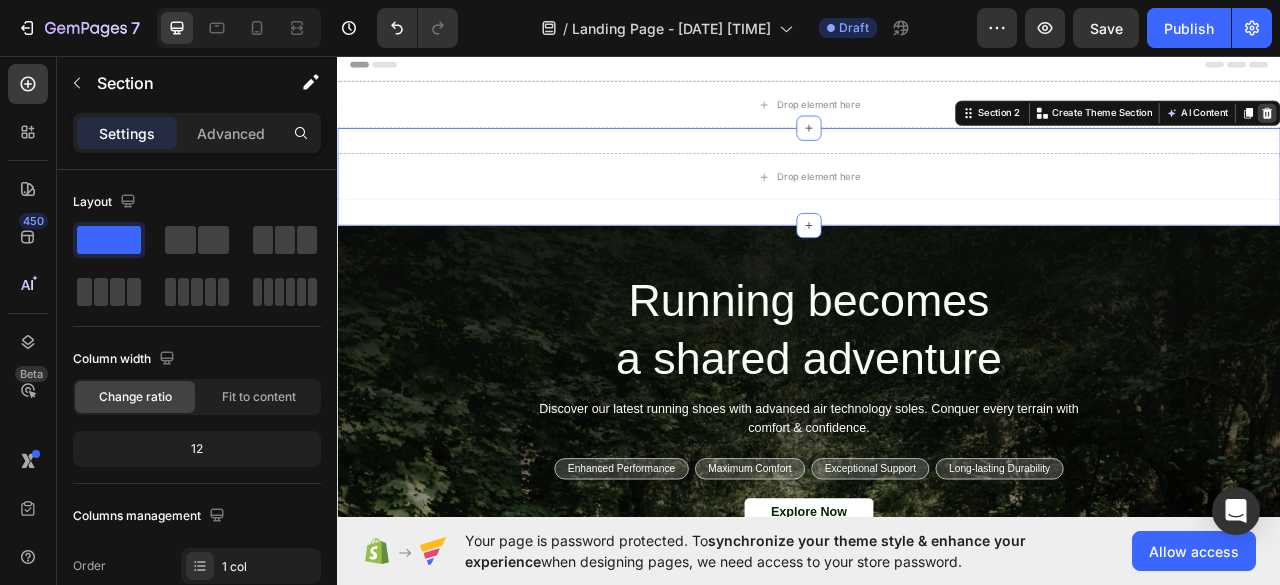 click 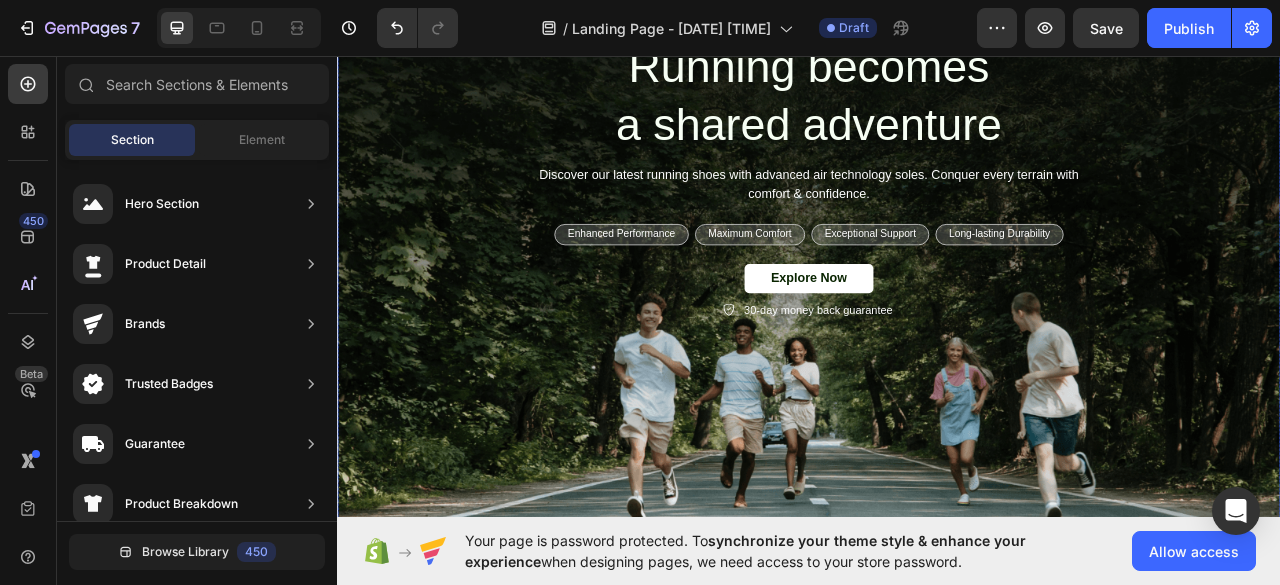 scroll, scrollTop: 100, scrollLeft: 0, axis: vertical 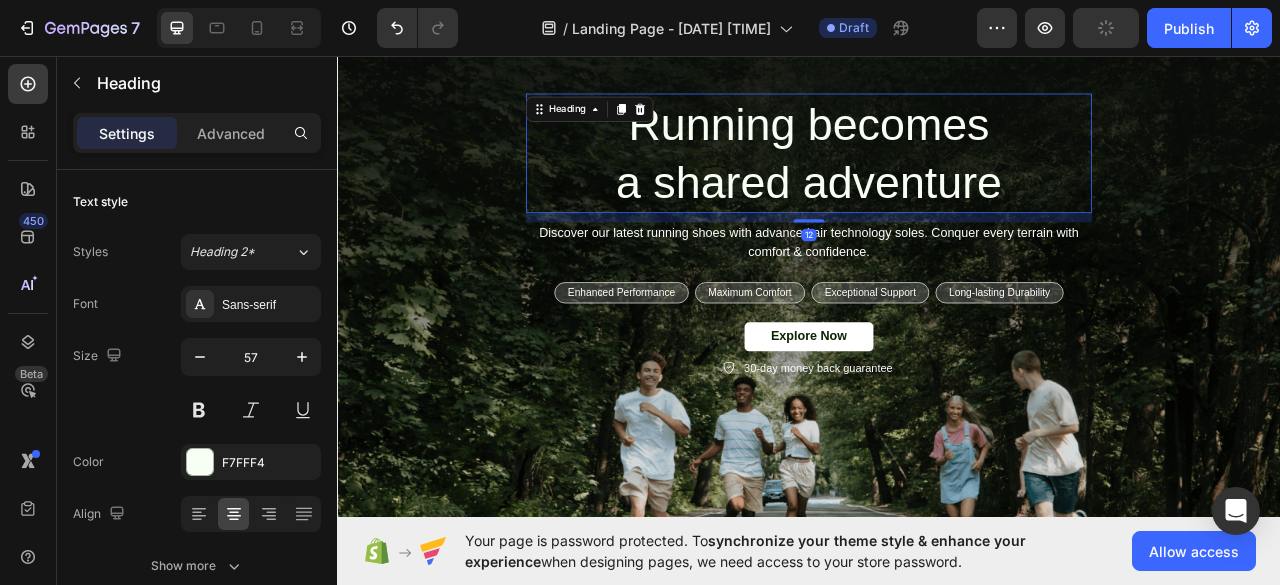 click on "Running becomes a shared adventure" at bounding box center (937, 181) 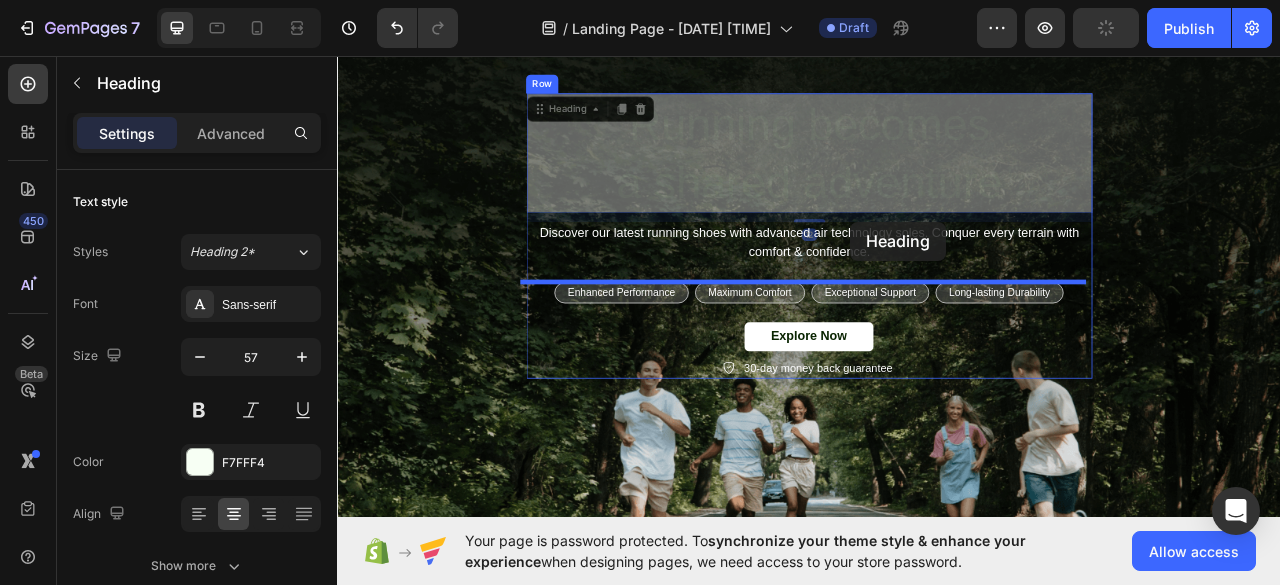 drag, startPoint x: 984, startPoint y: 197, endPoint x: 990, endPoint y: 259, distance: 62.289646 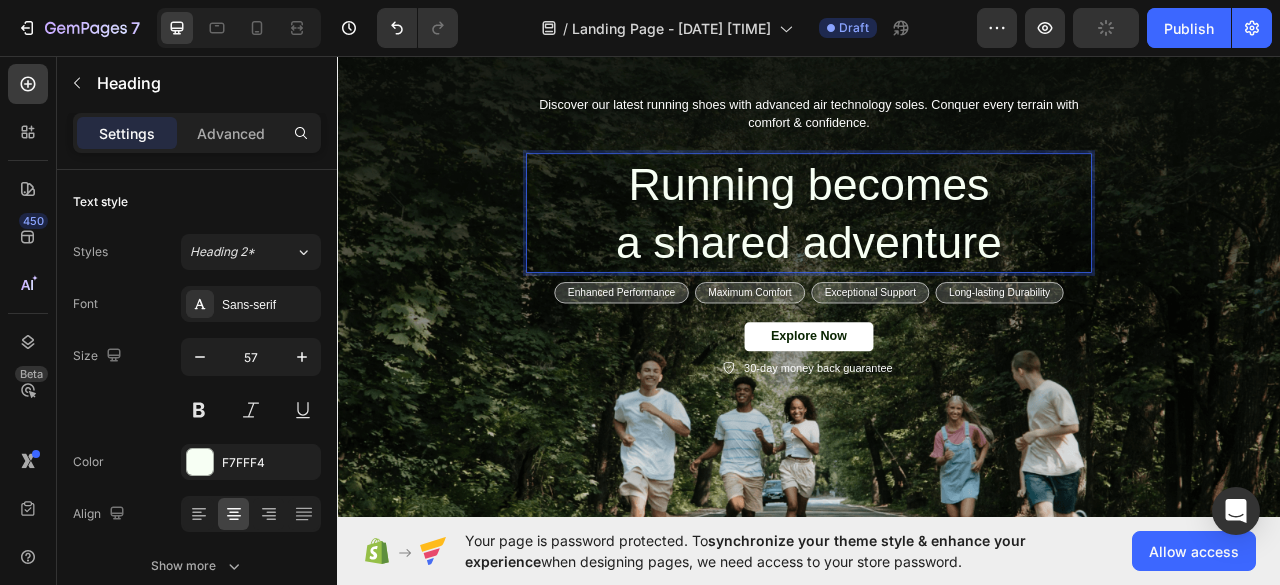 drag, startPoint x: 1028, startPoint y: 245, endPoint x: 1019, endPoint y: 197, distance: 48.83646 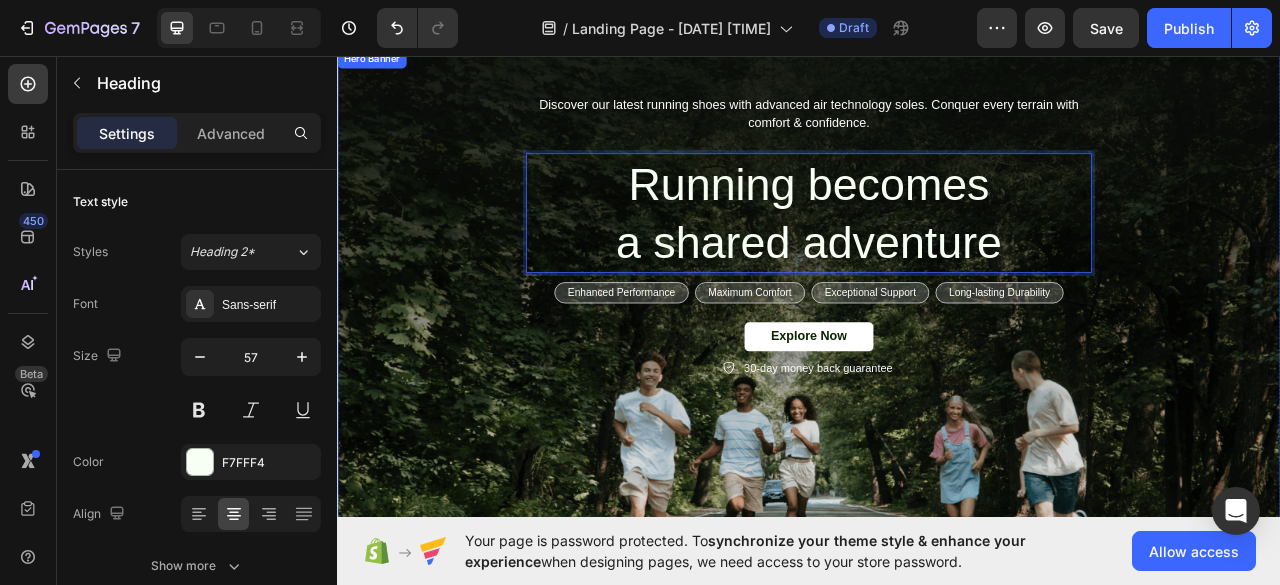 click on "Discover our latest running shoes with advanced air technology soles. Conquer every terrain with comfort & confidence. Text Block Running becomes a shared adventure Heading 12 Enhanced Performance Text Block Row Maximum Comfort Text Block Row Exceptional Support Text Block Row Long-lasting Durability Text Block Row Row Explore Now Button
30-day money back guarantee Item List Row" at bounding box center (937, 286) 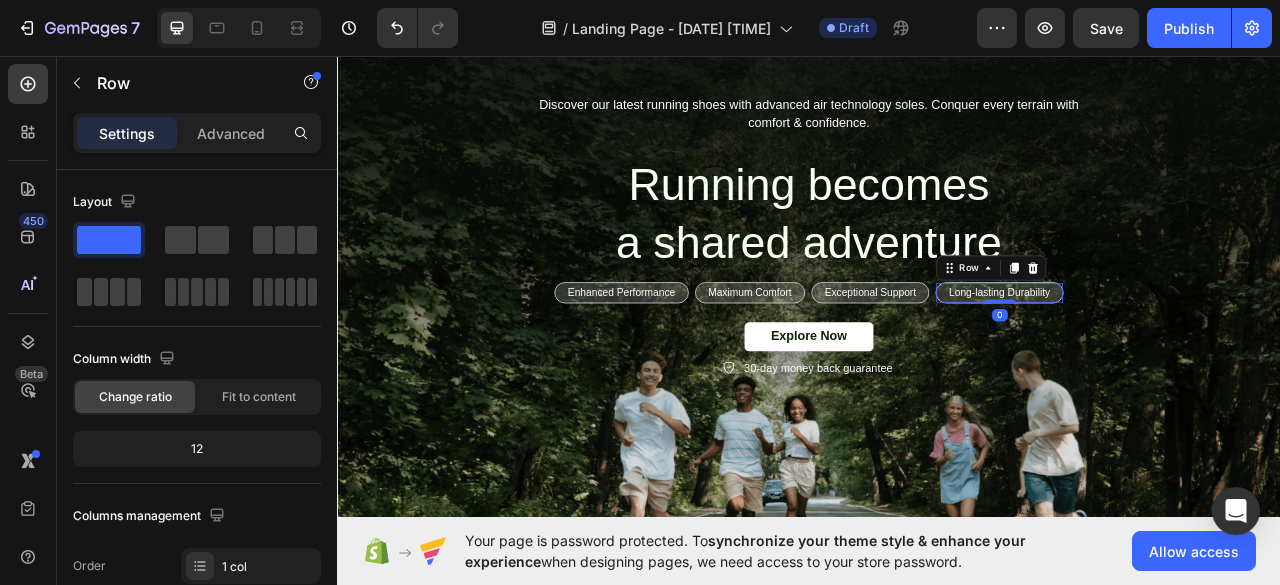 click on "Long-lasting Durability Text Block Row   0" at bounding box center (1179, 358) 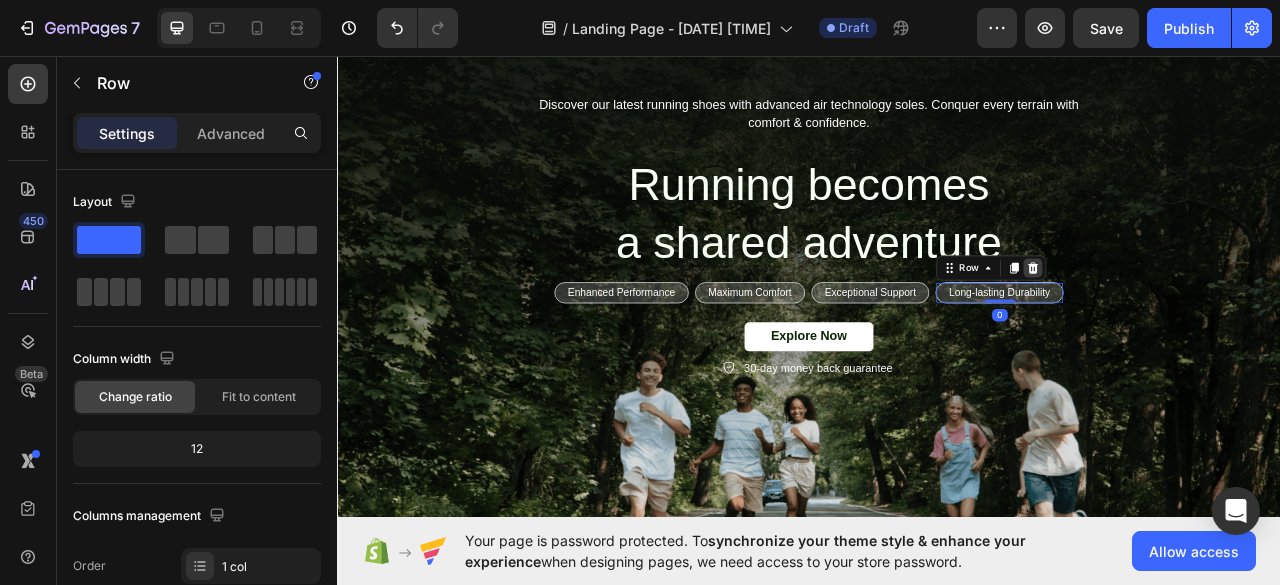 click at bounding box center (1222, 327) 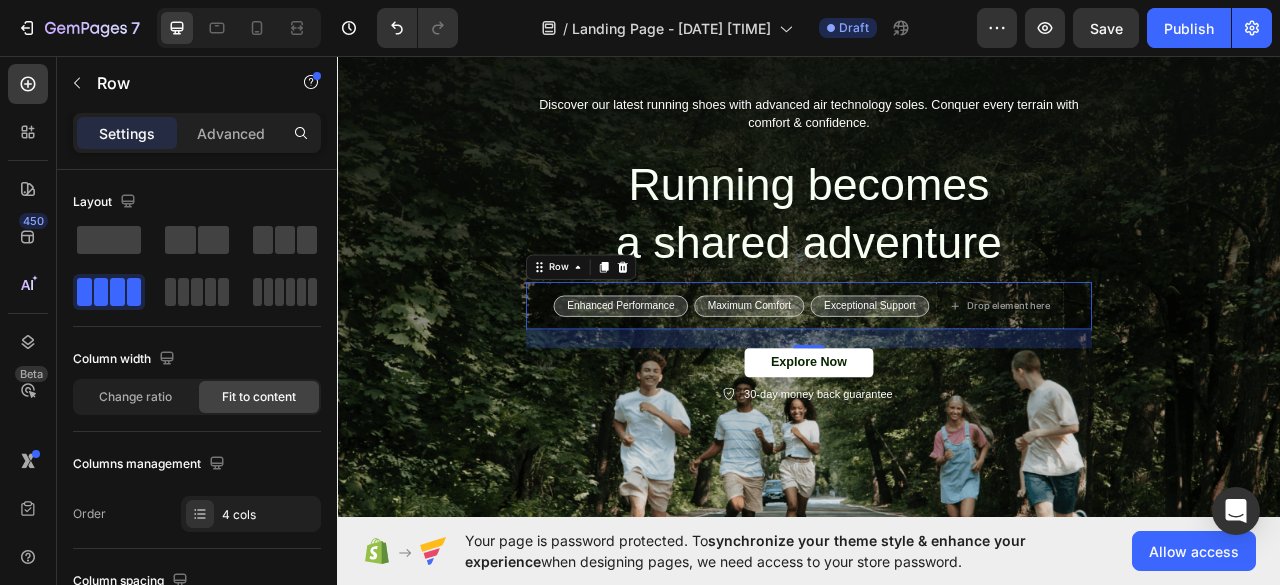 click on "Discover our latest running shoes with advanced air technology soles. Conquer every terrain with comfort & confidence. Text Block Running becomes a shared adventure Heading Enhanced Performance Text Block Row Maximum Comfort Text Block Row Exceptional Support Text Block Row
Drop element here Row 0 Explore Now Button
30-day money back guarantee Item List" at bounding box center (937, 303) 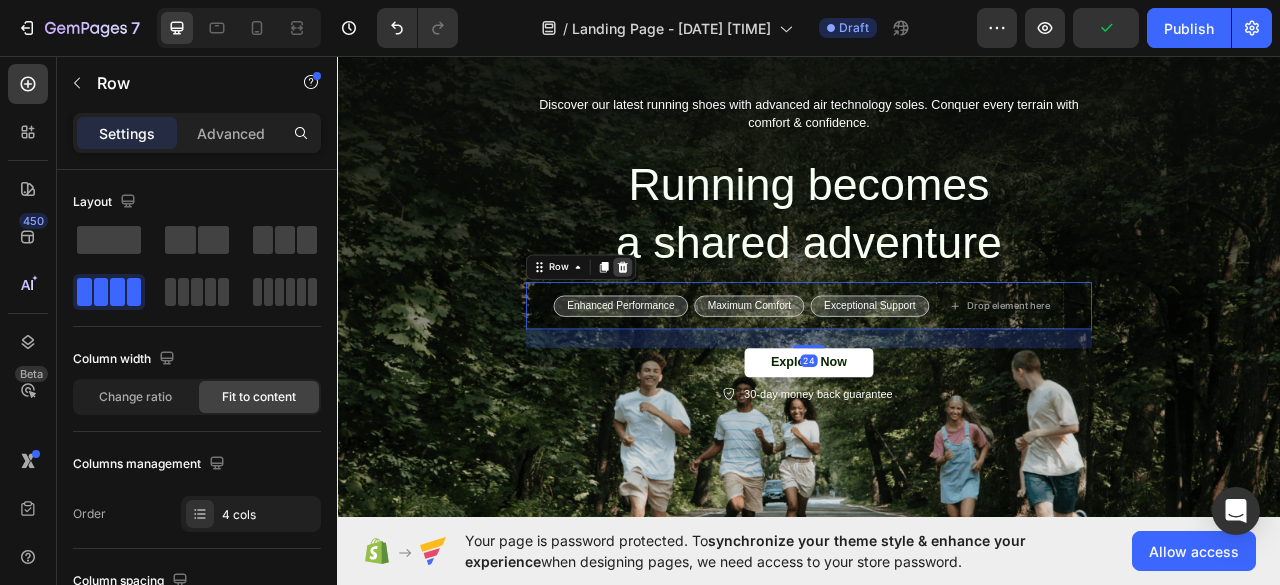 click 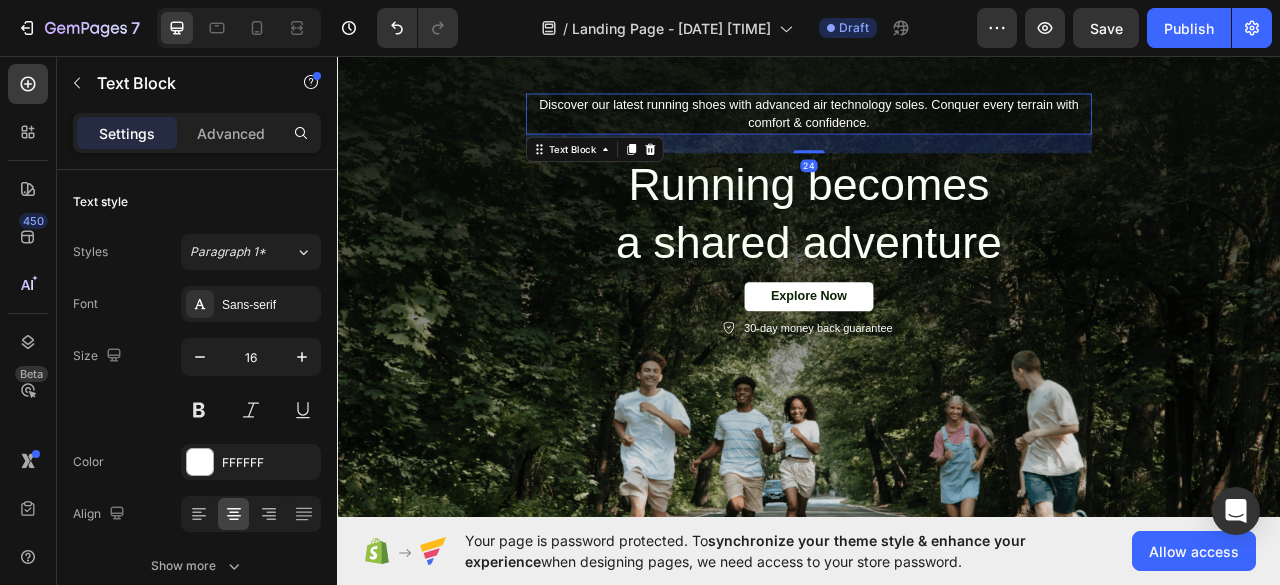 click on "Discover our latest running shoes with advanced air technology soles. Conquer every terrain with comfort & confidence." at bounding box center (937, 131) 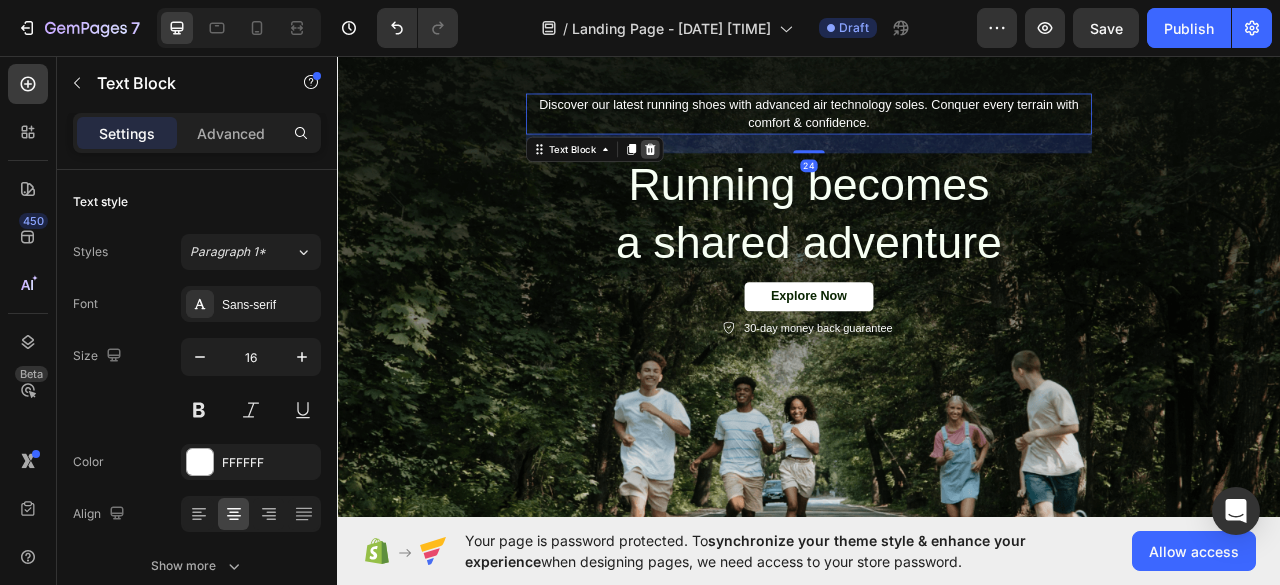click 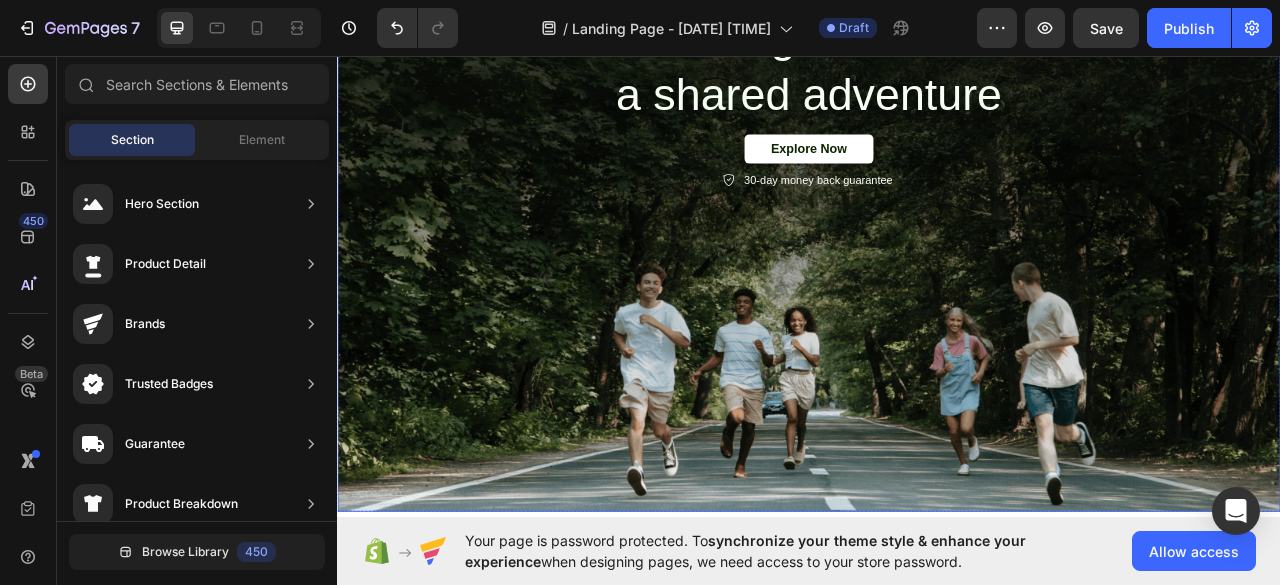 scroll, scrollTop: 100, scrollLeft: 0, axis: vertical 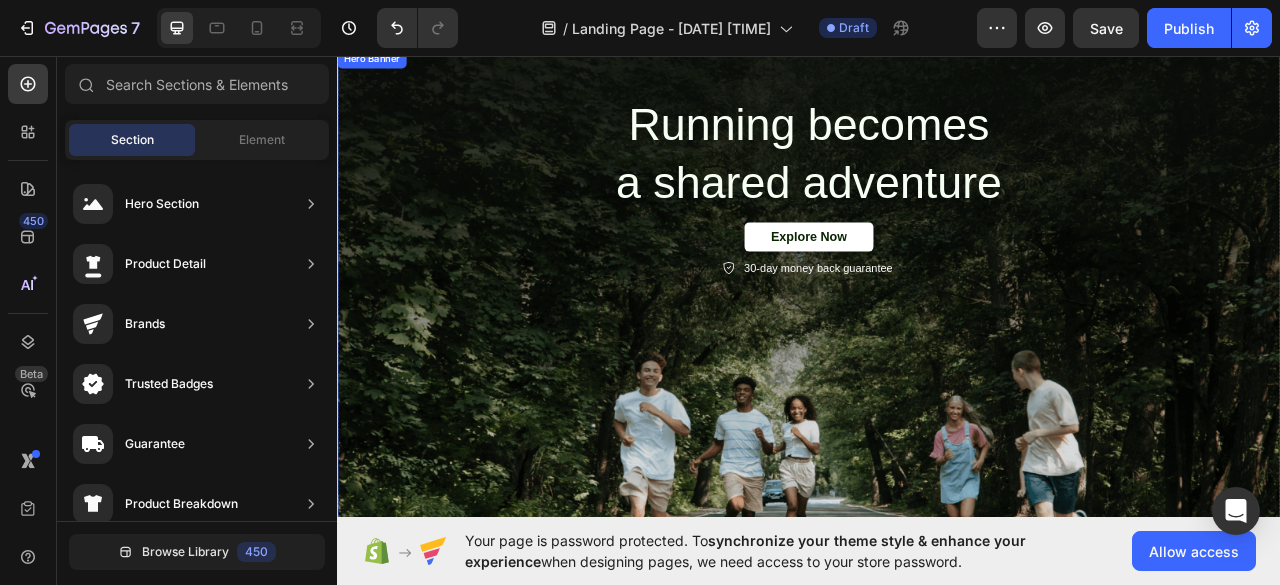 click at bounding box center (937, 399) 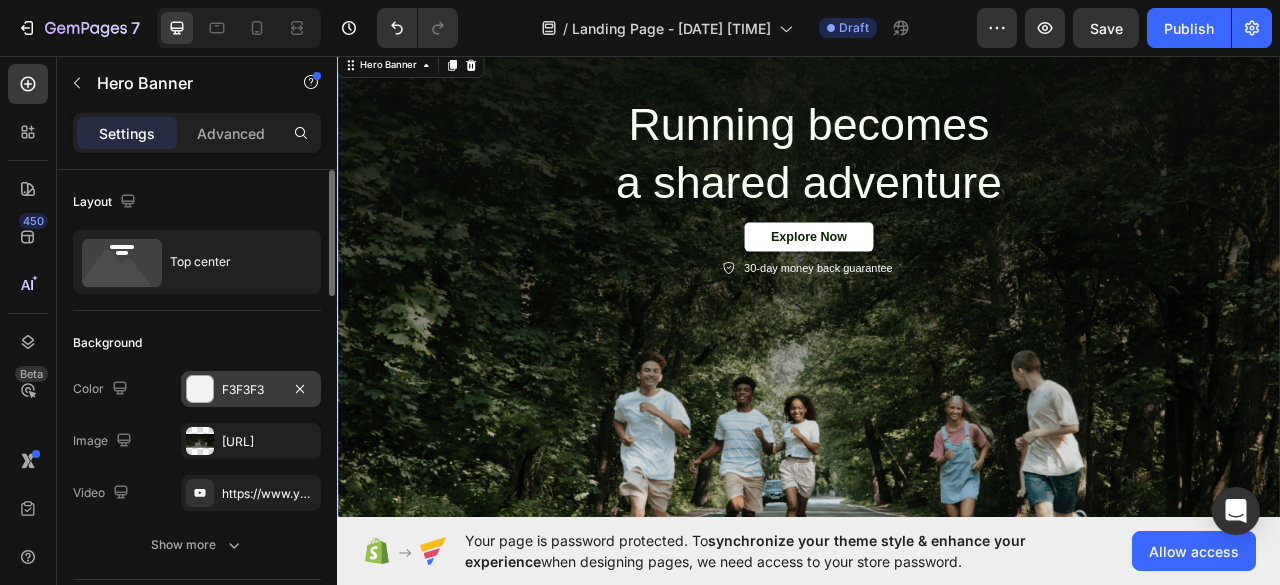scroll, scrollTop: 100, scrollLeft: 0, axis: vertical 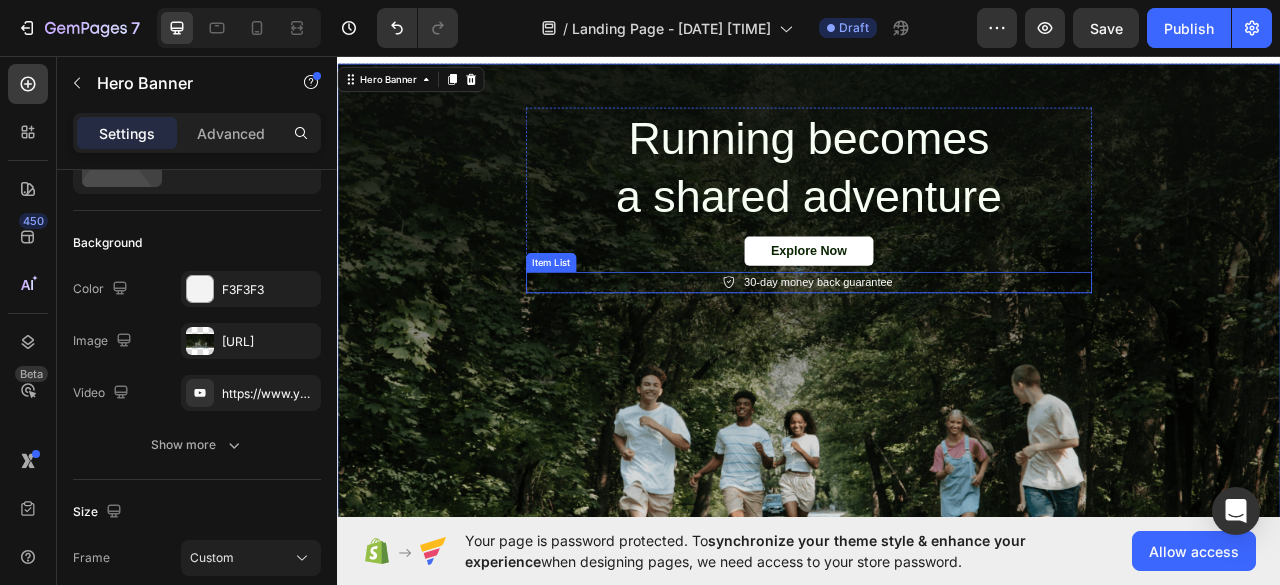 click on "30-day money back guarantee" at bounding box center (936, 345) 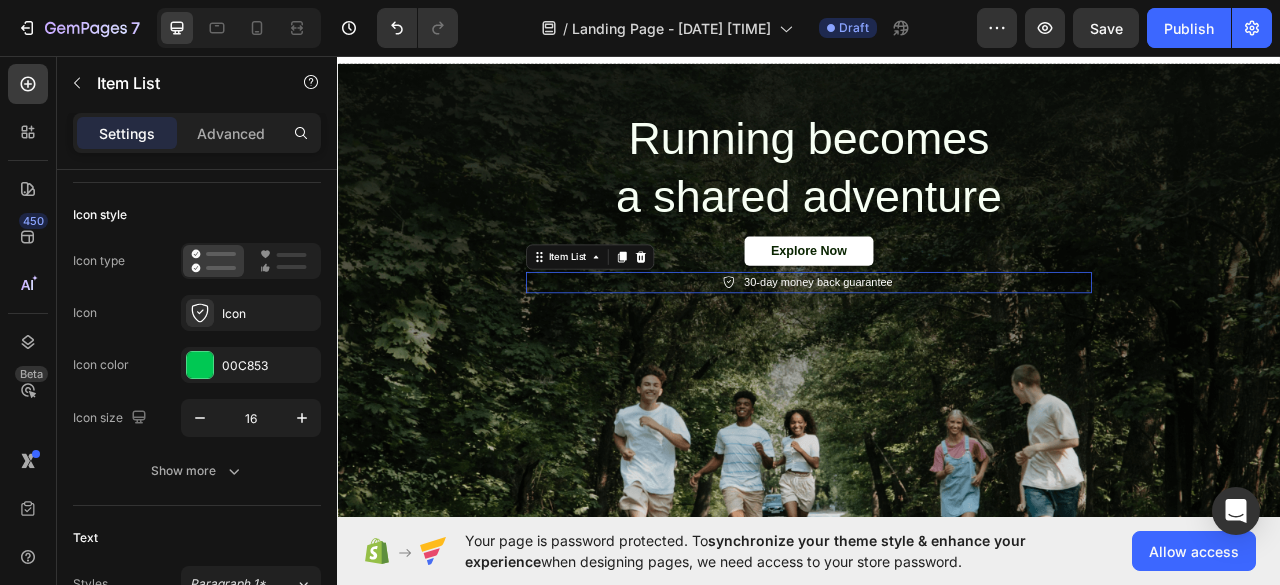 scroll, scrollTop: 0, scrollLeft: 0, axis: both 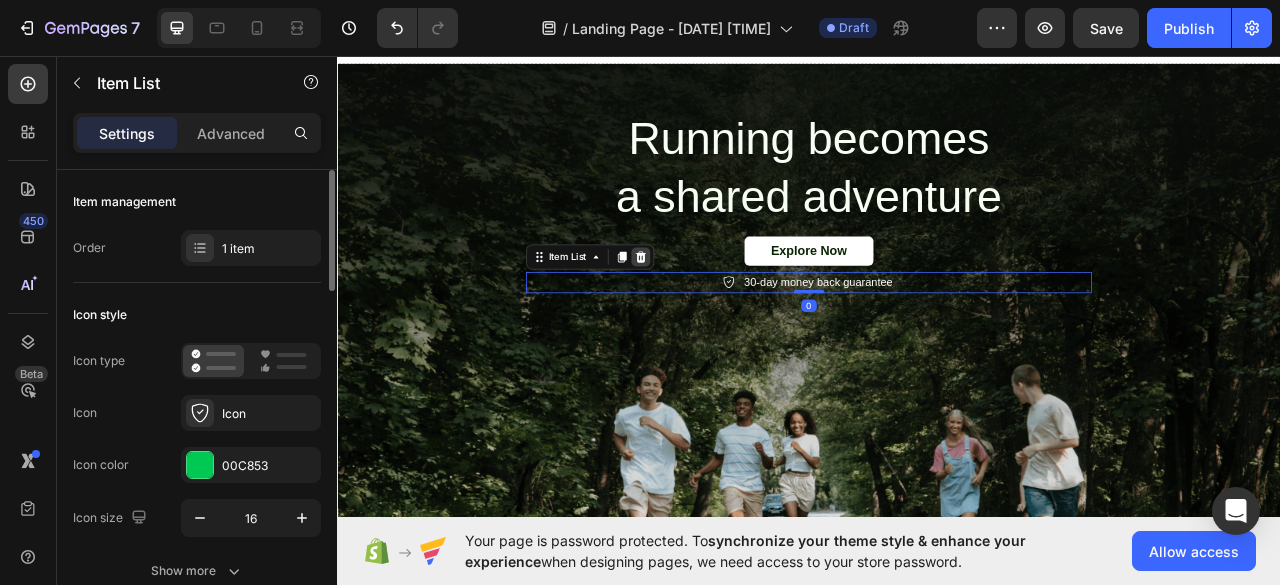 click at bounding box center (723, 313) 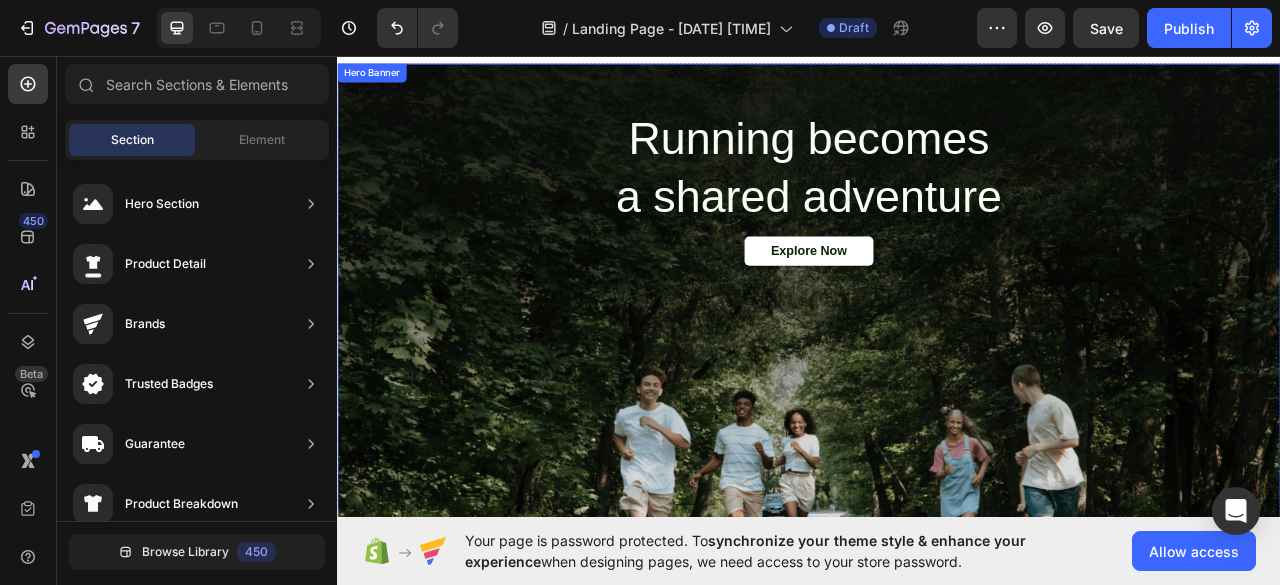 click at bounding box center [937, 417] 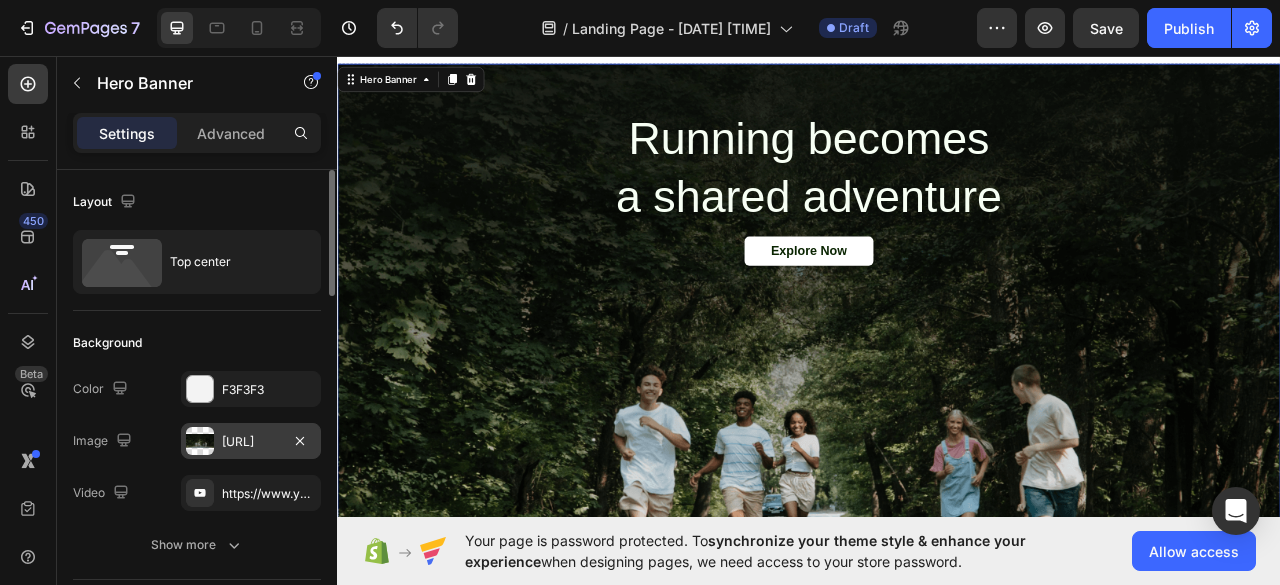 click on "[URL]" at bounding box center [251, 442] 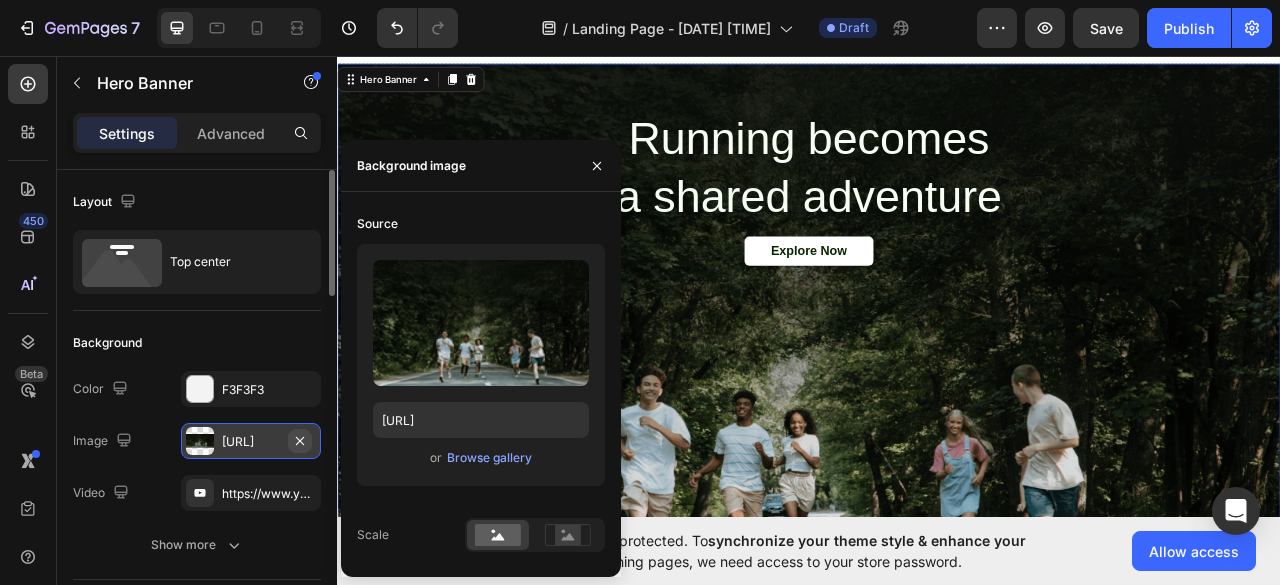 click 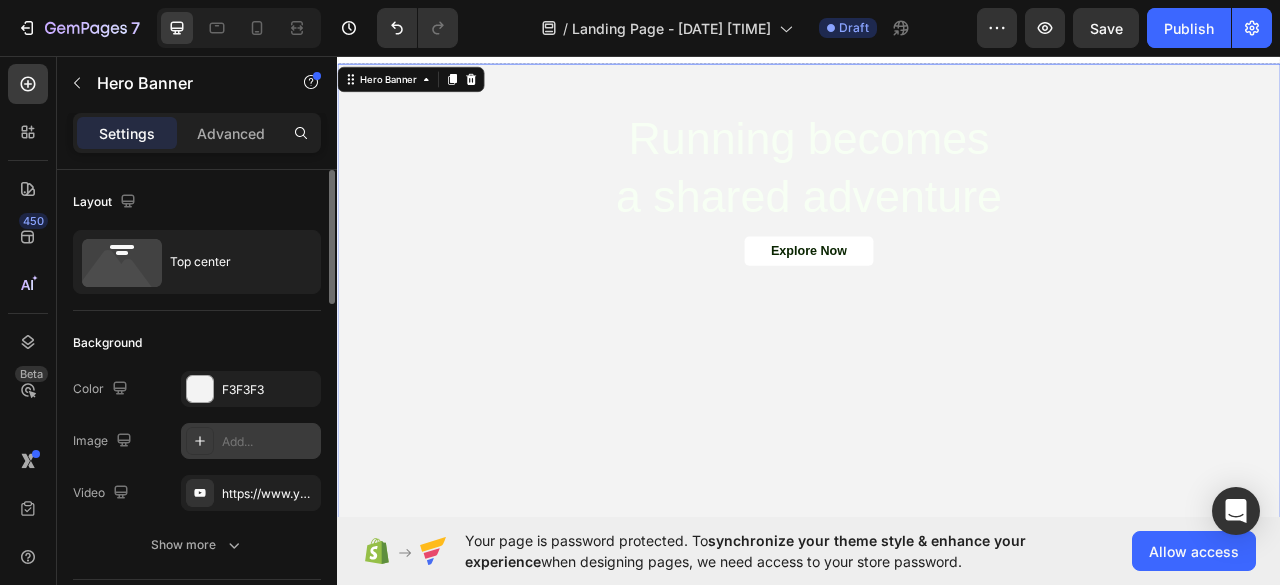 click on "Add..." at bounding box center (269, 442) 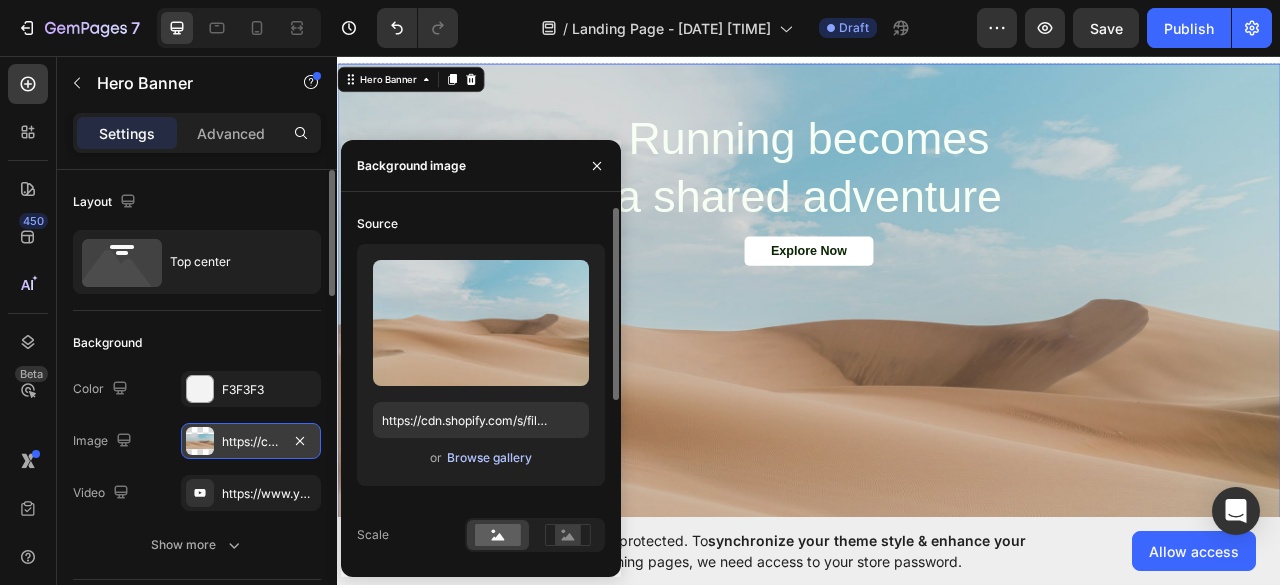 click on "Browse gallery" at bounding box center [489, 458] 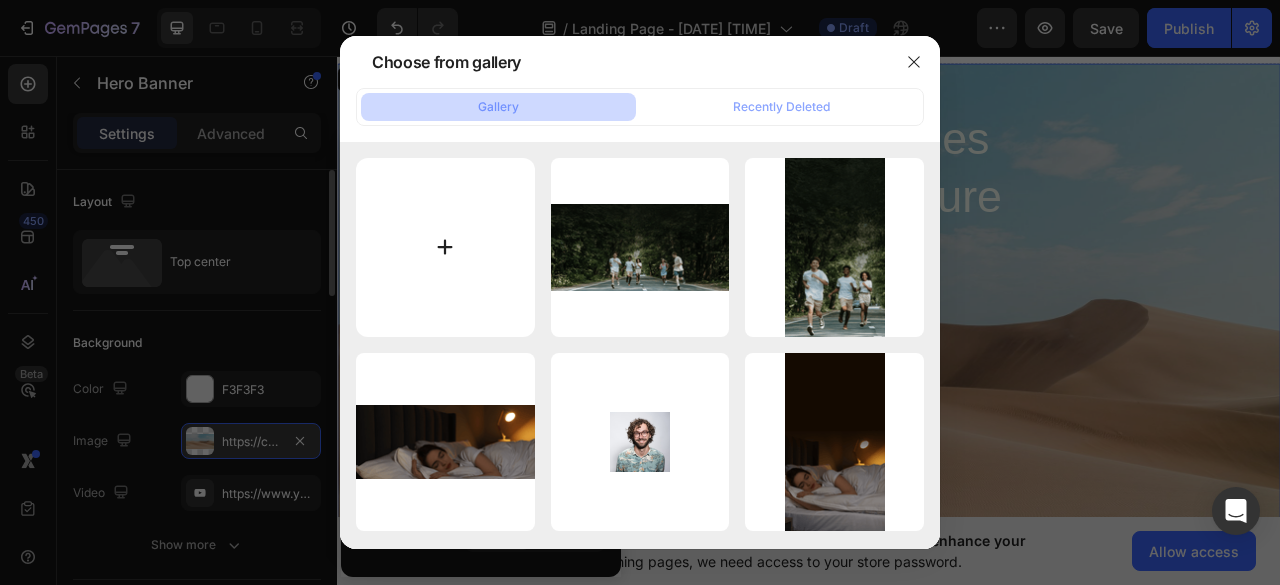 click at bounding box center (445, 247) 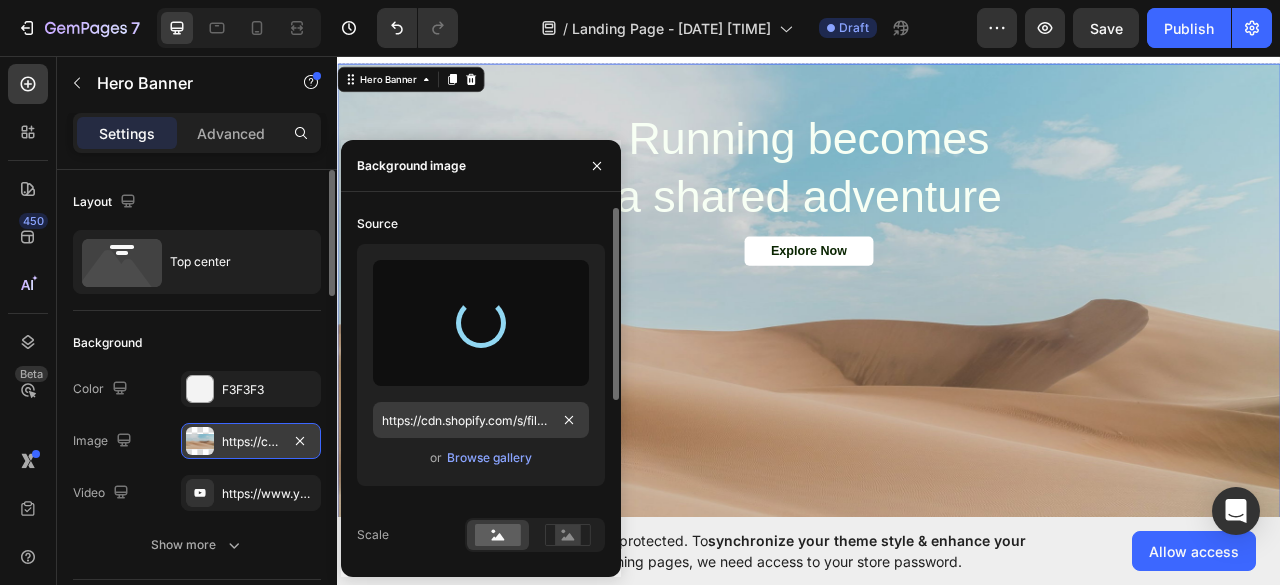 type on "[URL]" 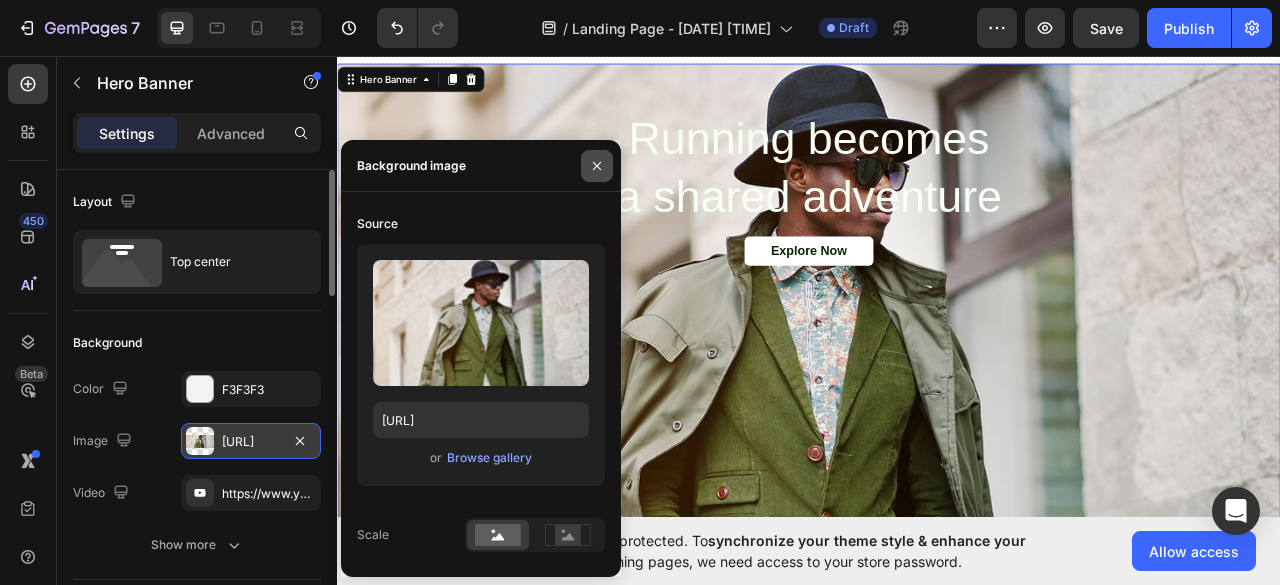 drag, startPoint x: 598, startPoint y: 167, endPoint x: 334, endPoint y: 151, distance: 264.4844 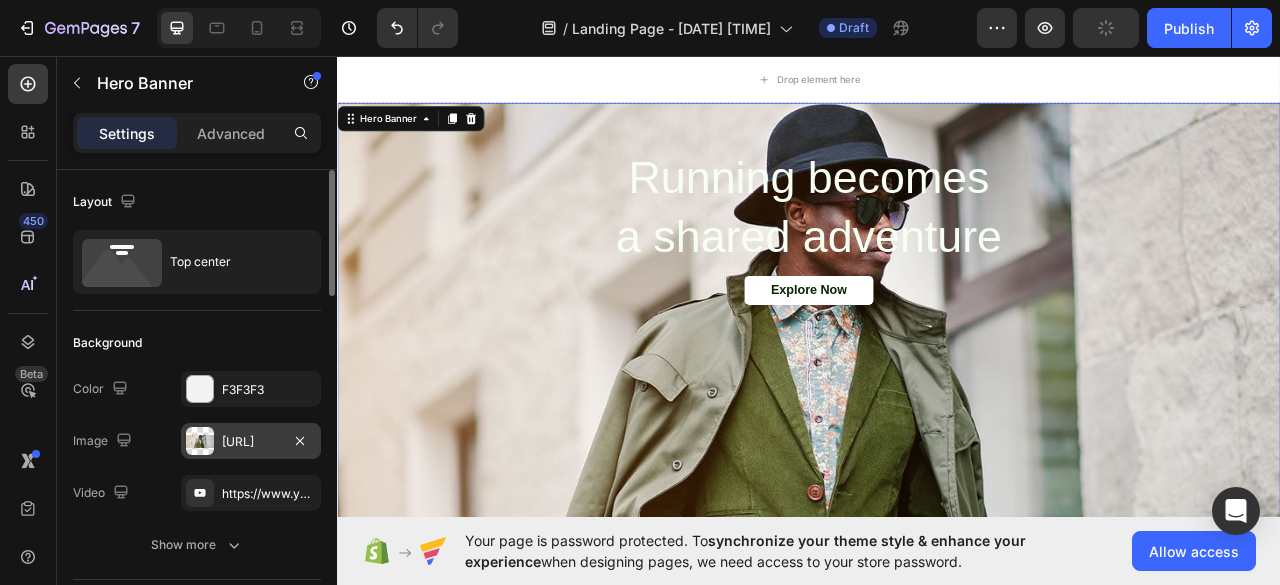 scroll, scrollTop: 0, scrollLeft: 0, axis: both 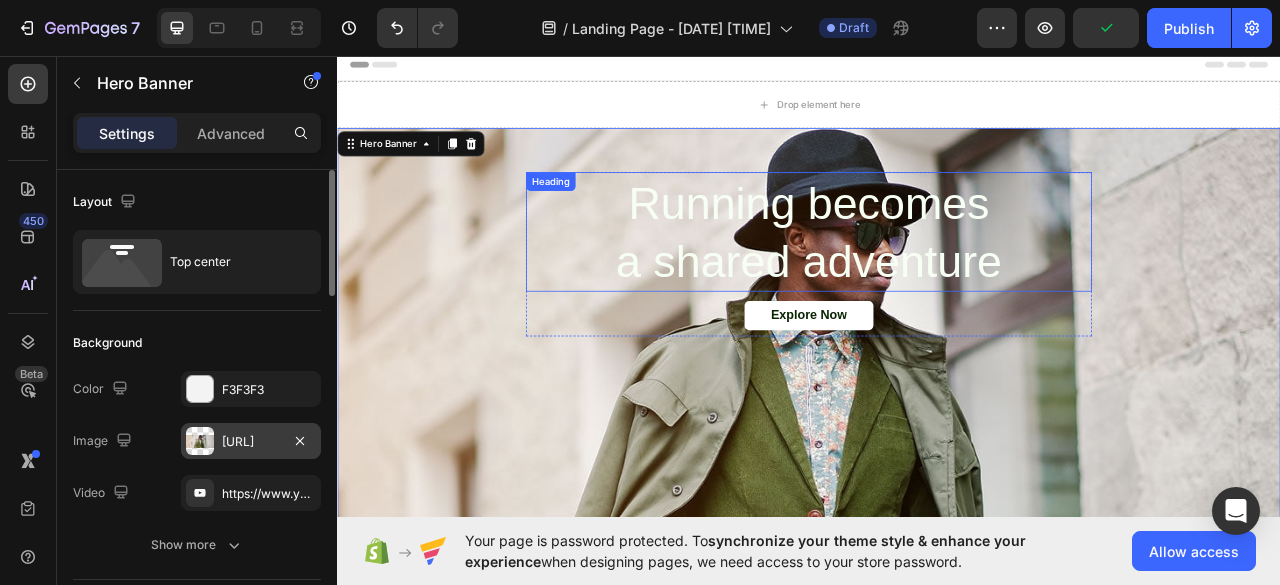click on "Running becomes a shared adventure" at bounding box center (937, 281) 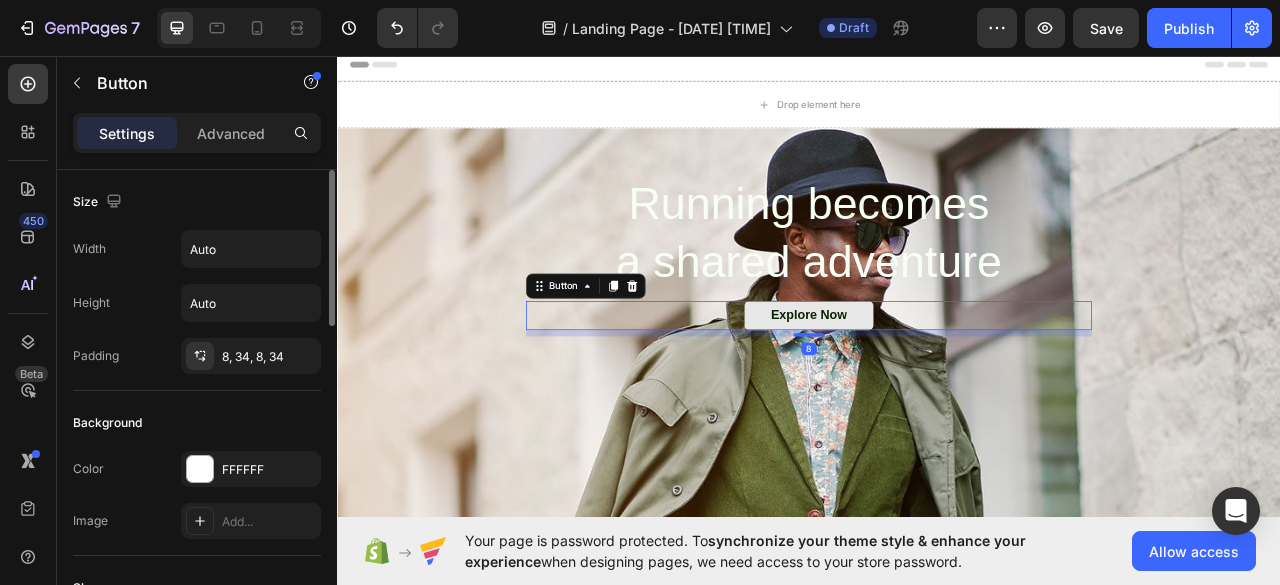 click on "Explore Now" at bounding box center [937, 387] 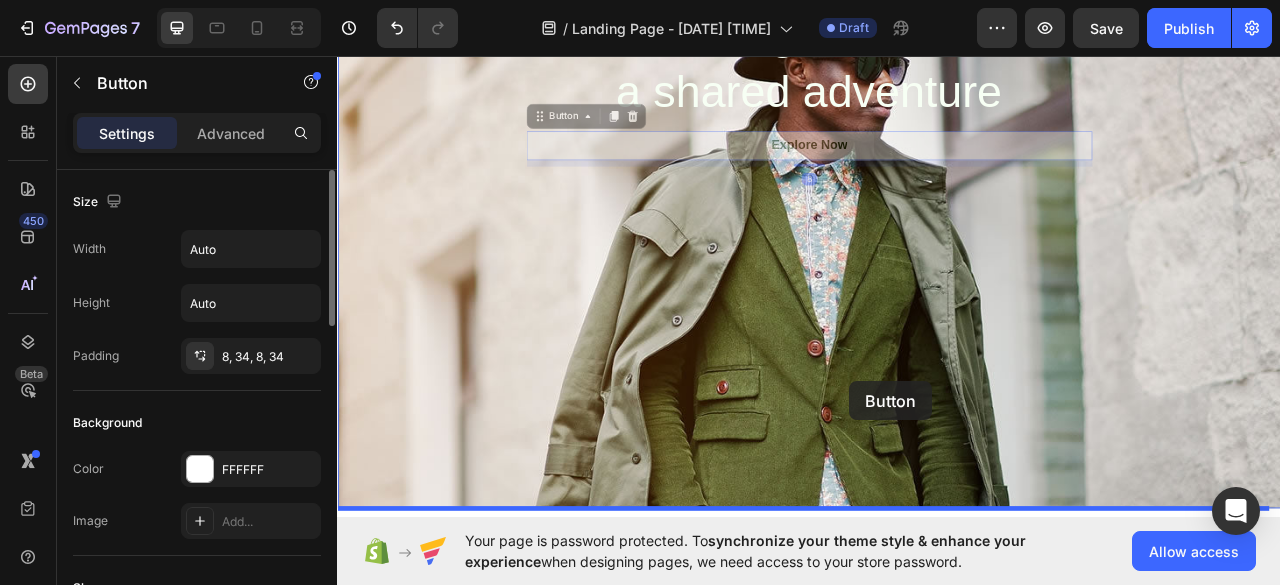 scroll, scrollTop: 242, scrollLeft: 0, axis: vertical 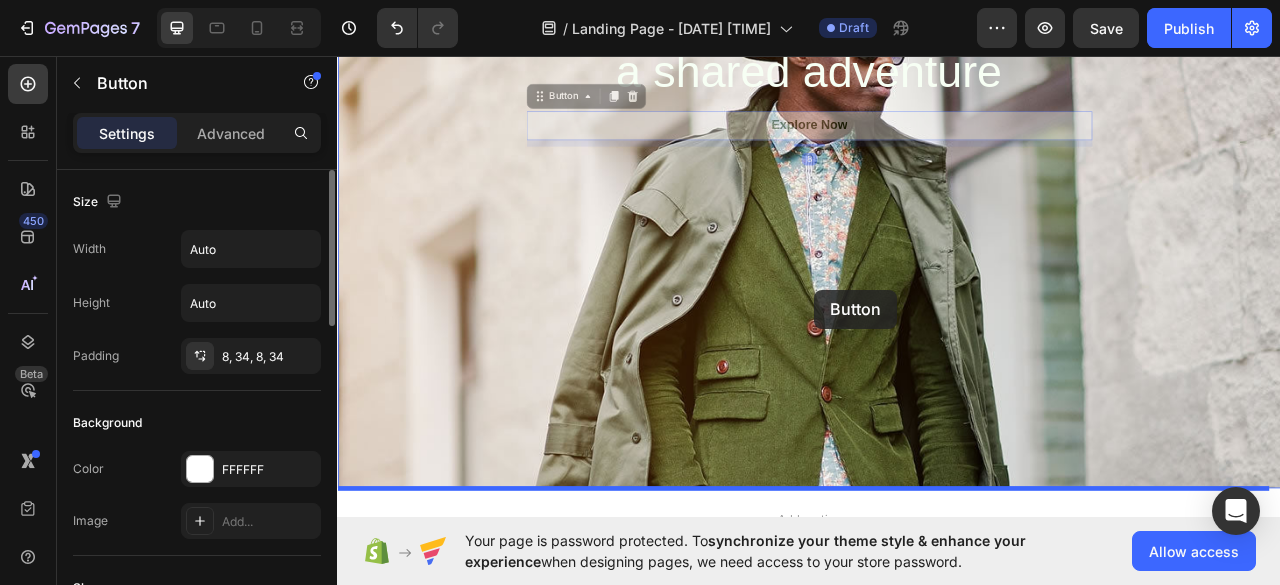 drag, startPoint x: 987, startPoint y: 387, endPoint x: 944, endPoint y: 355, distance: 53.600372 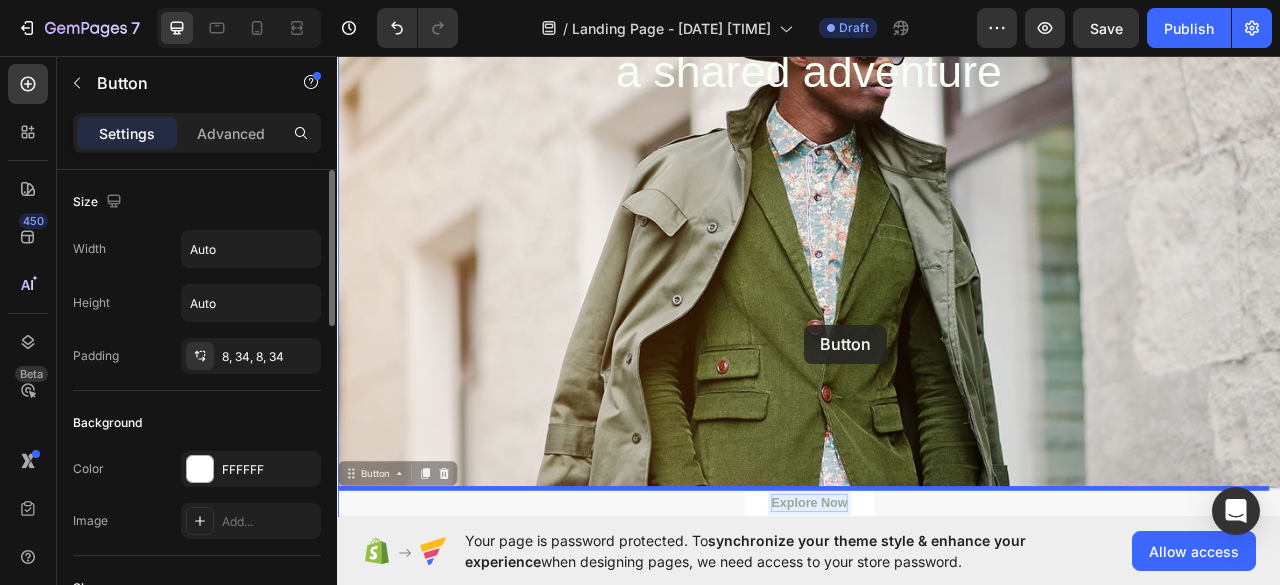 drag, startPoint x: 936, startPoint y: 623, endPoint x: 931, endPoint y: 384, distance: 239.05229 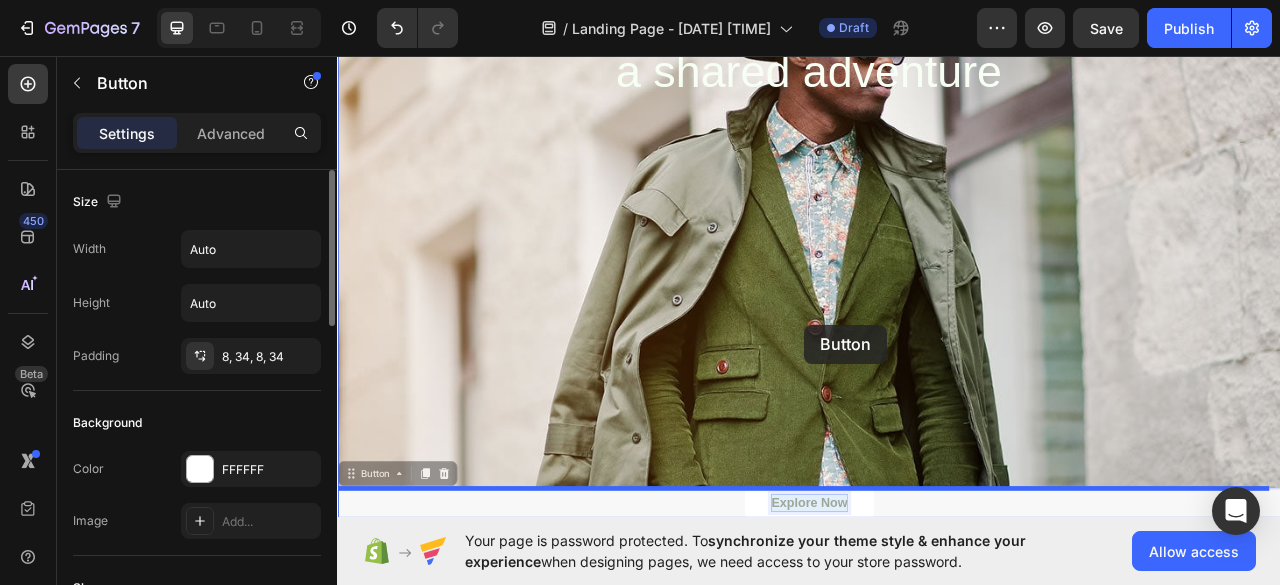 click on "Header Running becomes a shared adventure Heading Row Hero Banner Explore Now Button 8 Explore Now Button 8 Section 2 Root Start with Sections from sidebar Add sections Add elements Start with Generating from URL or image Add section Choose templates inspired by CRO experts Generate layout from URL or image Add blank section then drag & drop elements Footer" at bounding box center (937, 373) 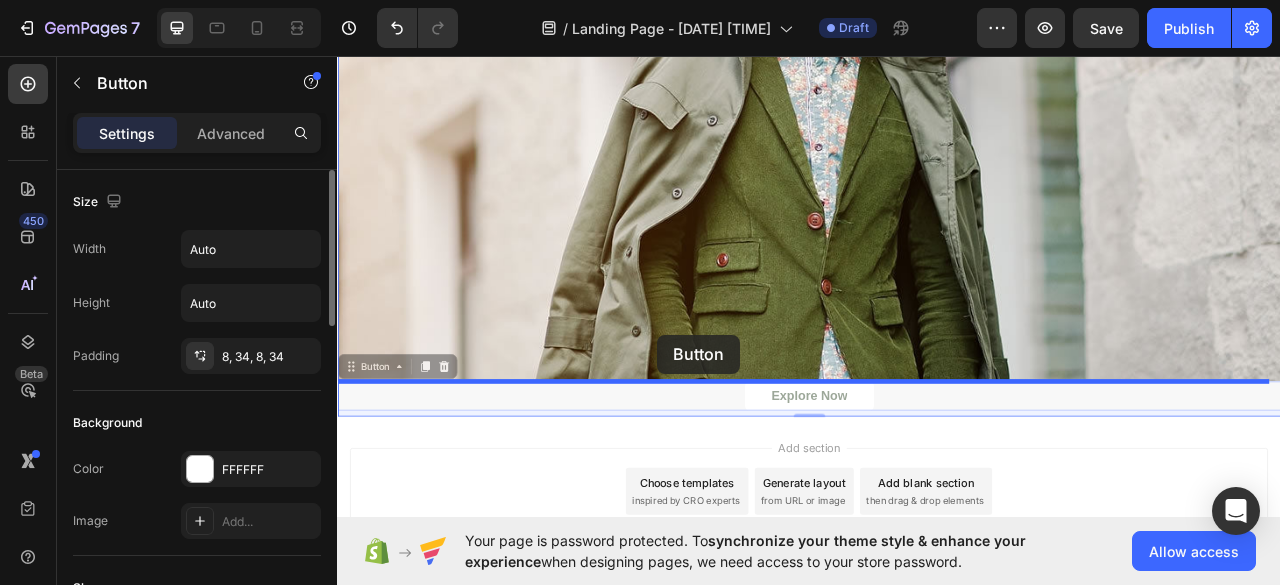 scroll, scrollTop: 389, scrollLeft: 0, axis: vertical 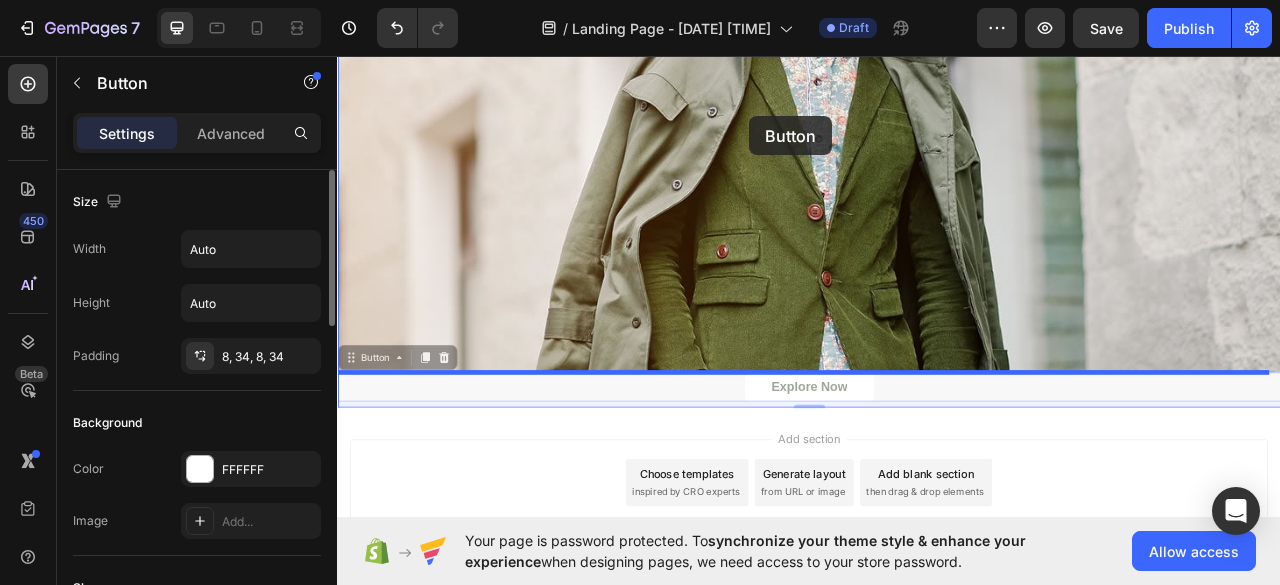 drag, startPoint x: 395, startPoint y: 587, endPoint x: 861, endPoint y: 134, distance: 649.8961 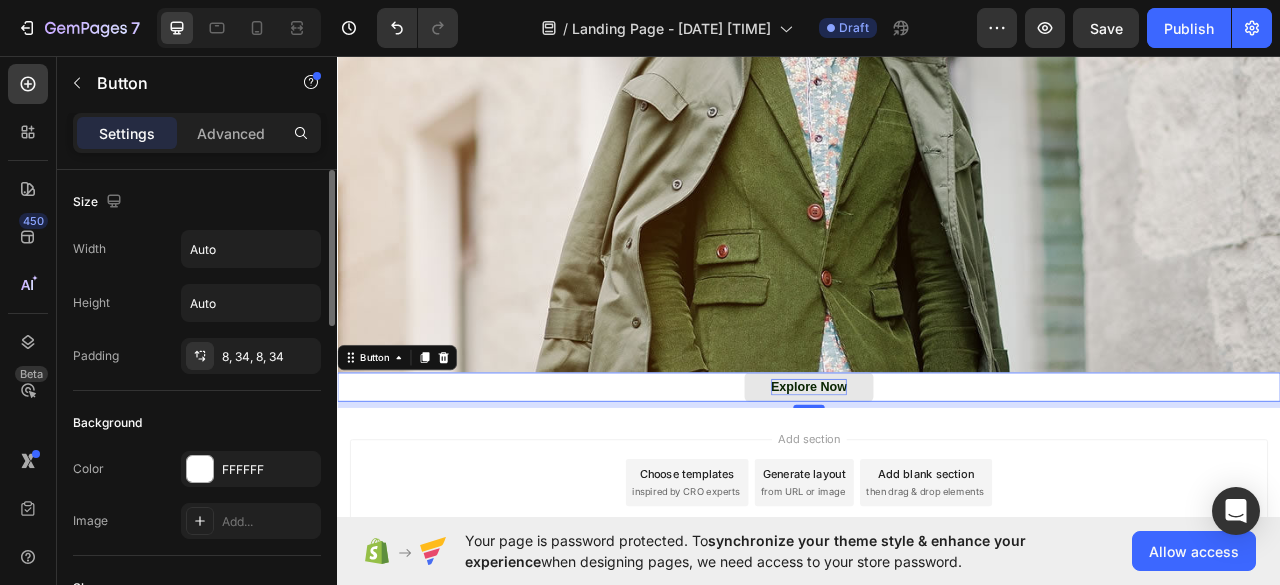 click on "Explore Now" at bounding box center (937, 478) 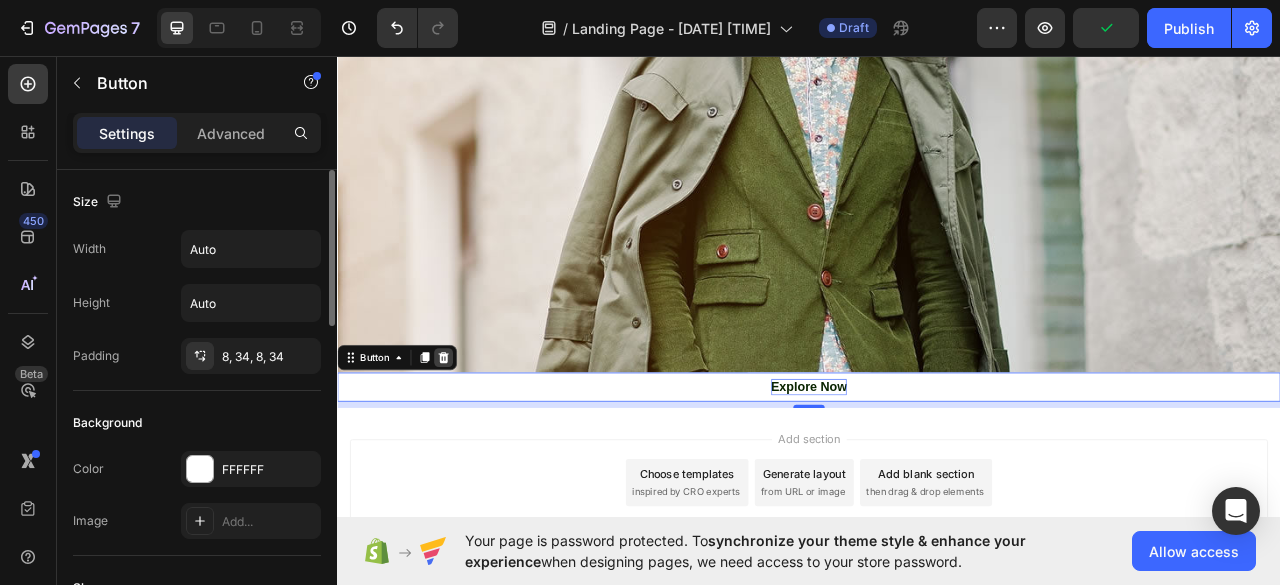 click 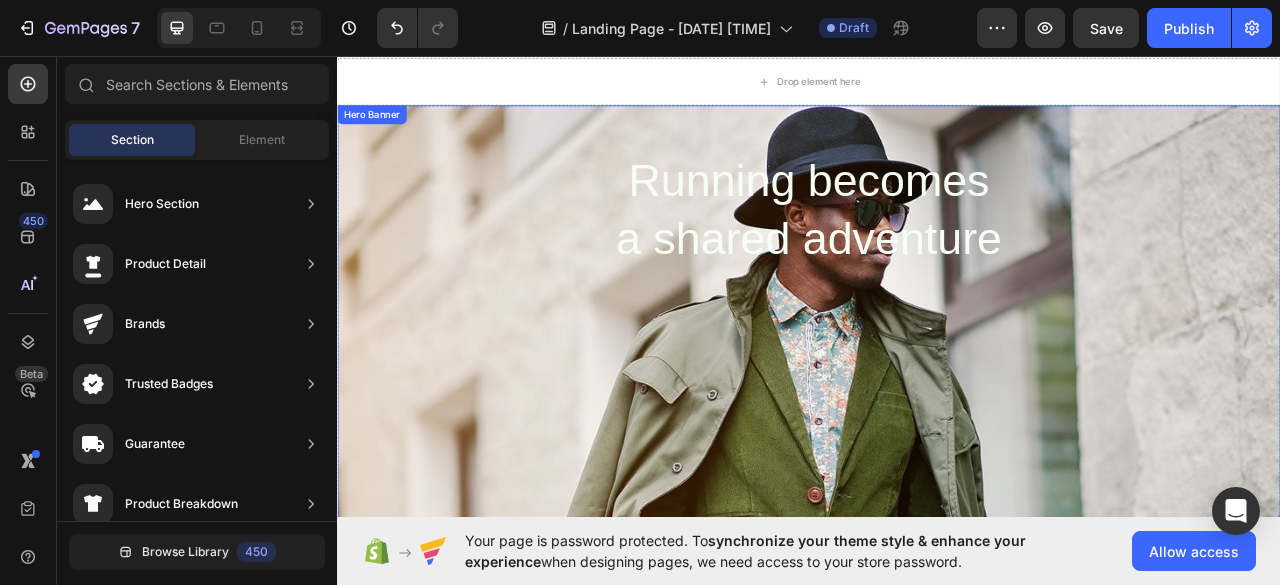 scroll, scrollTop: 0, scrollLeft: 0, axis: both 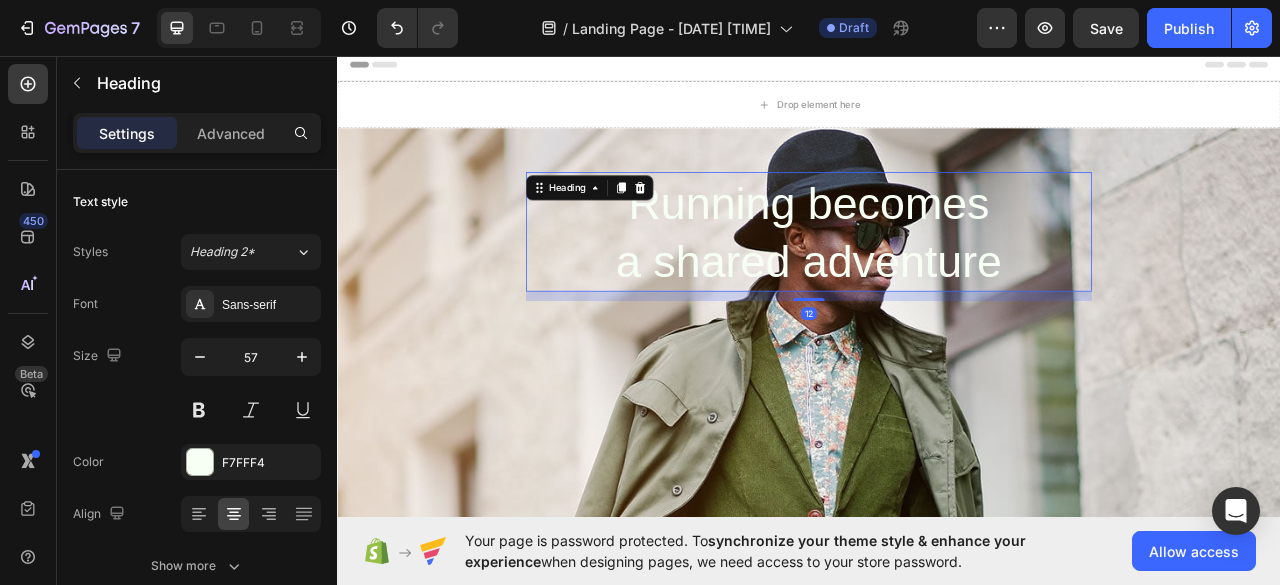 click on "Running becomes a shared adventure" at bounding box center (937, 281) 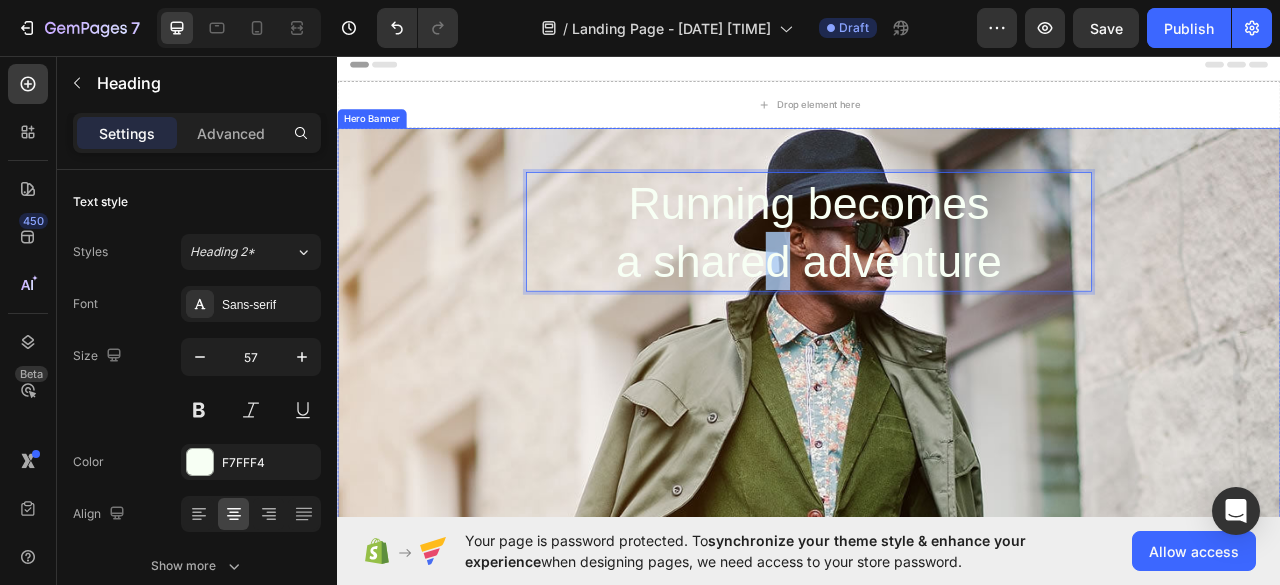 drag, startPoint x: 863, startPoint y: 301, endPoint x: 910, endPoint y: 363, distance: 77.801025 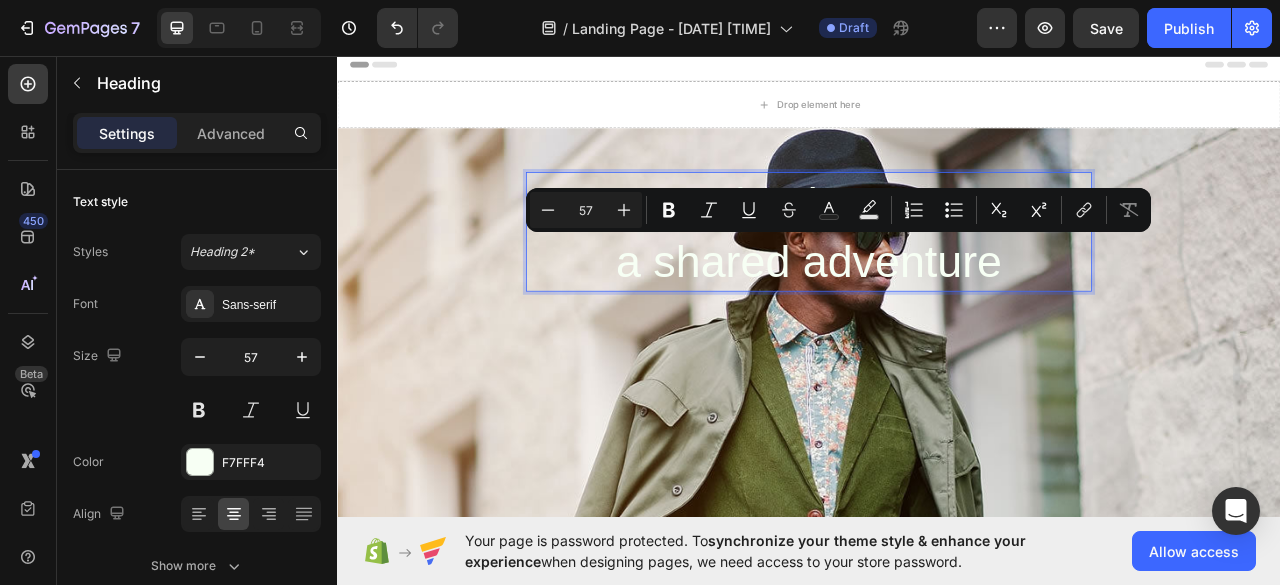 click on "Running becomes a shared adventure" at bounding box center (937, 281) 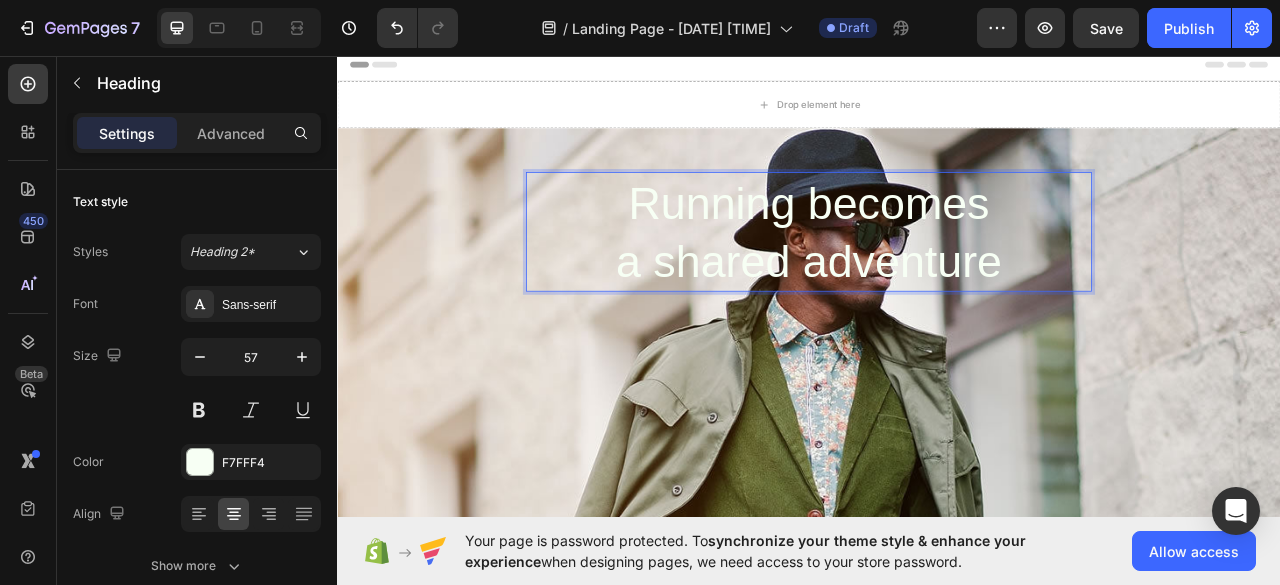 drag, startPoint x: 942, startPoint y: 306, endPoint x: 1002, endPoint y: 390, distance: 103.227905 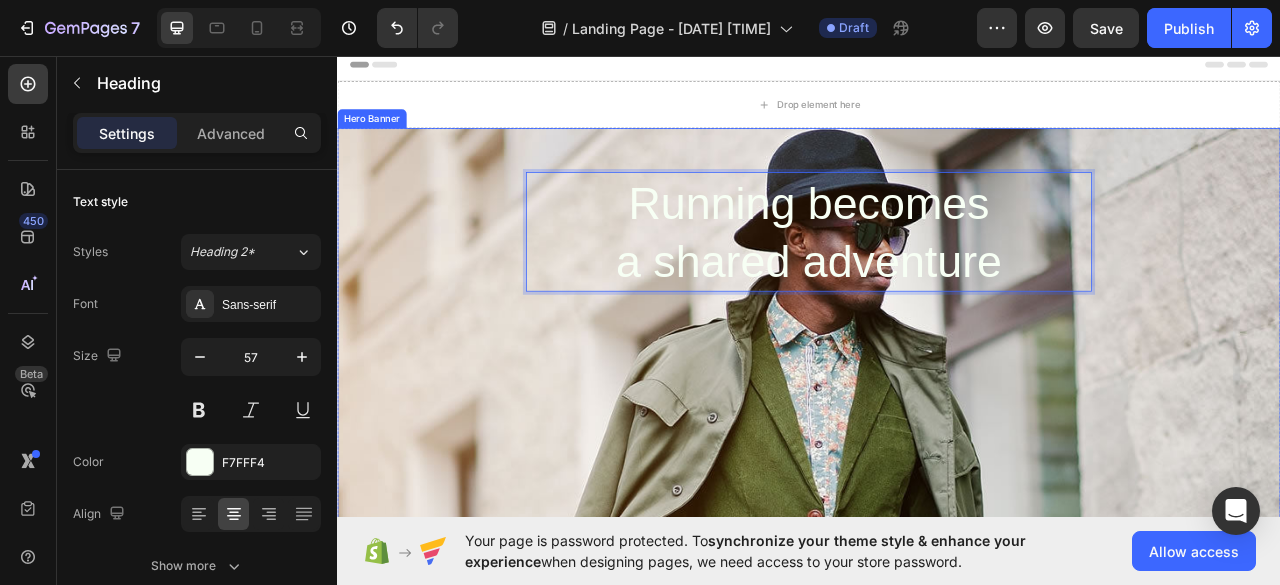 click at bounding box center [937, 499] 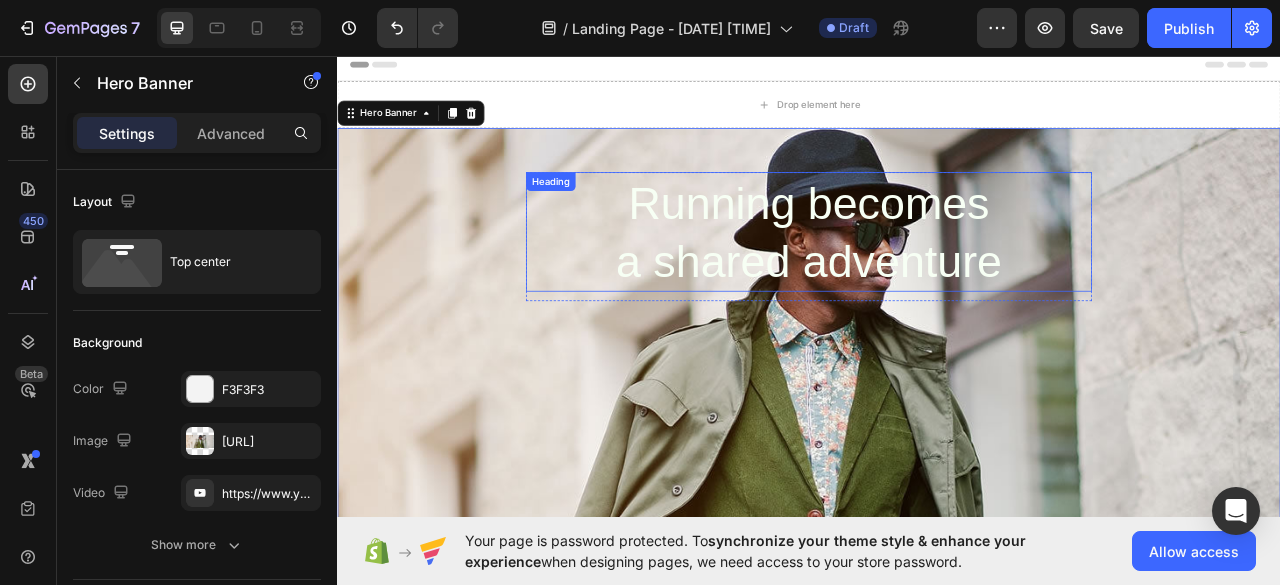 click on "Running becomes a shared adventure" at bounding box center [937, 281] 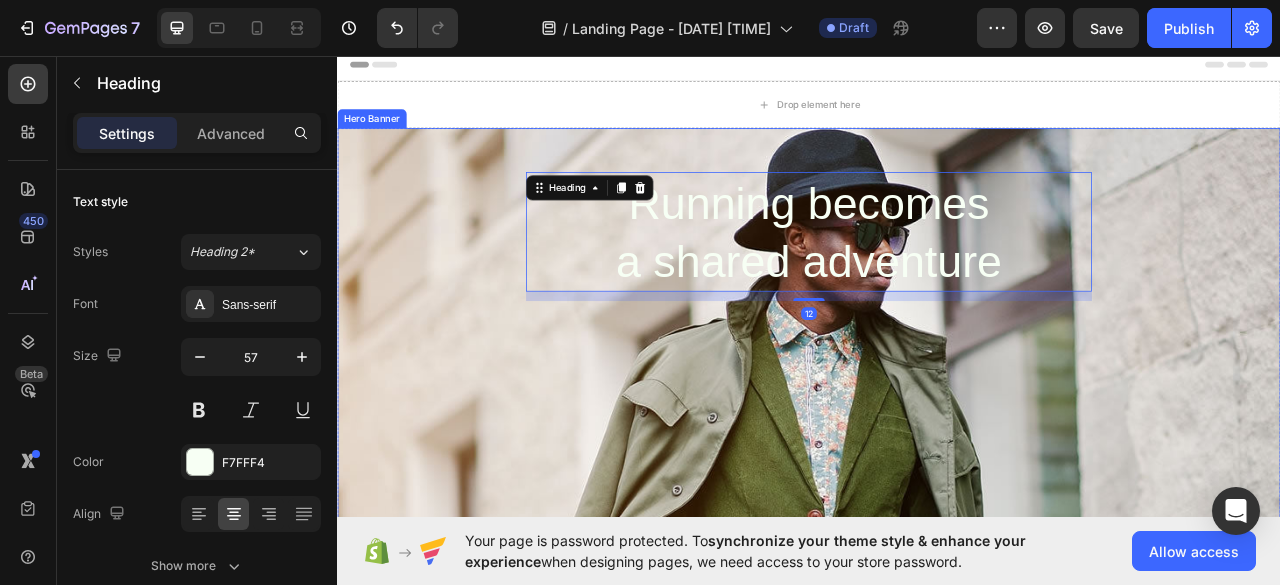 drag, startPoint x: 929, startPoint y: 384, endPoint x: 927, endPoint y: 394, distance: 10.198039 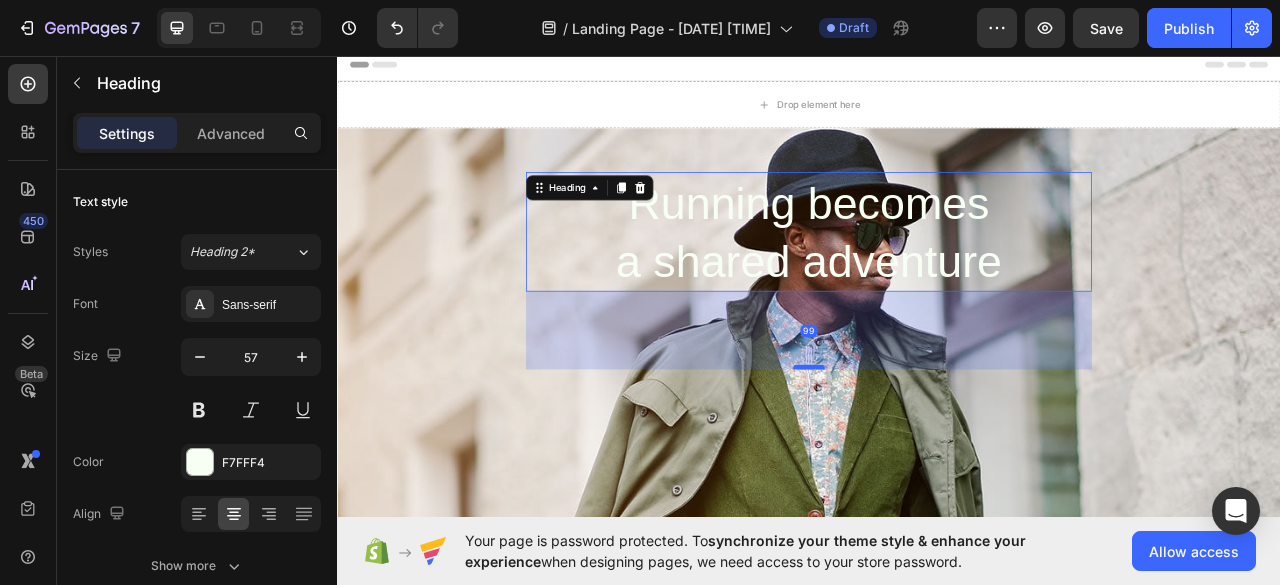 drag, startPoint x: 937, startPoint y: 363, endPoint x: 947, endPoint y: 459, distance: 96.519424 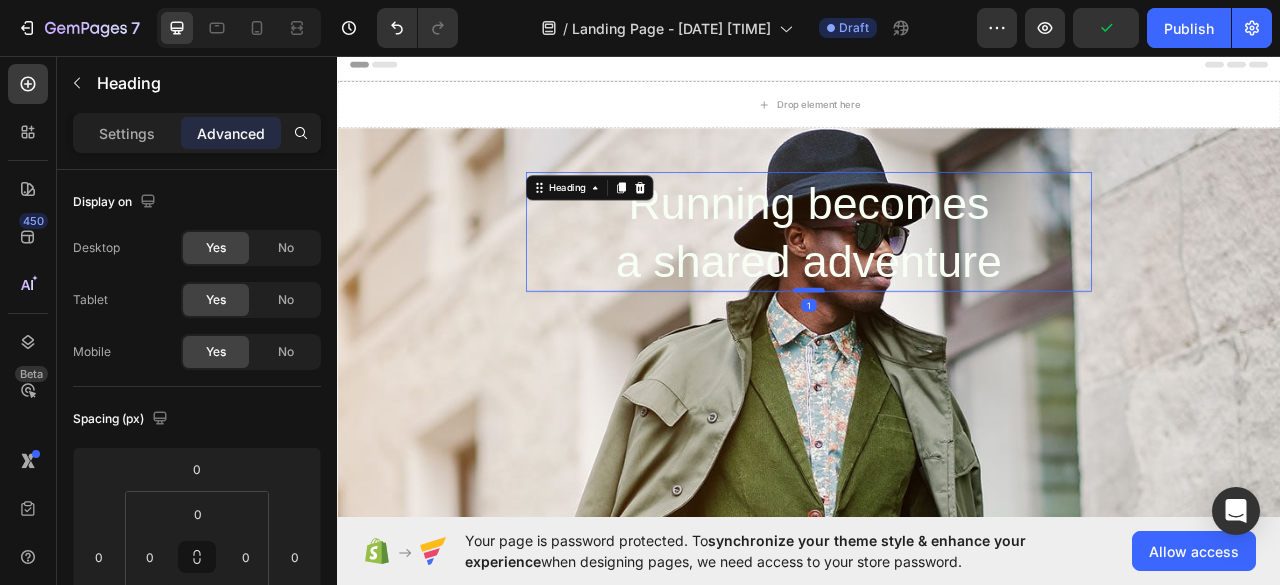 drag, startPoint x: 947, startPoint y: 459, endPoint x: 932, endPoint y: 352, distance: 108.04629 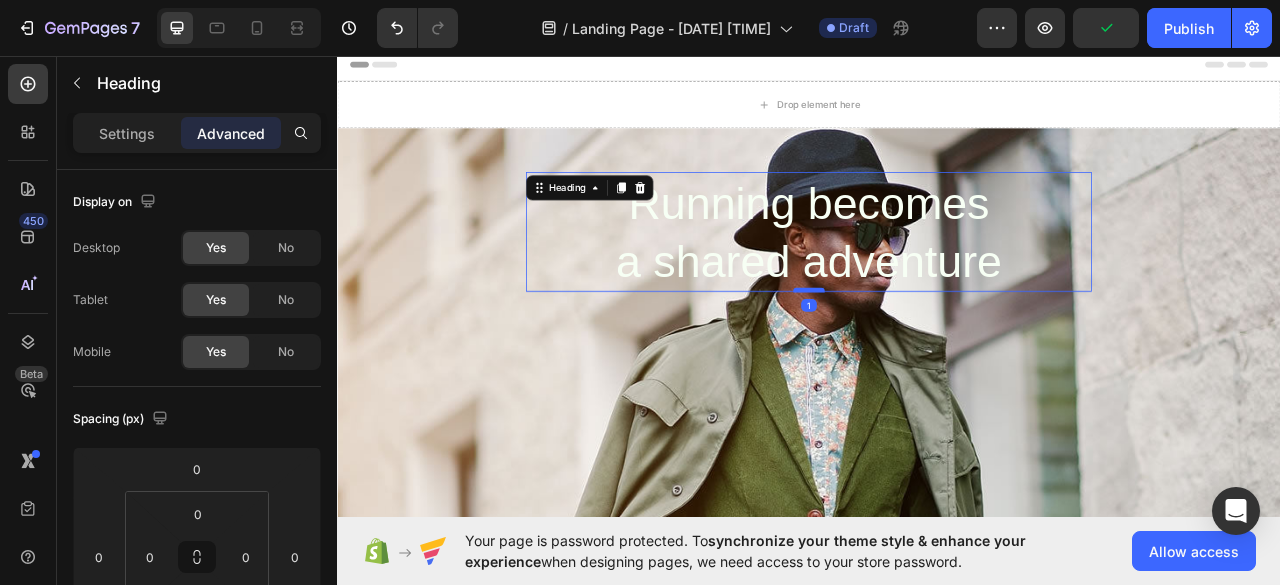 click at bounding box center (937, 355) 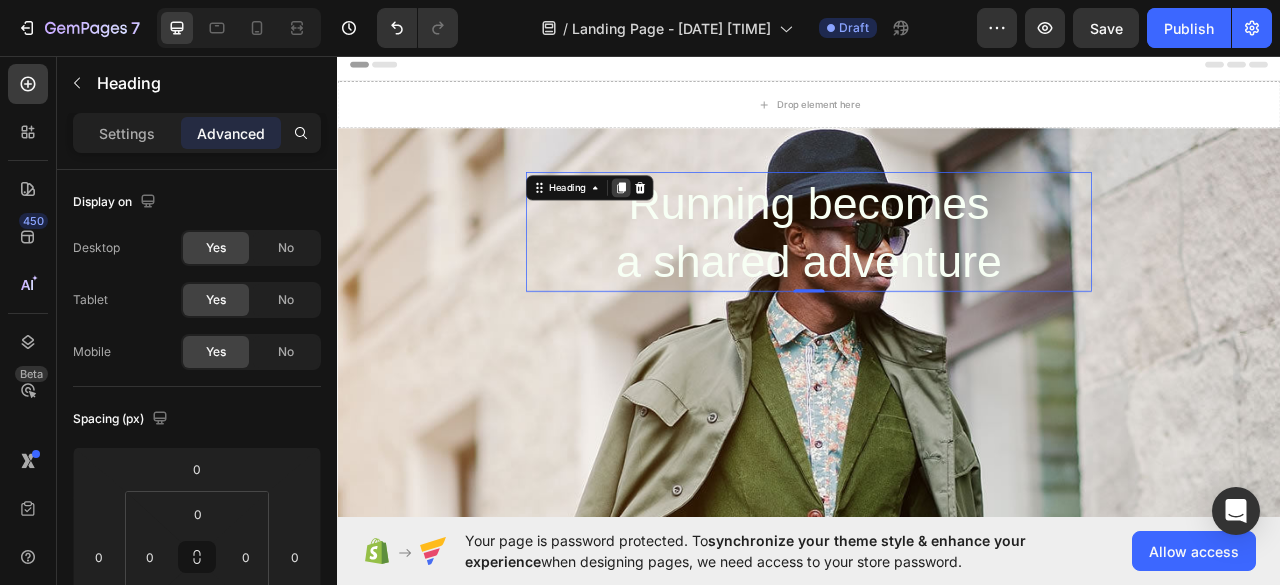 click 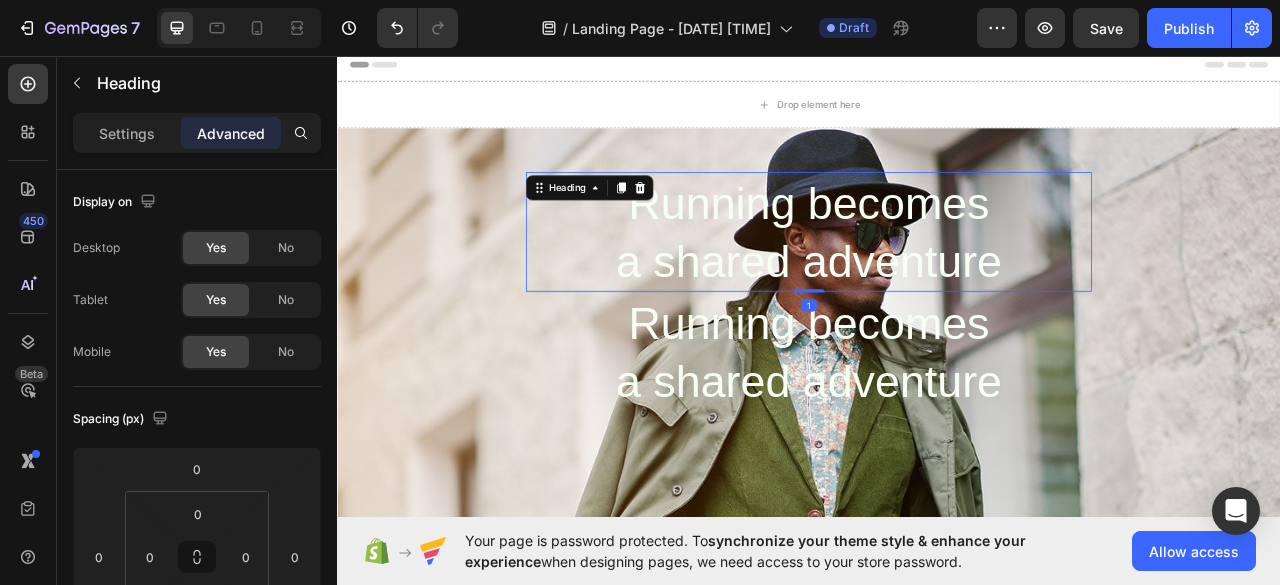 click on "Running becomes a shared adventure" at bounding box center (937, 281) 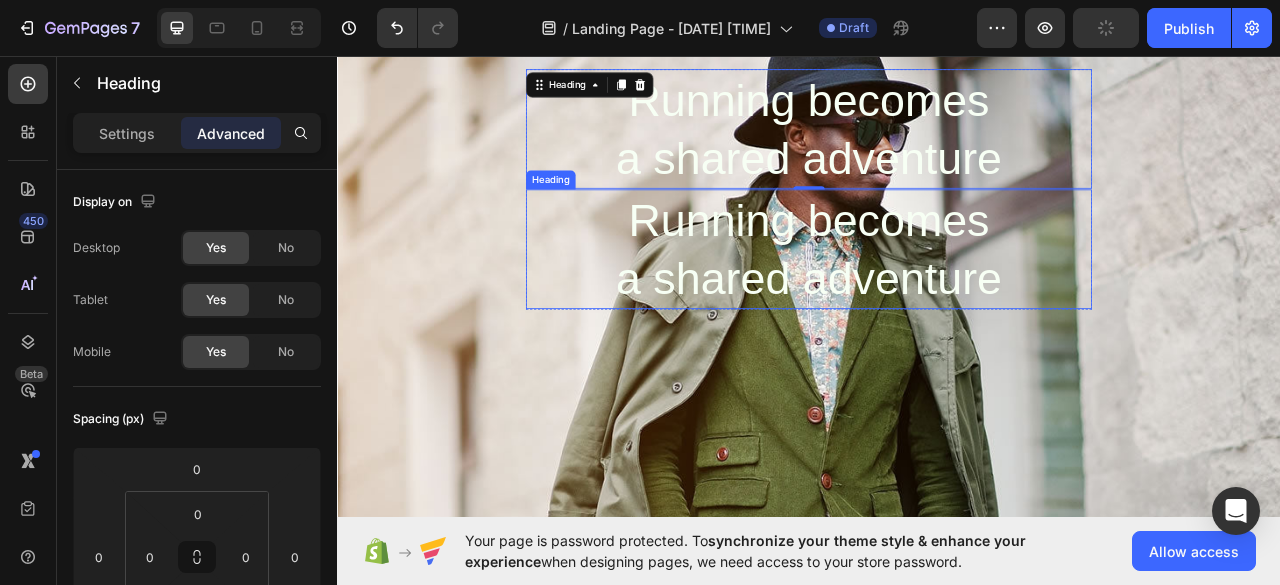 scroll, scrollTop: 100, scrollLeft: 0, axis: vertical 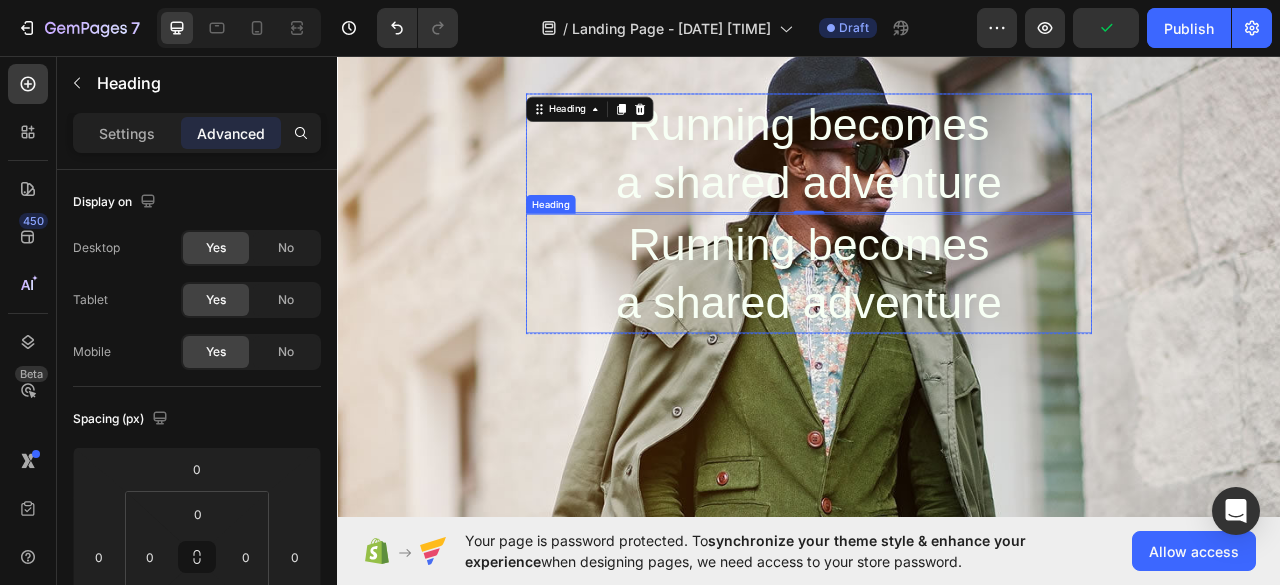 click on "Running becomes a shared adventure" at bounding box center (937, 334) 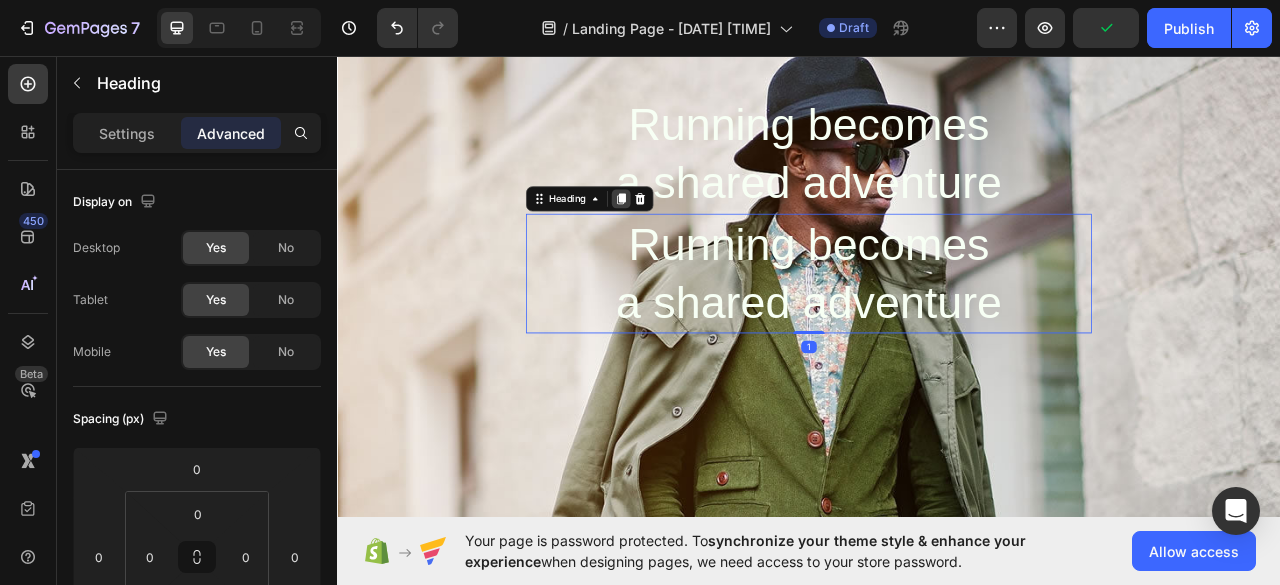 click 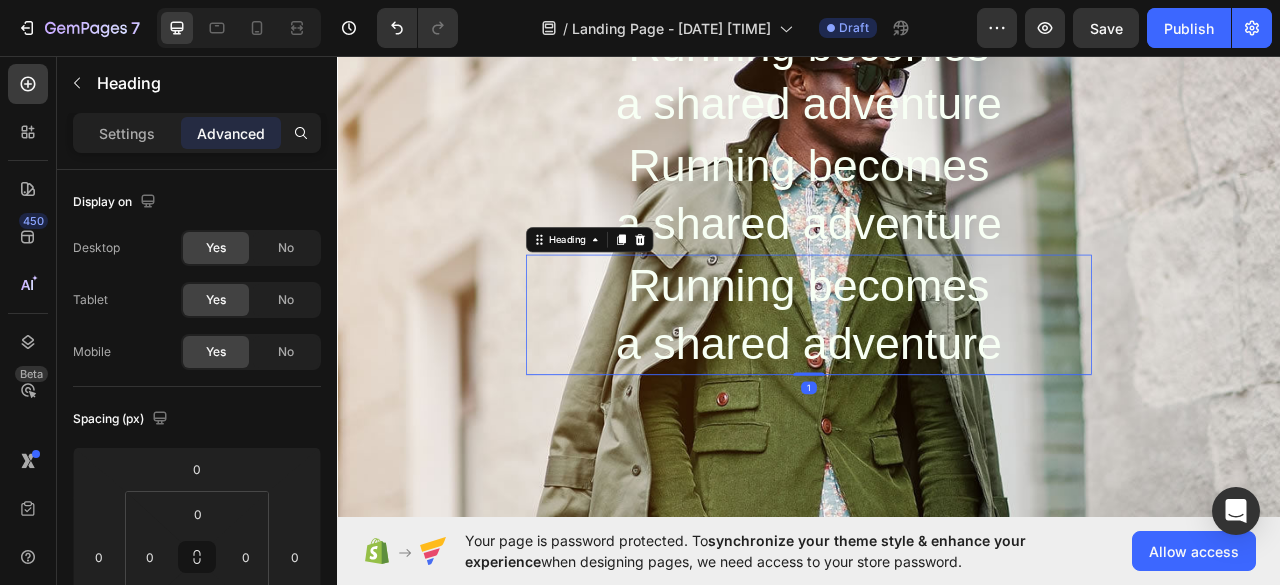 scroll, scrollTop: 200, scrollLeft: 0, axis: vertical 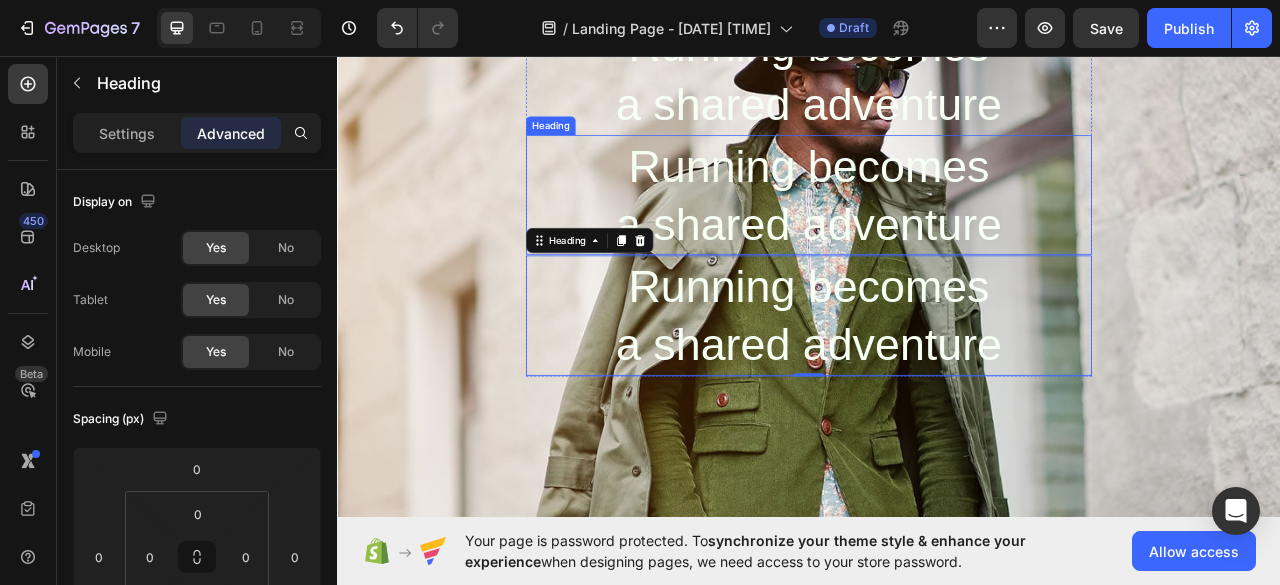 click on "Running becomes a shared adventure" at bounding box center (937, 234) 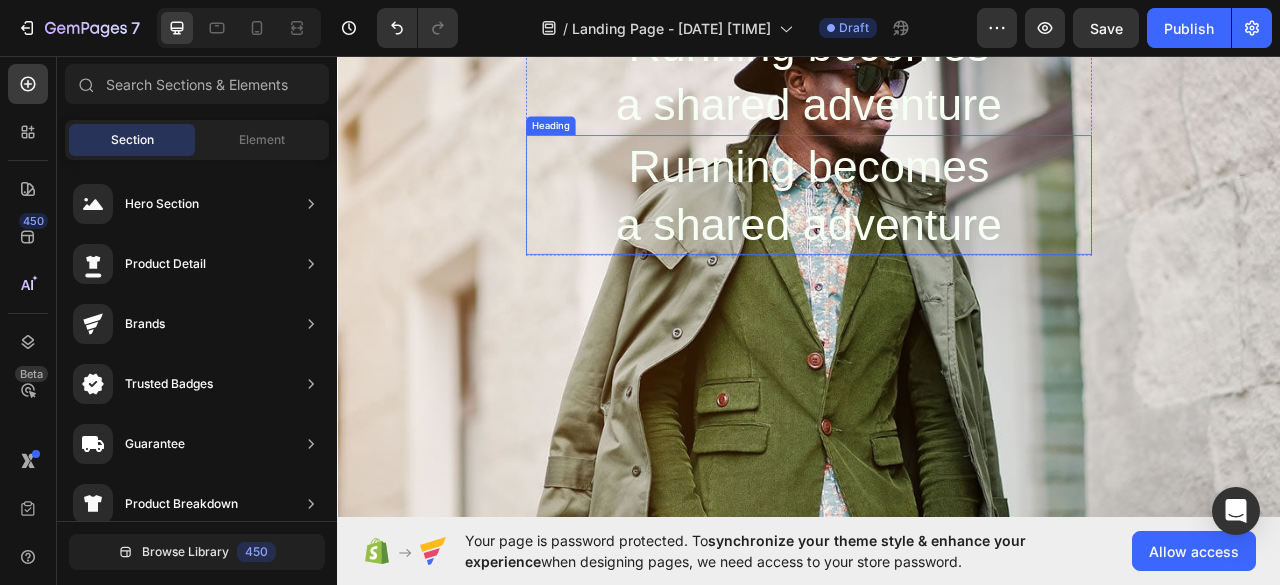 scroll, scrollTop: 100, scrollLeft: 0, axis: vertical 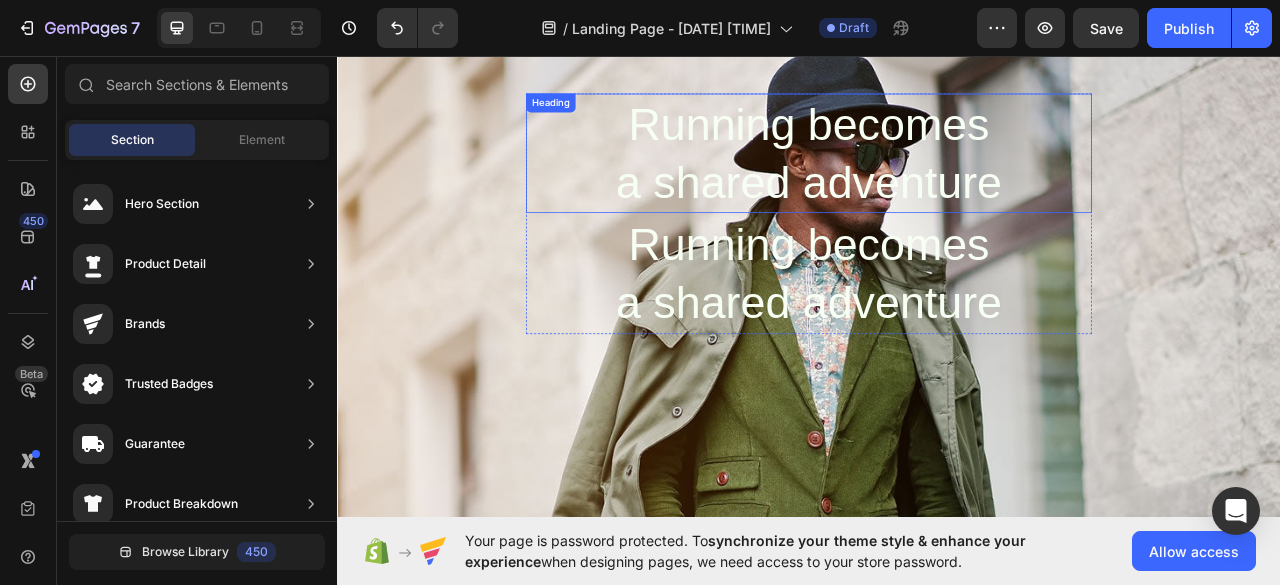 click on "Running becomes a shared adventure" at bounding box center [937, 181] 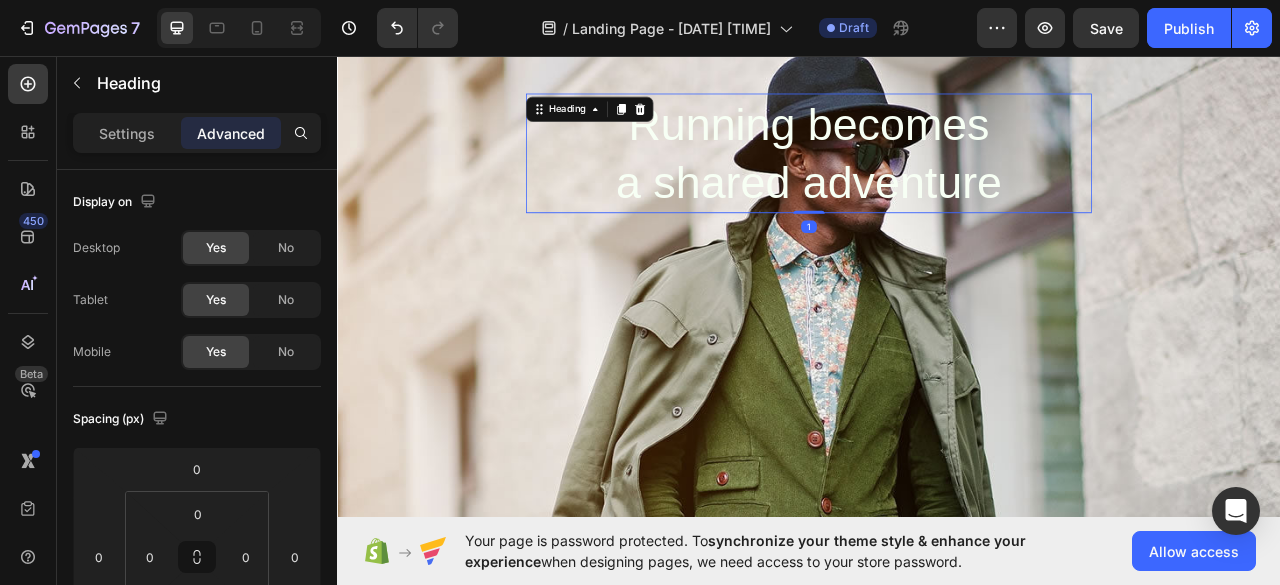 click on "Running becomes a shared adventure" at bounding box center [937, 181] 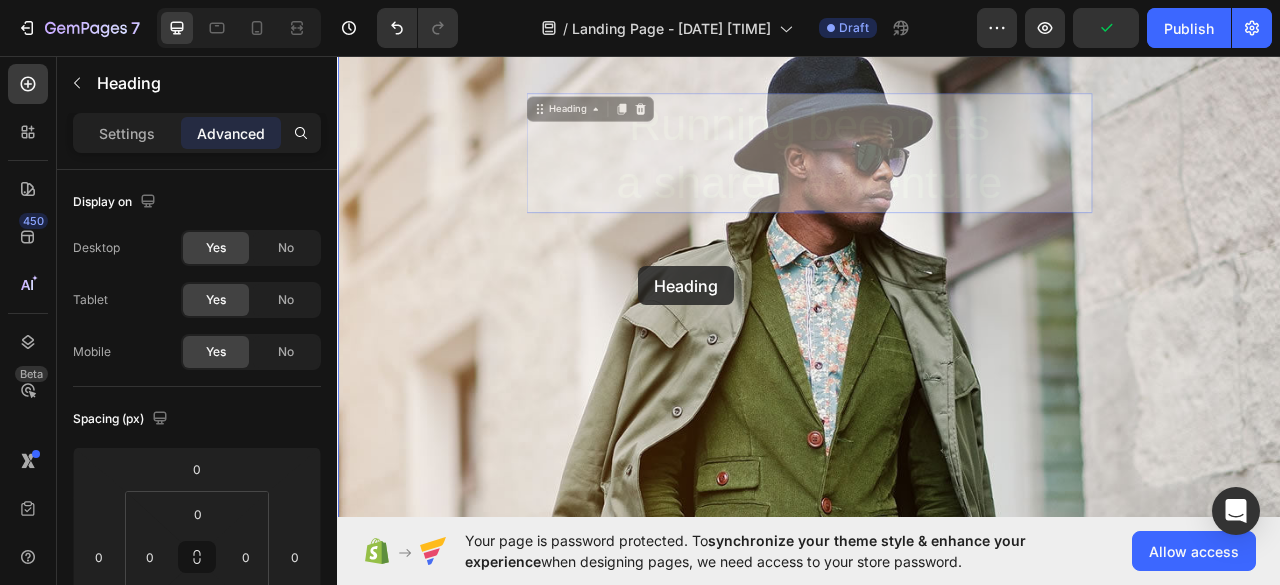 drag, startPoint x: 588, startPoint y: 128, endPoint x: 719, endPoint y: 326, distance: 237.41315 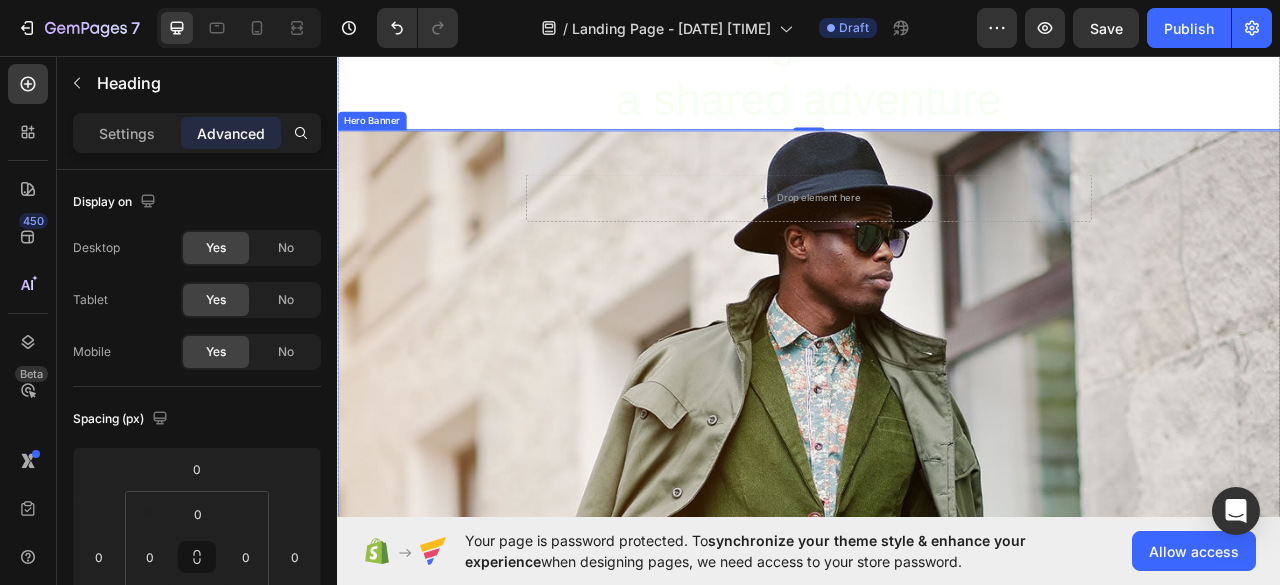 scroll, scrollTop: 0, scrollLeft: 0, axis: both 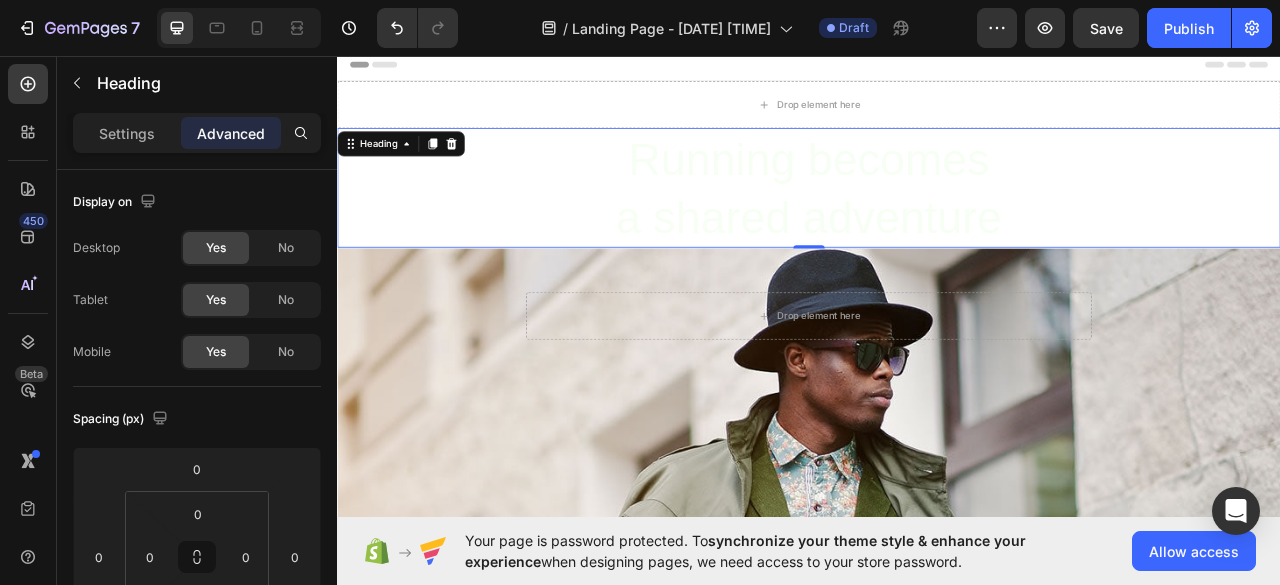 click on "Running becomes a shared adventure" at bounding box center [937, 225] 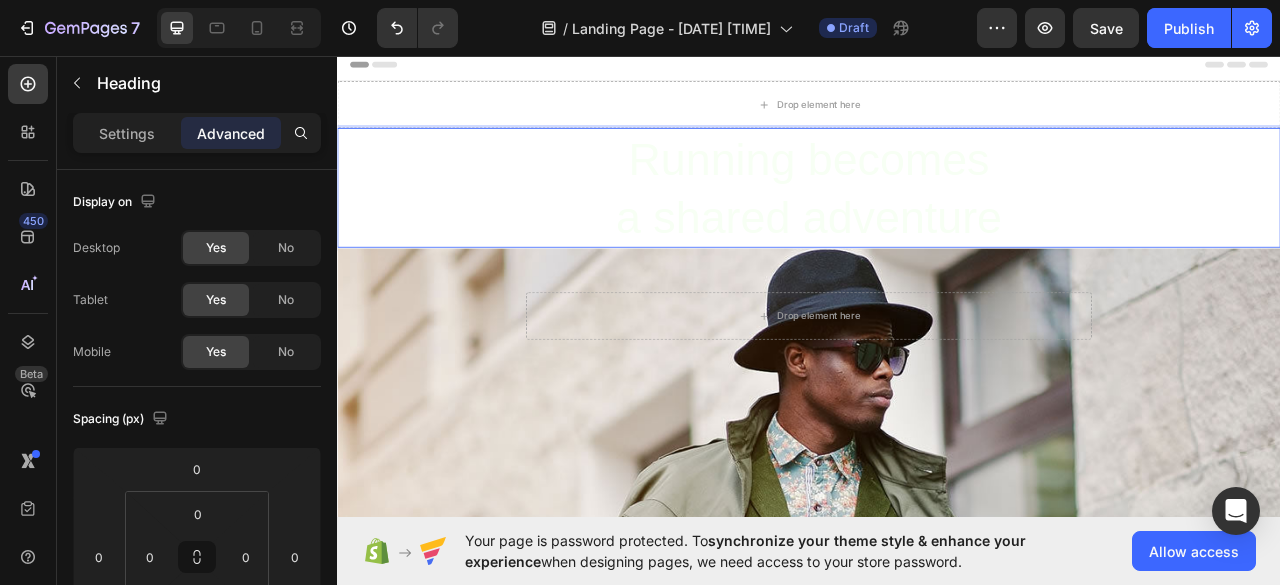 click on "Running becomes a shared adventure" at bounding box center (937, 225) 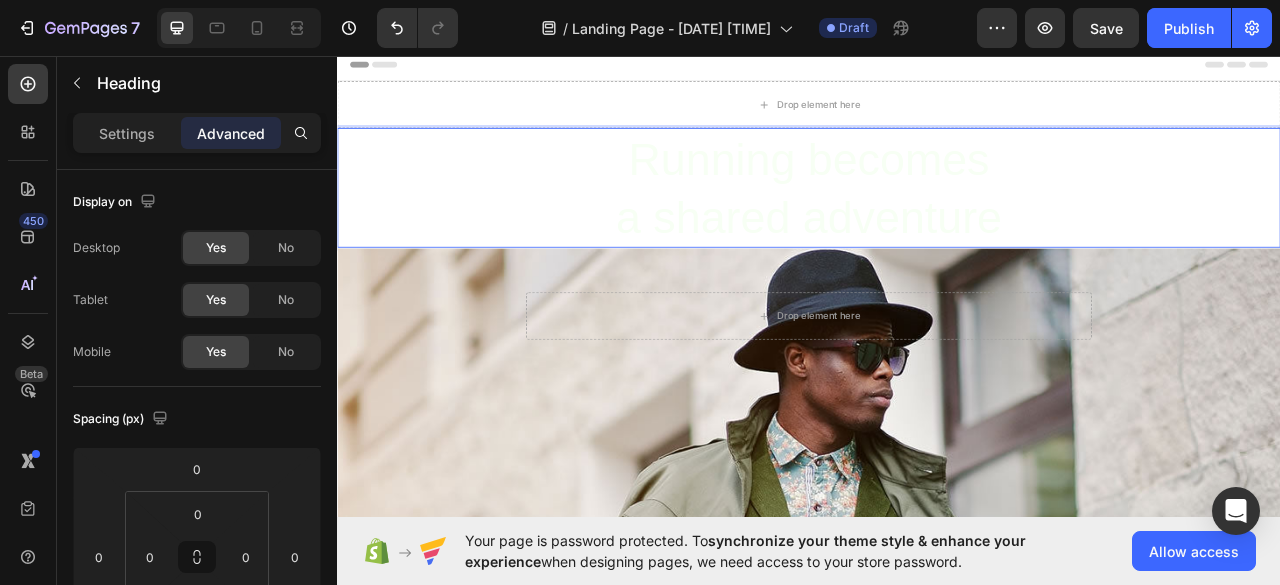 click on "Running becomes a shared adventure" at bounding box center (937, 225) 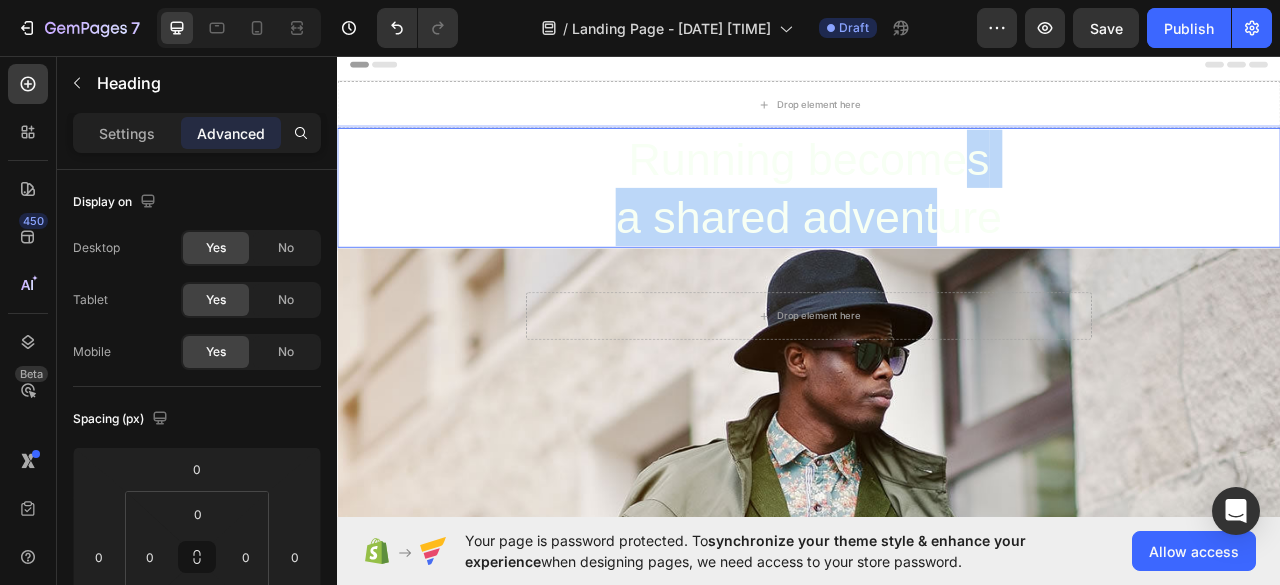 drag, startPoint x: 1123, startPoint y: 203, endPoint x: 1007, endPoint y: 257, distance: 127.95312 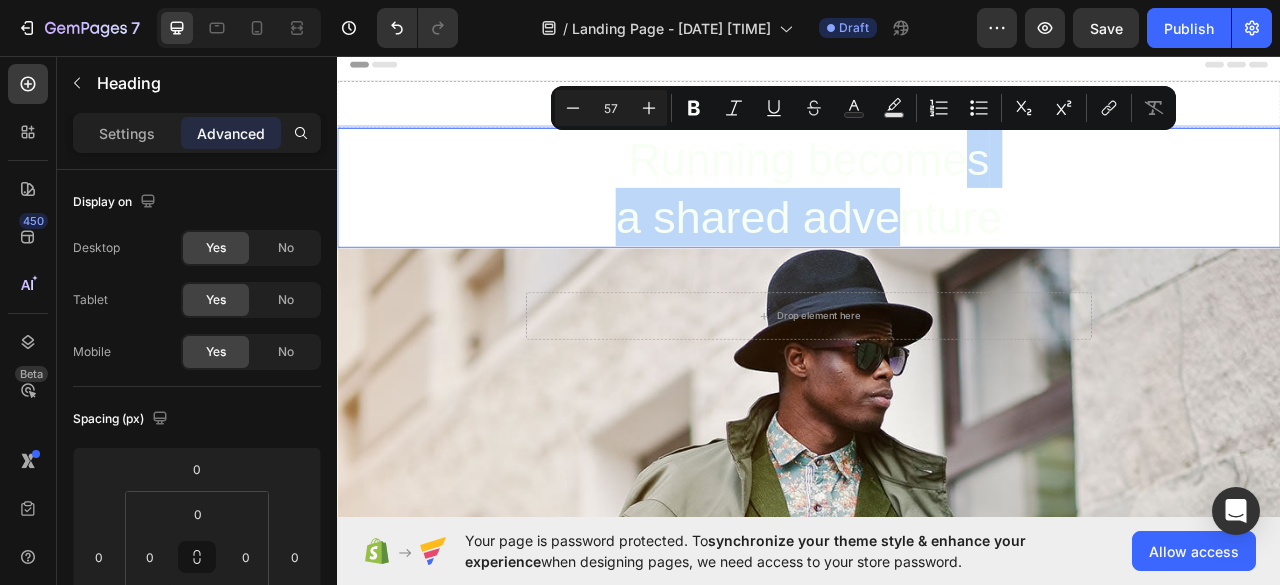 click on "Running becomes a shared adventure" at bounding box center (937, 225) 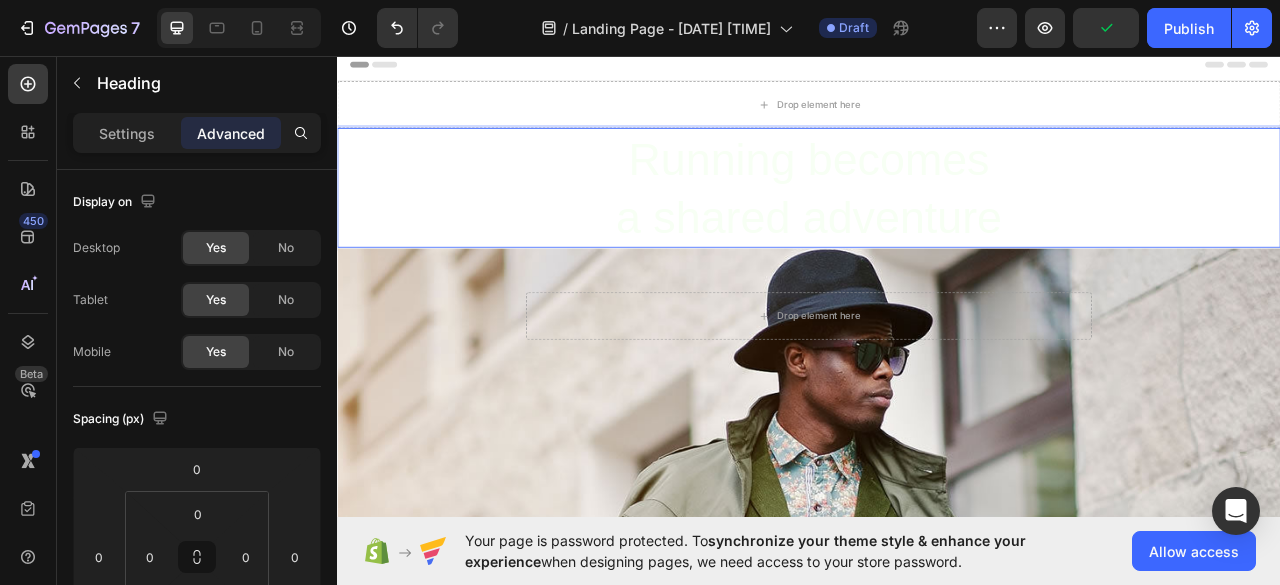click on "Running becomes a shared adventure" at bounding box center (937, 225) 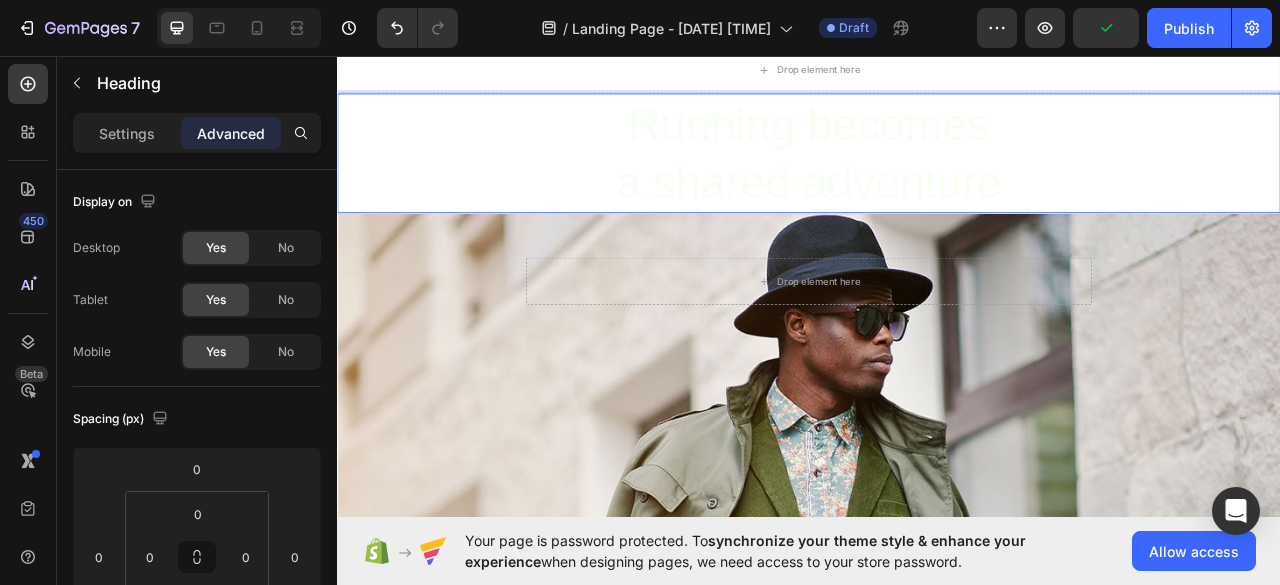 scroll, scrollTop: 0, scrollLeft: 0, axis: both 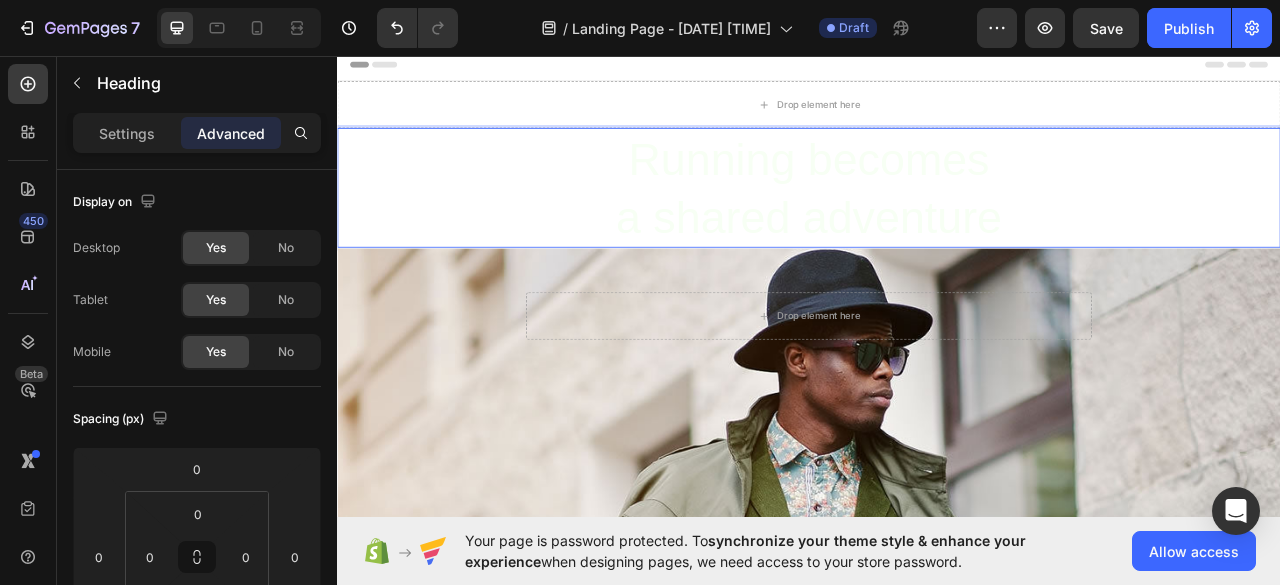 click on "Running becomes a shared adventure" at bounding box center (937, 225) 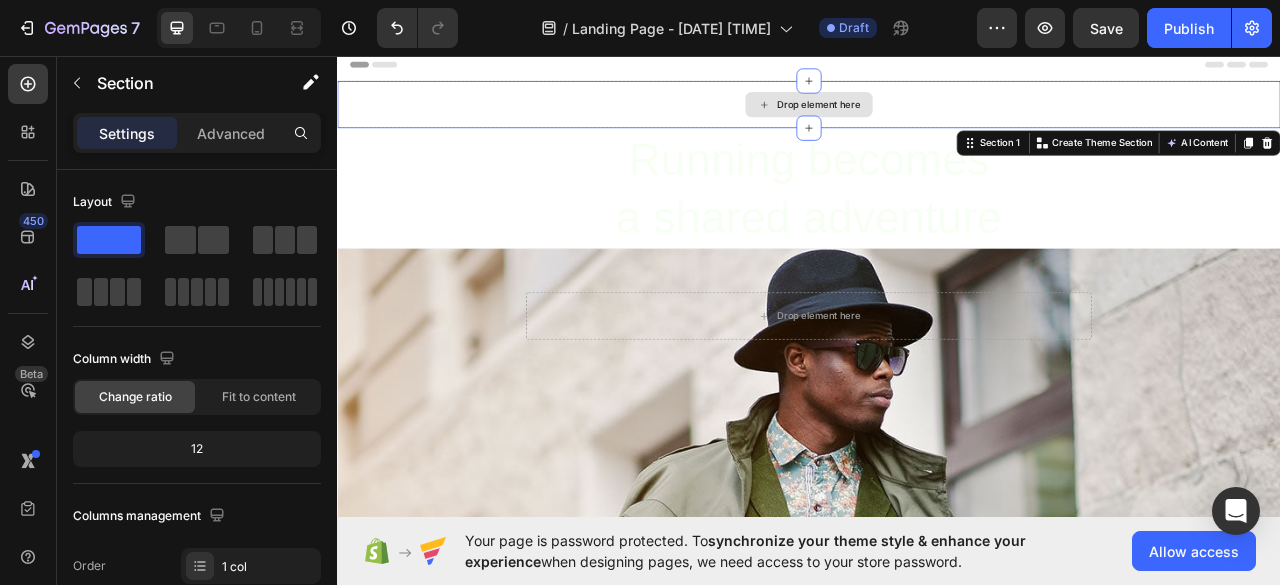 click on "Drop element here" at bounding box center [937, 119] 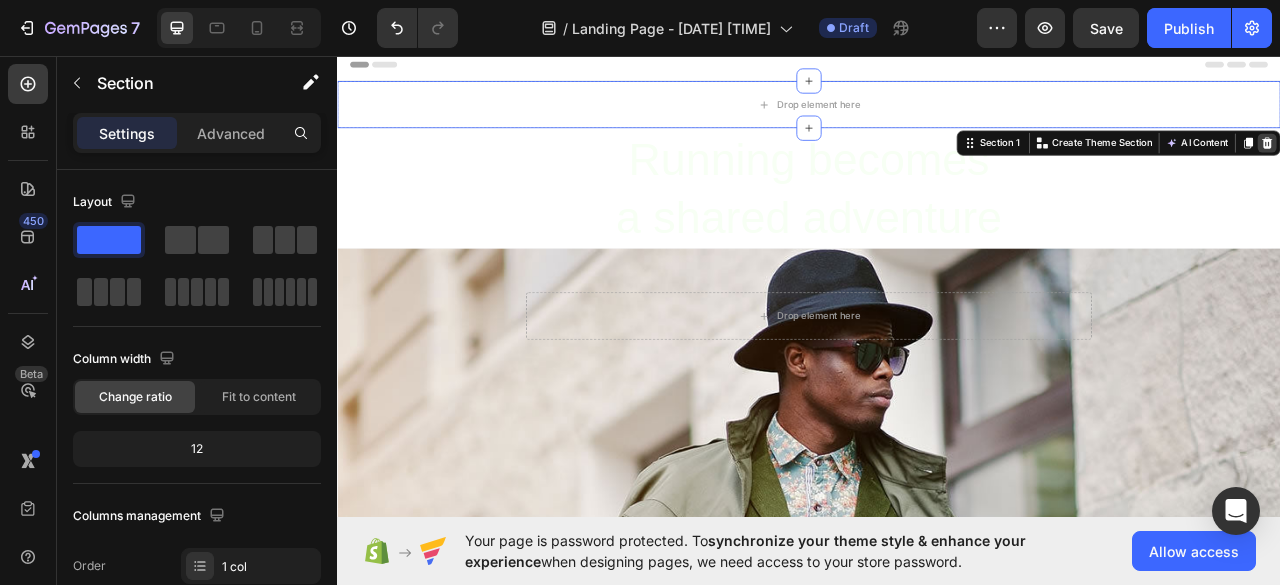 click 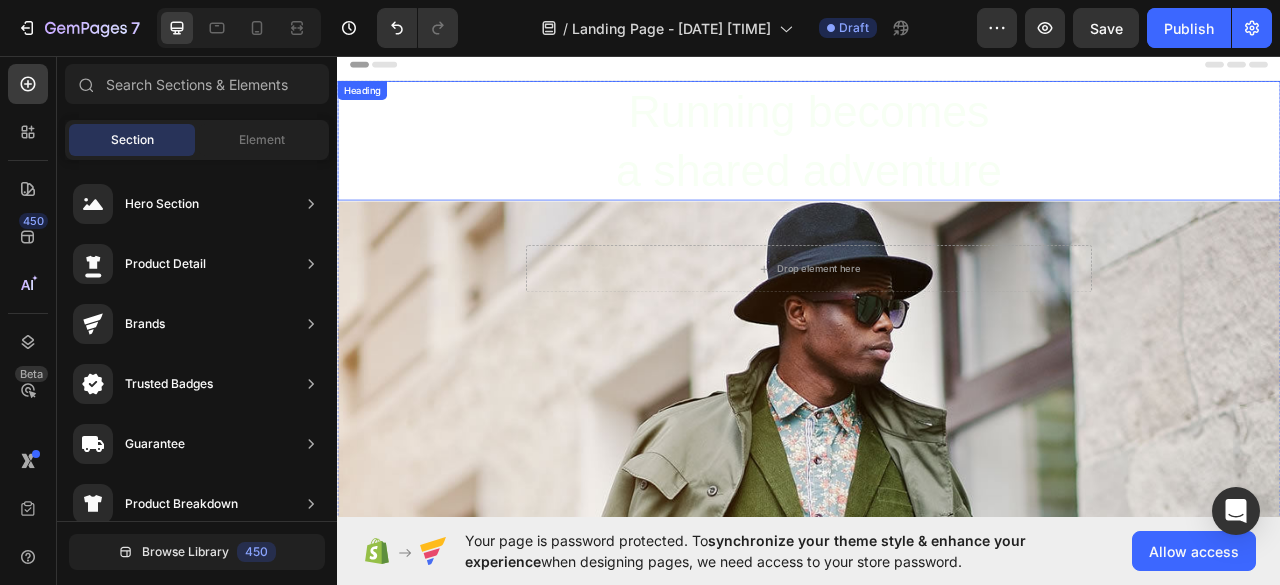 click on "Running becomes a shared adventure" at bounding box center [937, 165] 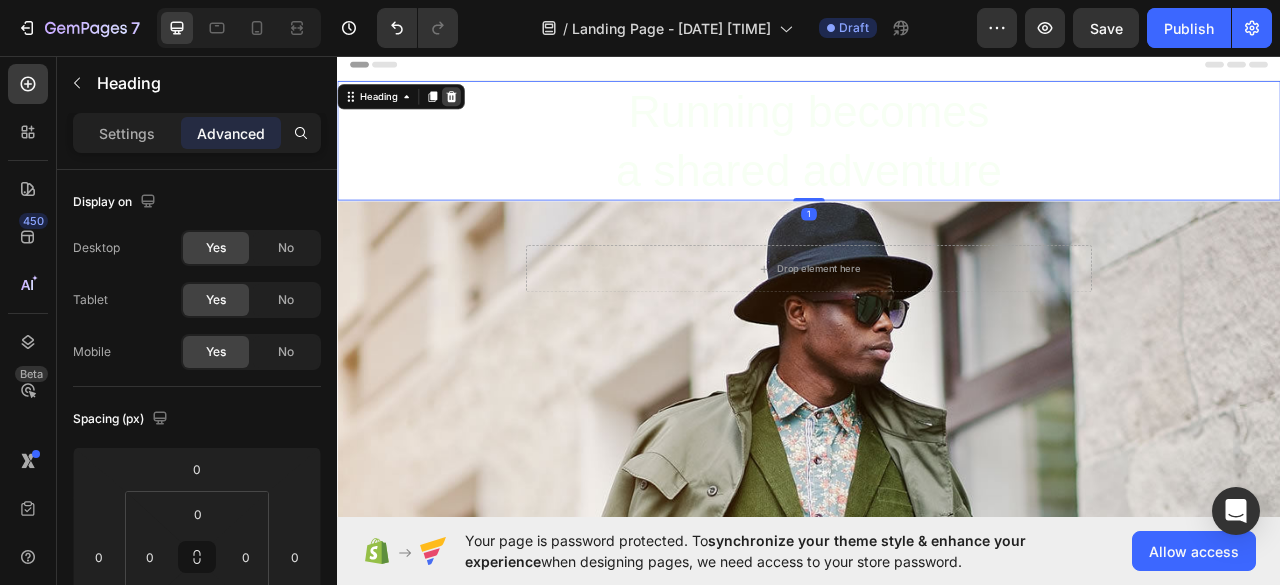 click 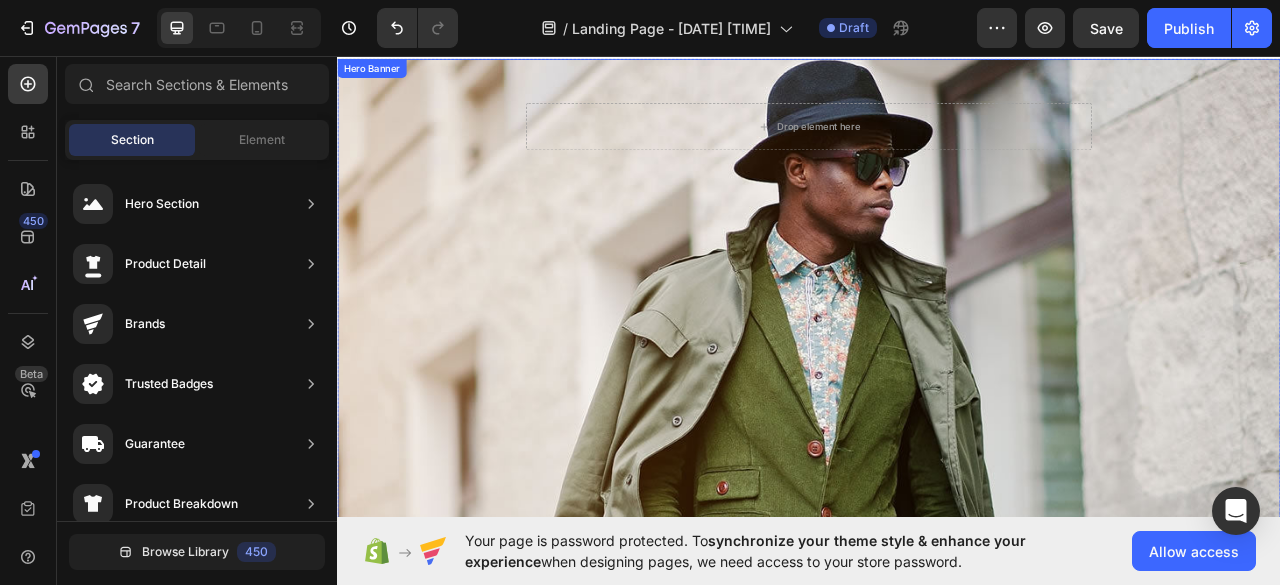 scroll, scrollTop: 0, scrollLeft: 0, axis: both 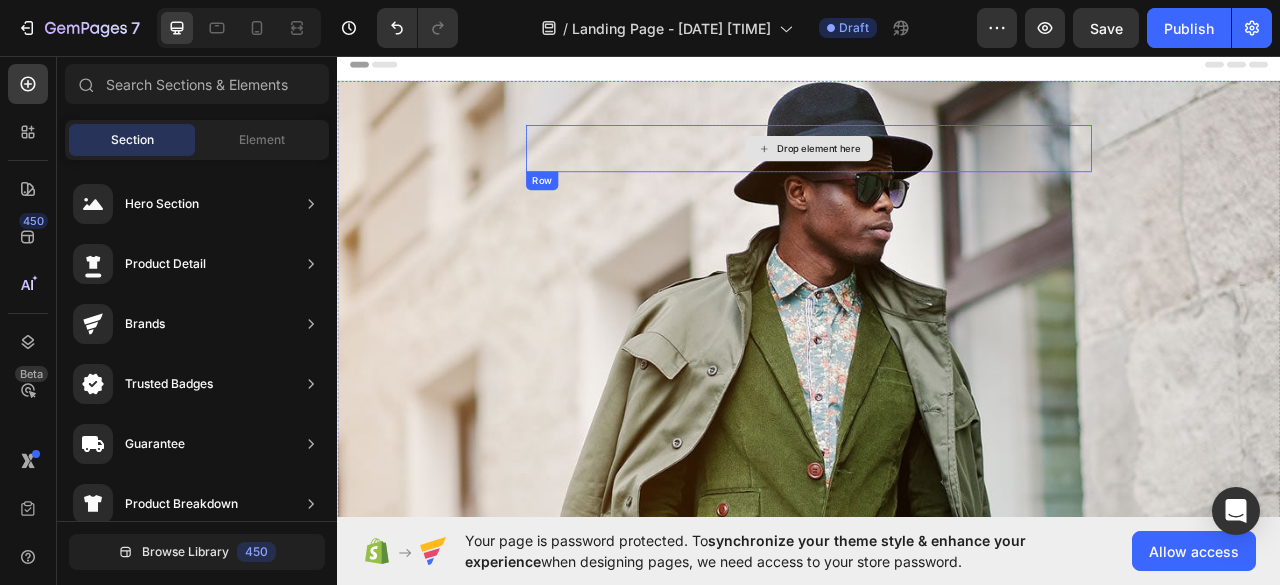 click on "Drop element here" at bounding box center (937, 175) 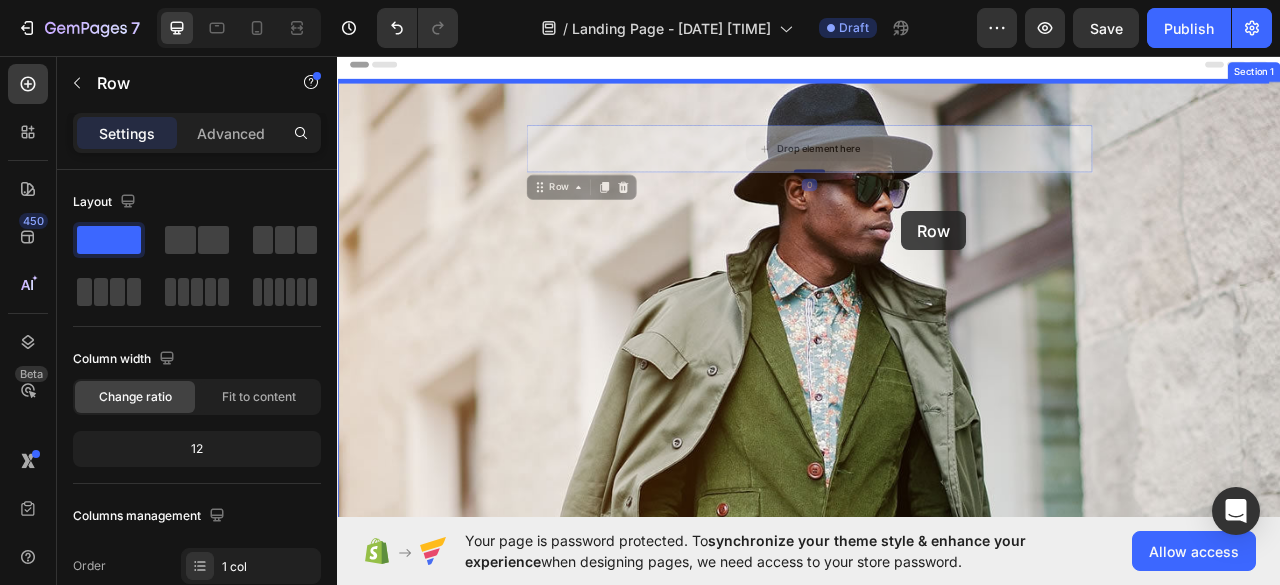 drag, startPoint x: 1076, startPoint y: 190, endPoint x: 1055, endPoint y: 268, distance: 80.77747 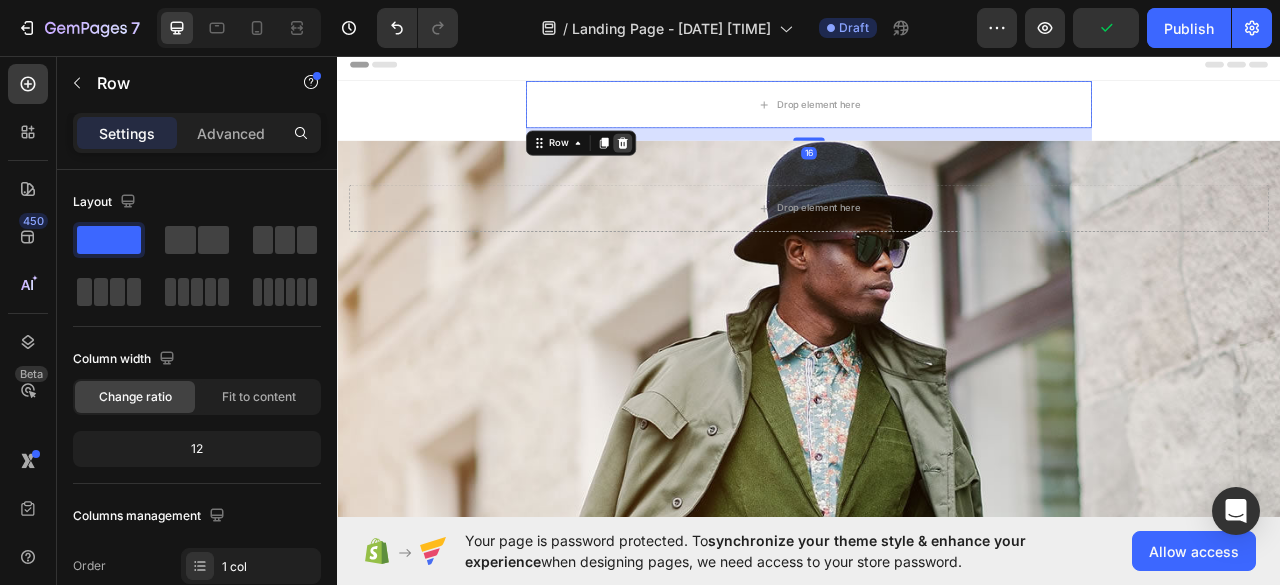 click 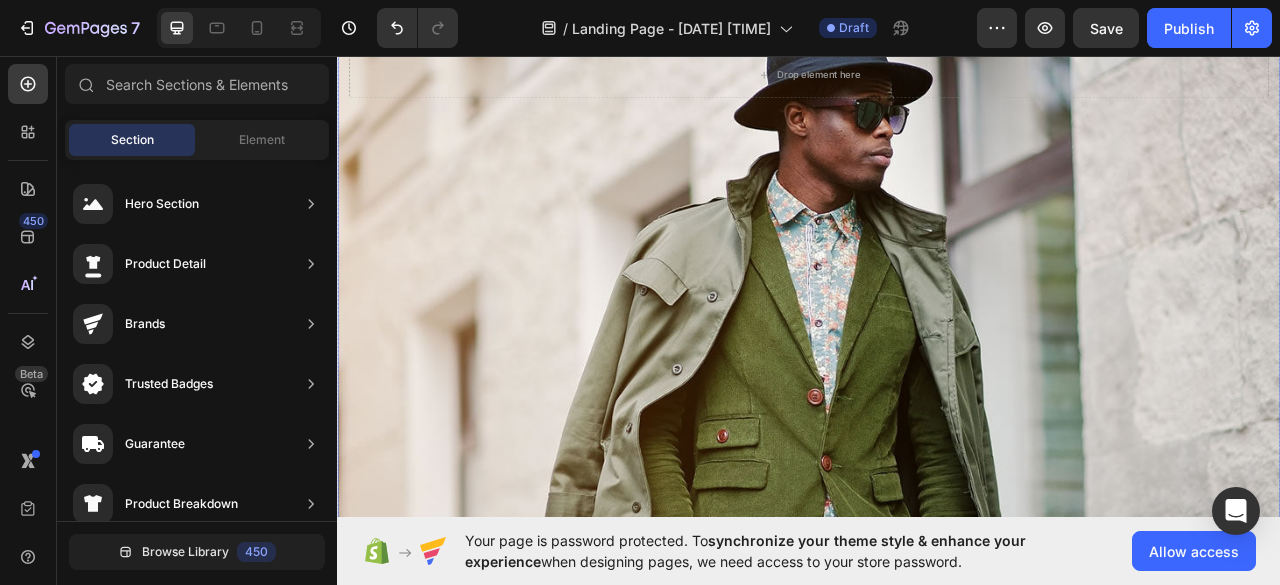 scroll, scrollTop: 0, scrollLeft: 0, axis: both 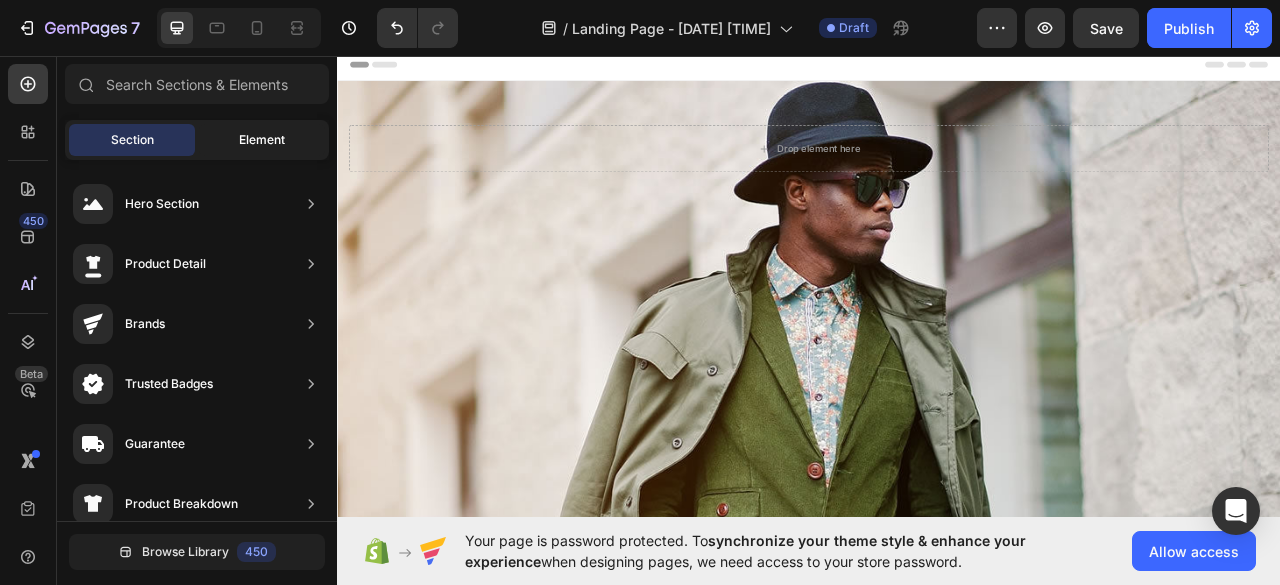 click on "Element" 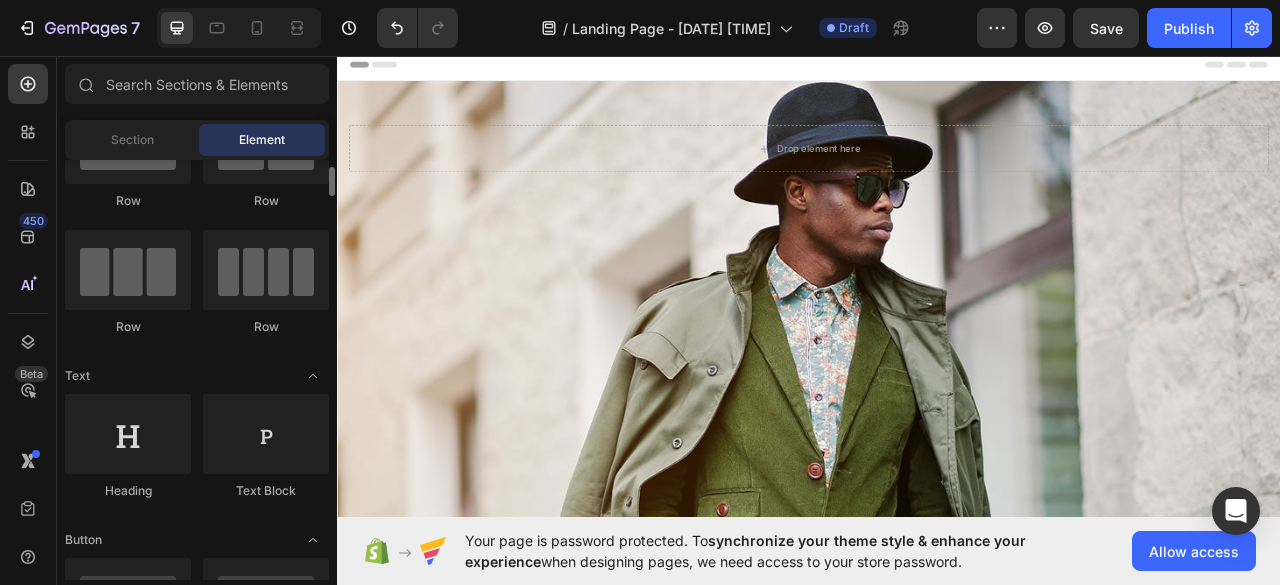 scroll, scrollTop: 200, scrollLeft: 0, axis: vertical 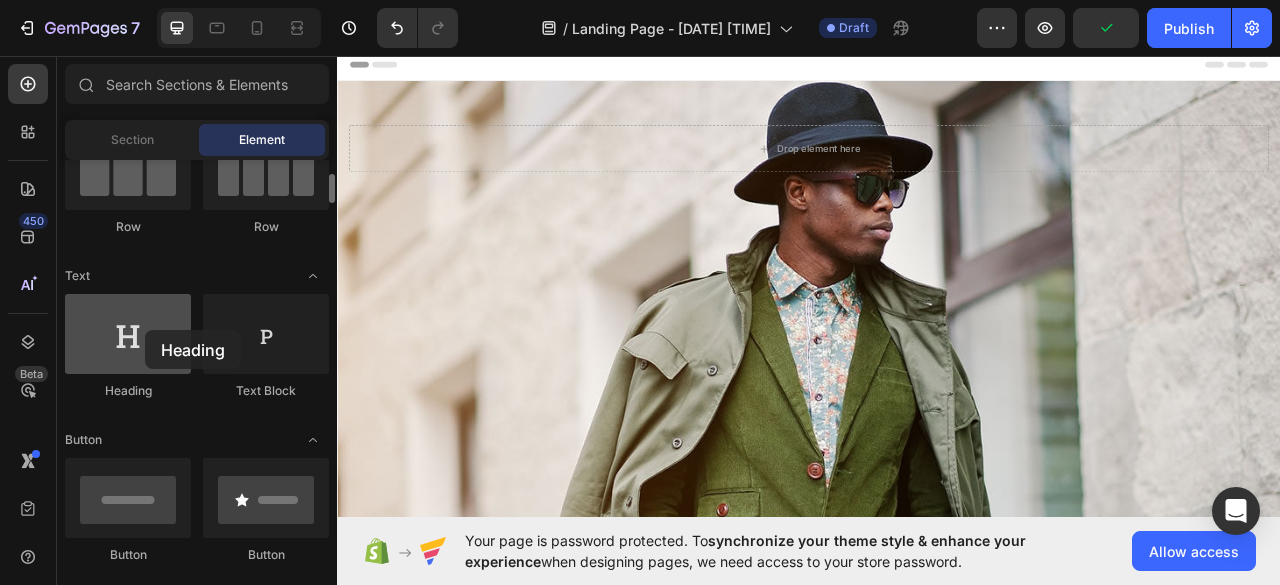 click at bounding box center [128, 334] 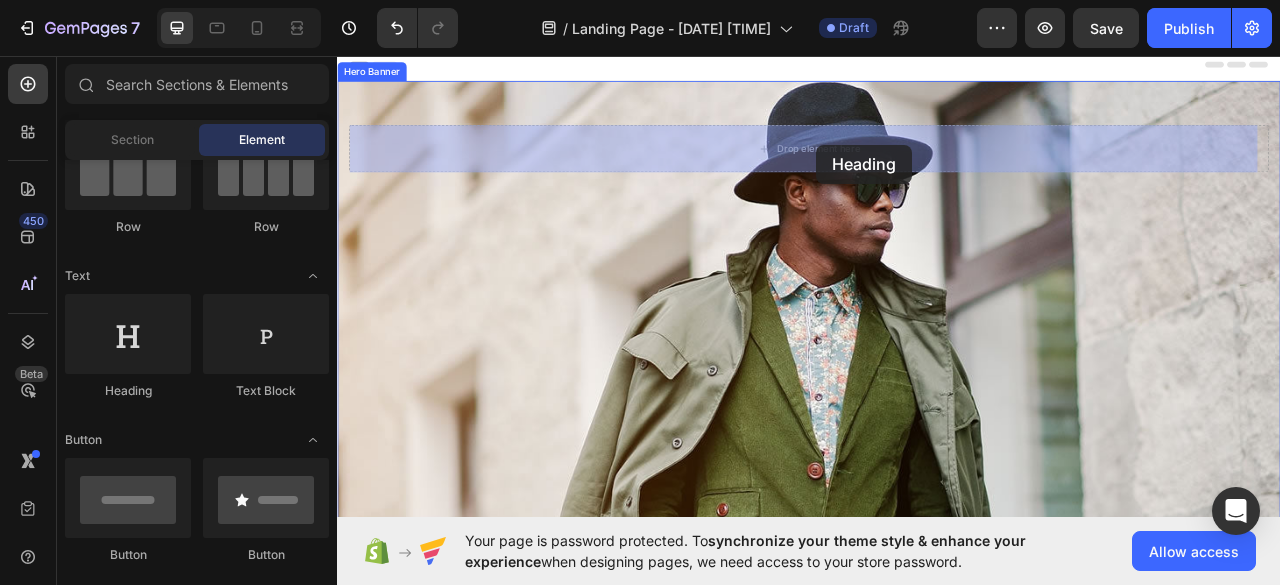 drag, startPoint x: 463, startPoint y: 392, endPoint x: 947, endPoint y: 170, distance: 532.48474 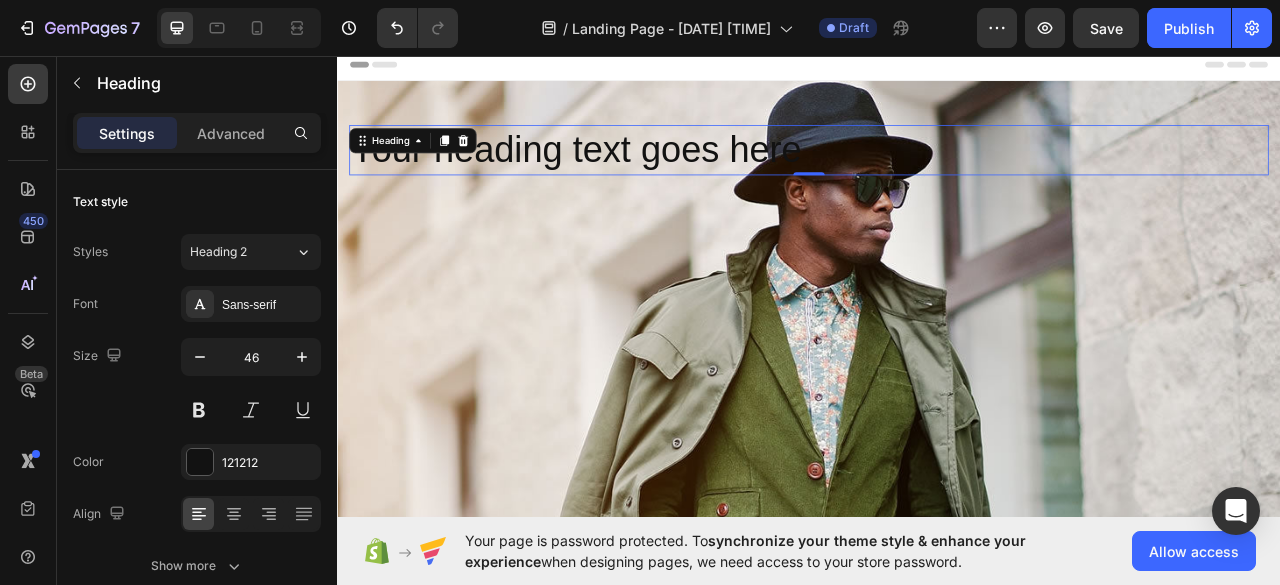 click on "Your heading text goes here" at bounding box center (937, 177) 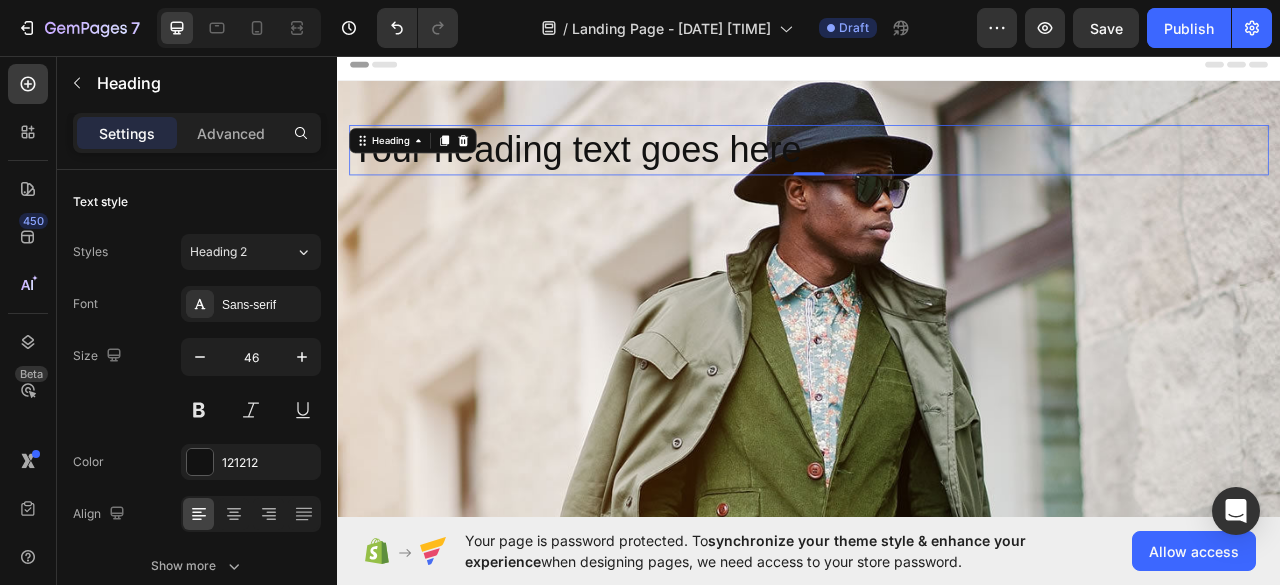 click on "Your heading text goes here" at bounding box center (937, 177) 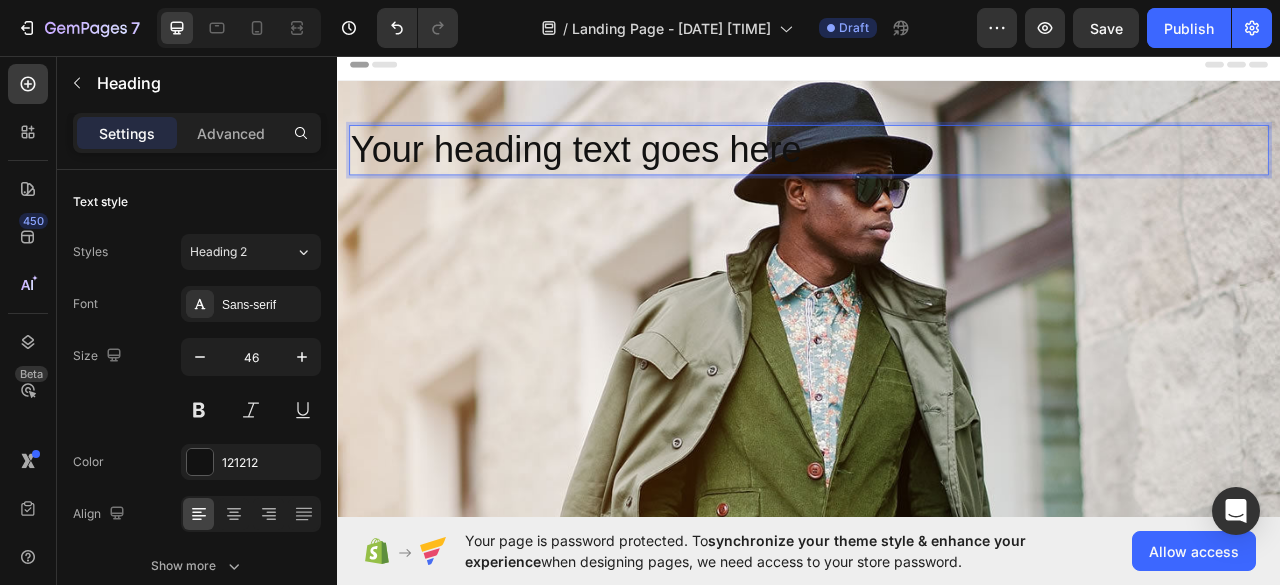 drag, startPoint x: 904, startPoint y: 183, endPoint x: 916, endPoint y: 181, distance: 12.165525 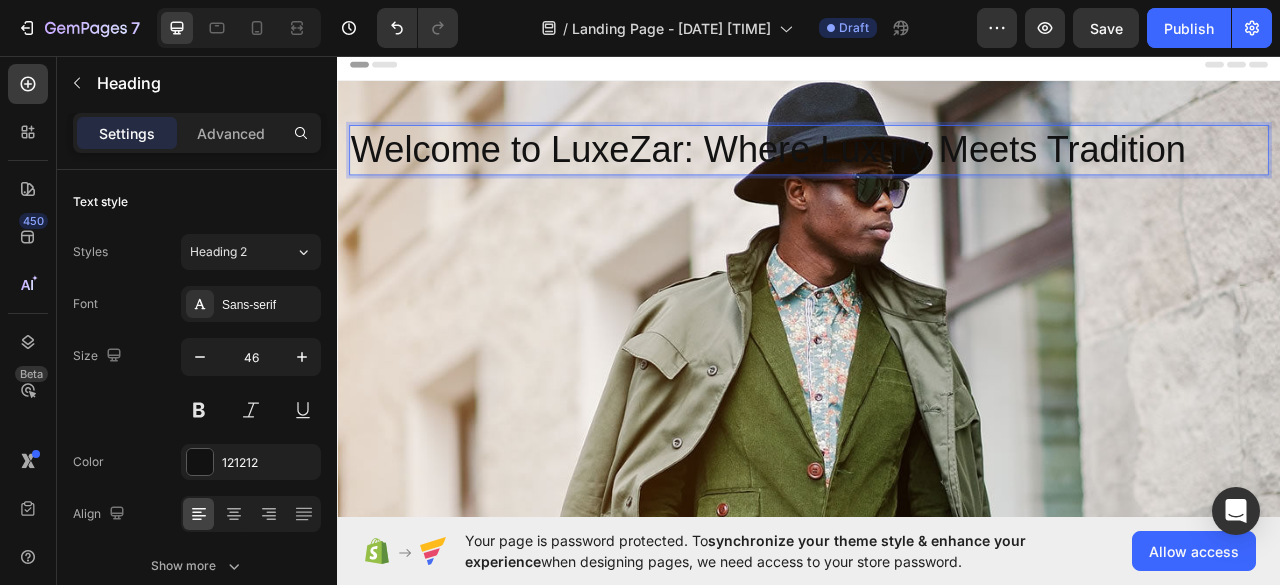 click on "Welcome to LuxeZar: Where Luxury Meets Tradition" at bounding box center [937, 177] 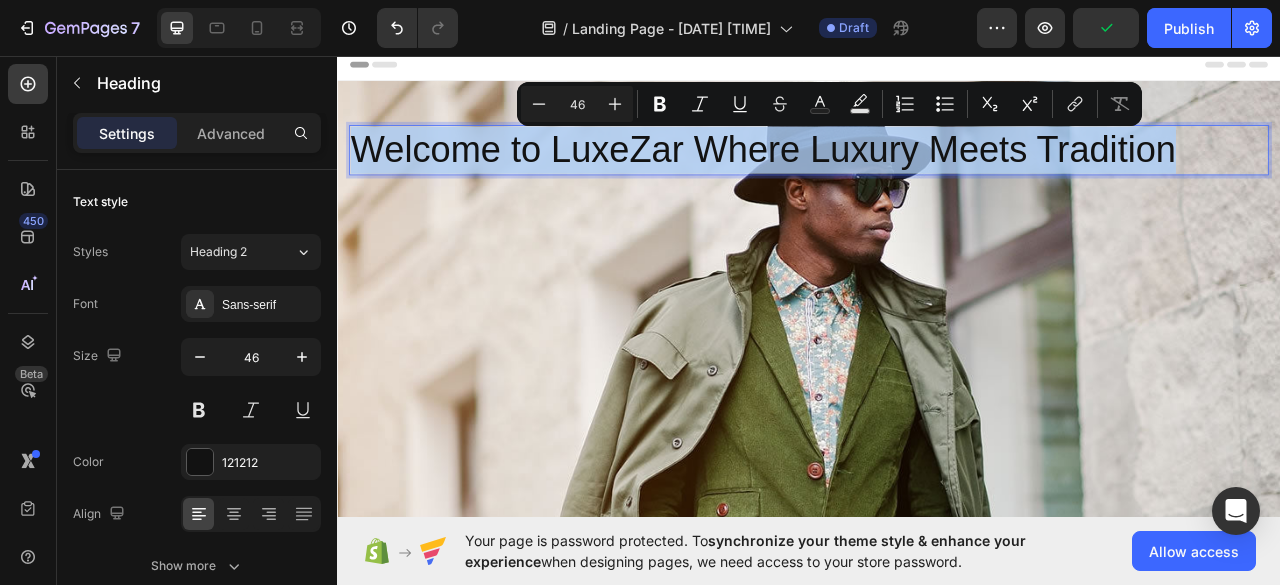 drag, startPoint x: 1426, startPoint y: 179, endPoint x: 664, endPoint y: 258, distance: 766.0842 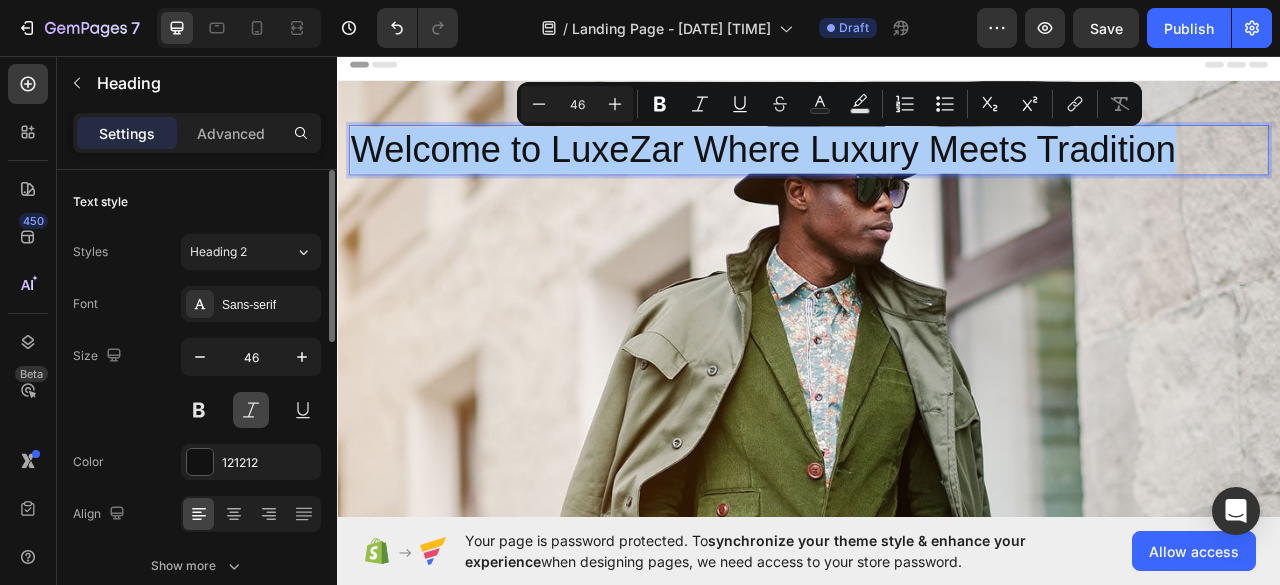 click at bounding box center [251, 410] 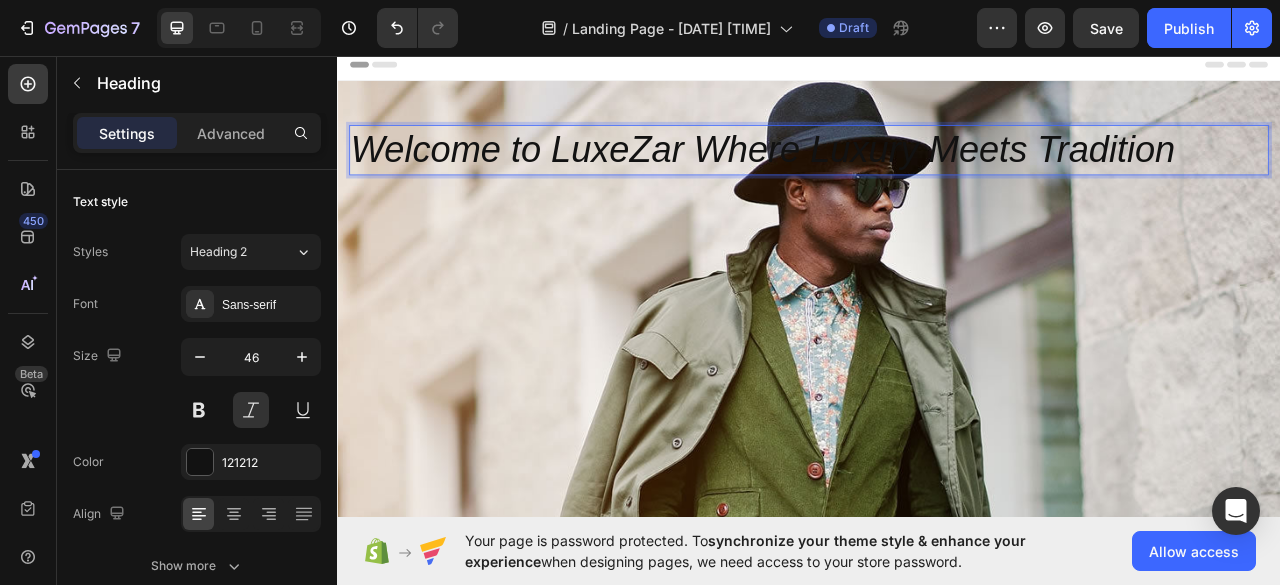 click on "Welcome to LuxeZar Where Luxury Meets Tradition" at bounding box center [937, 177] 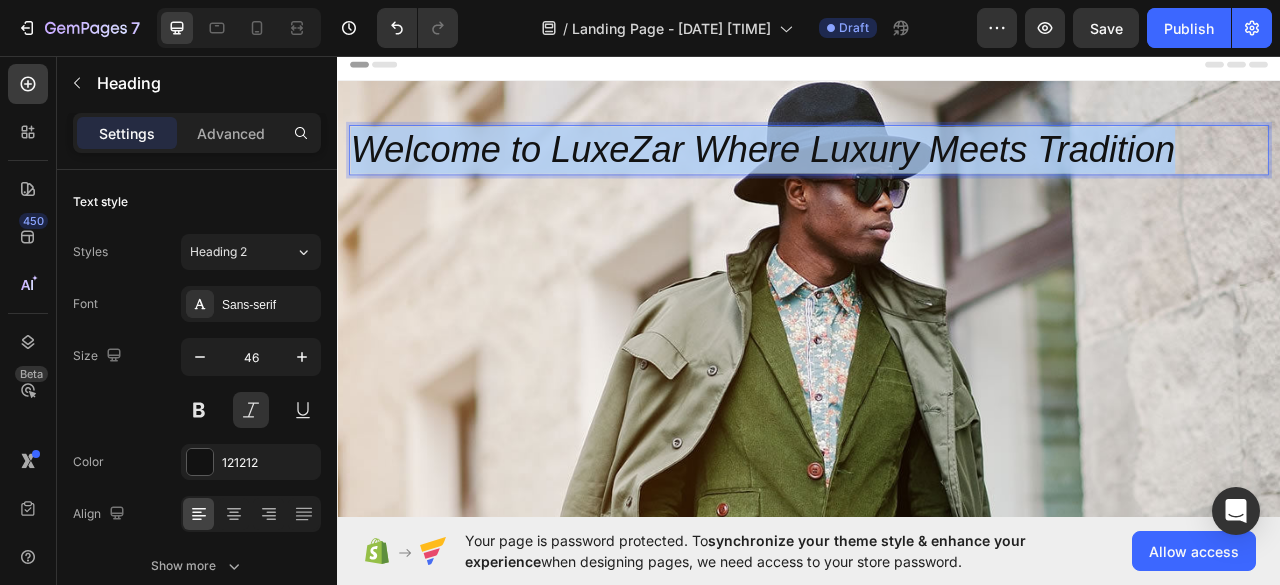 drag, startPoint x: 1391, startPoint y: 167, endPoint x: 365, endPoint y: 166, distance: 1026.0005 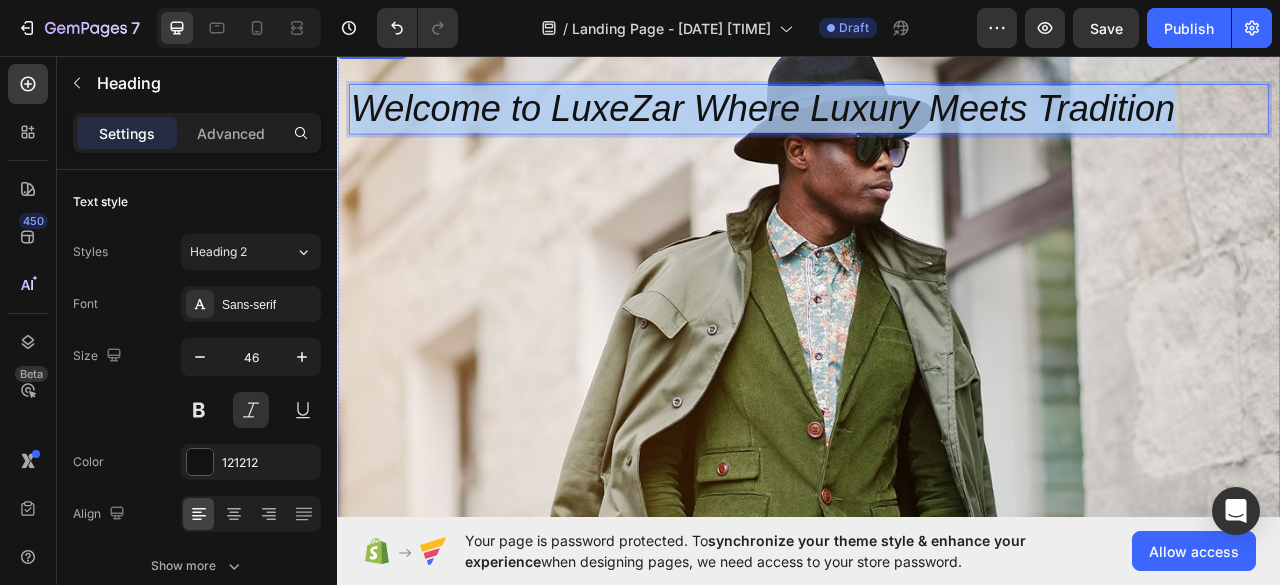 scroll, scrollTop: 0, scrollLeft: 0, axis: both 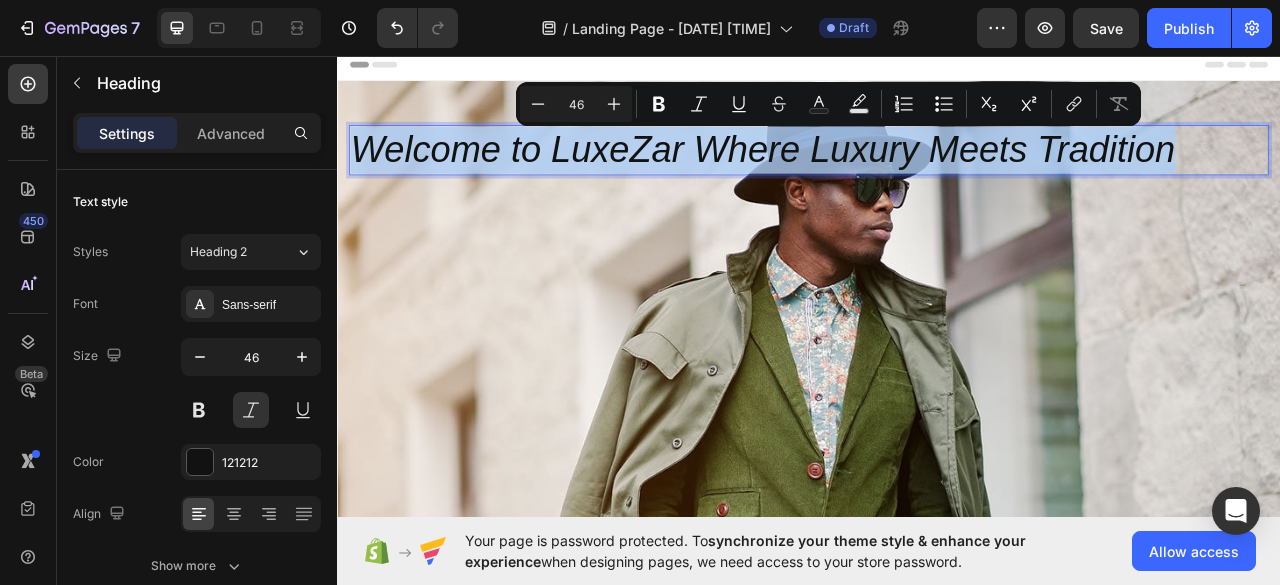 click on "Welcome to LuxeZar Where Luxury Meets Tradition" at bounding box center (937, 177) 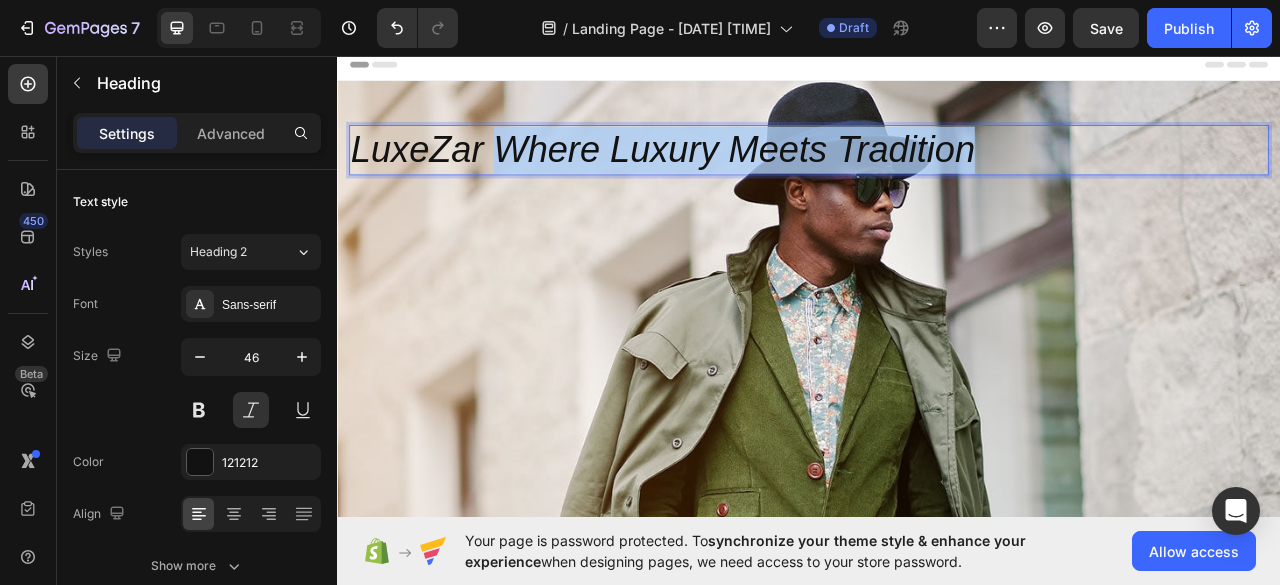 drag, startPoint x: 545, startPoint y: 185, endPoint x: 1300, endPoint y: 175, distance: 755.0662 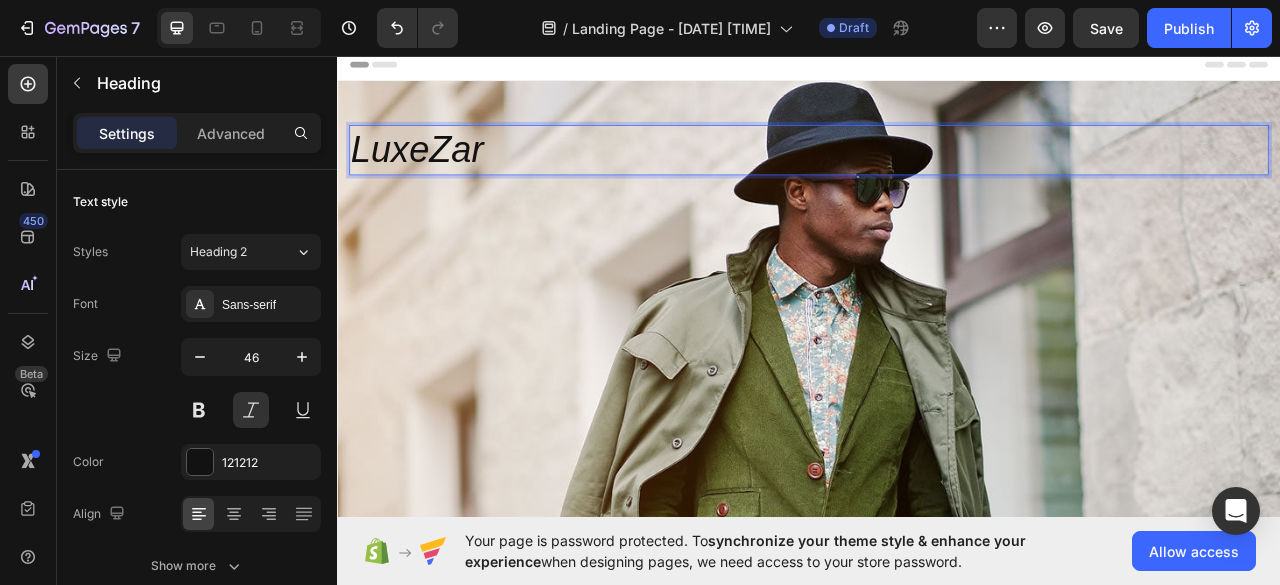 click on "LuxeZar" at bounding box center (937, 177) 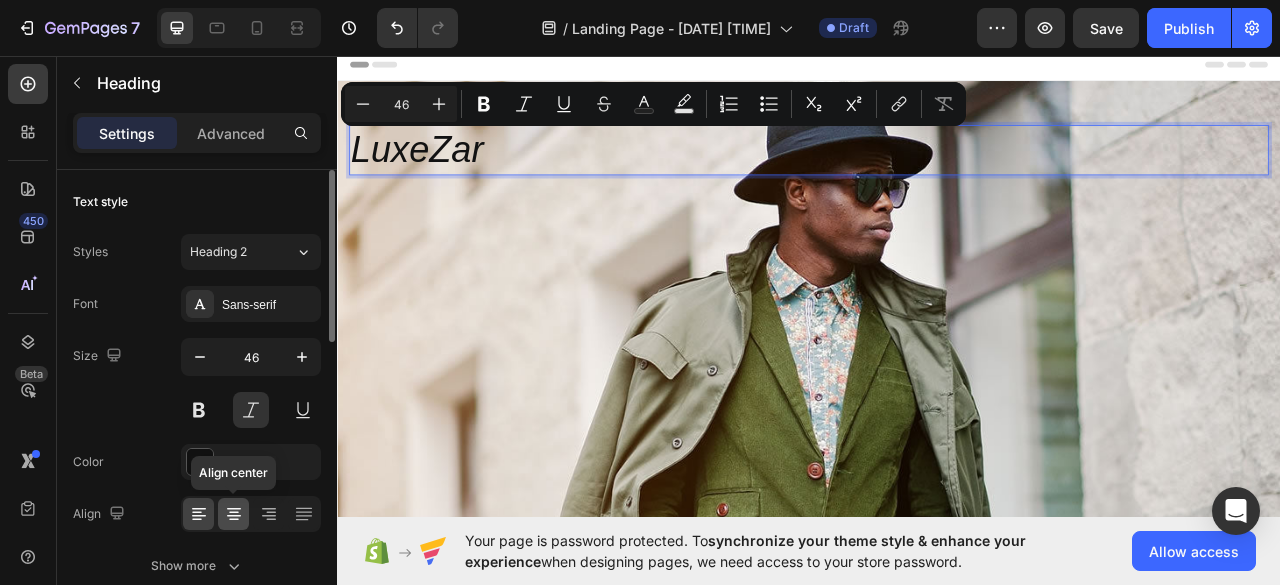 click 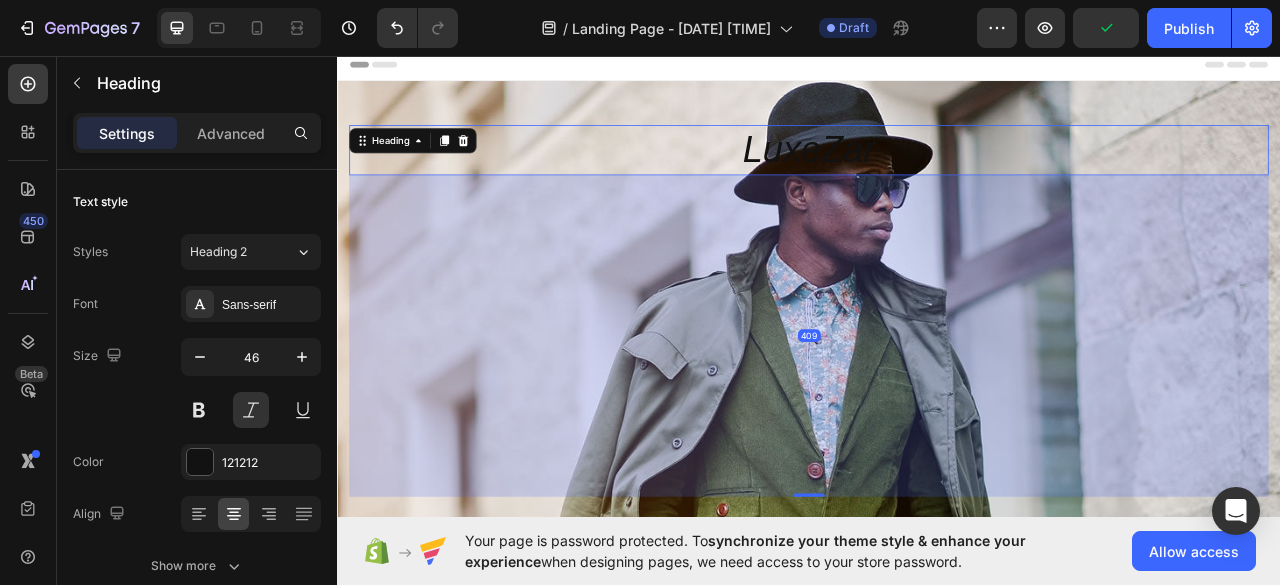 drag, startPoint x: 932, startPoint y: 206, endPoint x: 959, endPoint y: 616, distance: 410.88806 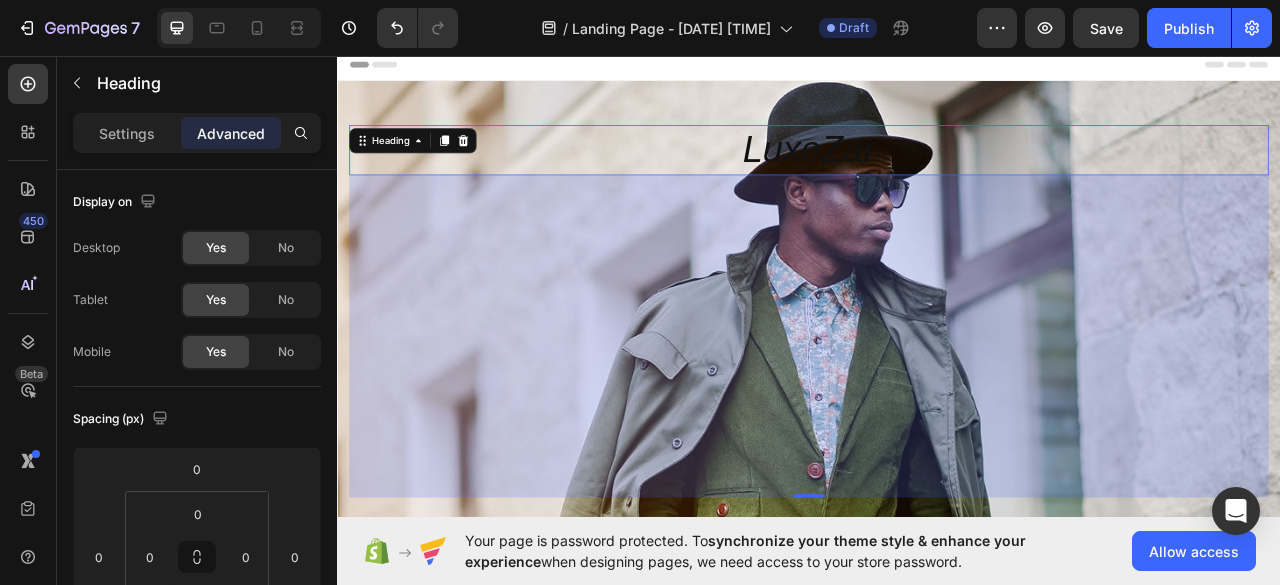 click on "410" at bounding box center [937, 414] 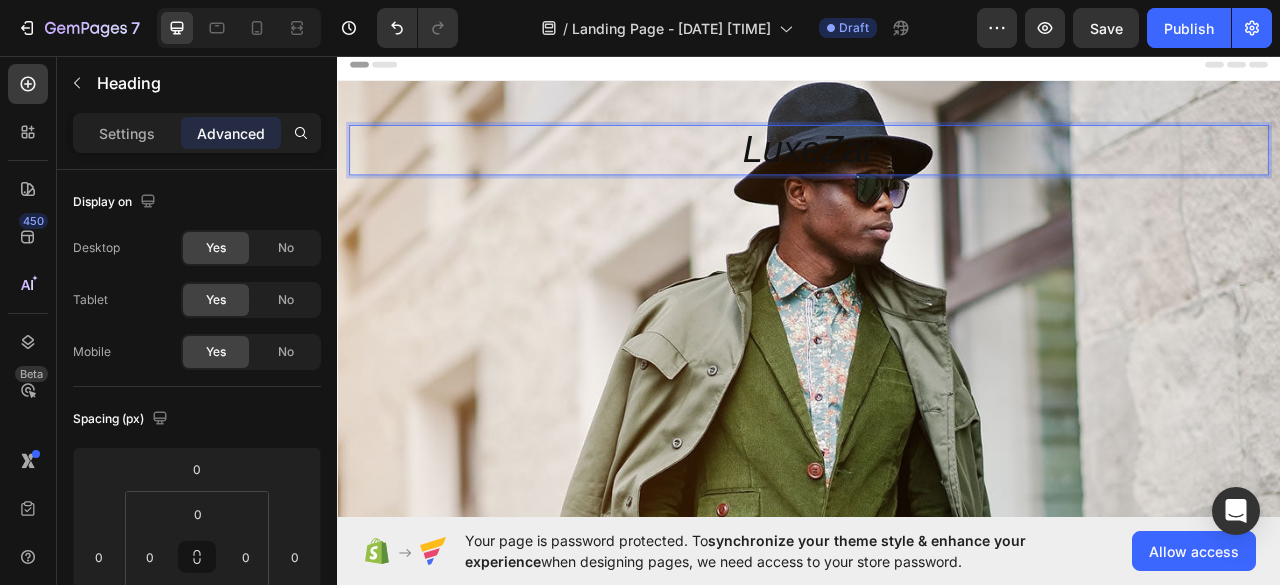click on "LuxeZar" at bounding box center [937, 177] 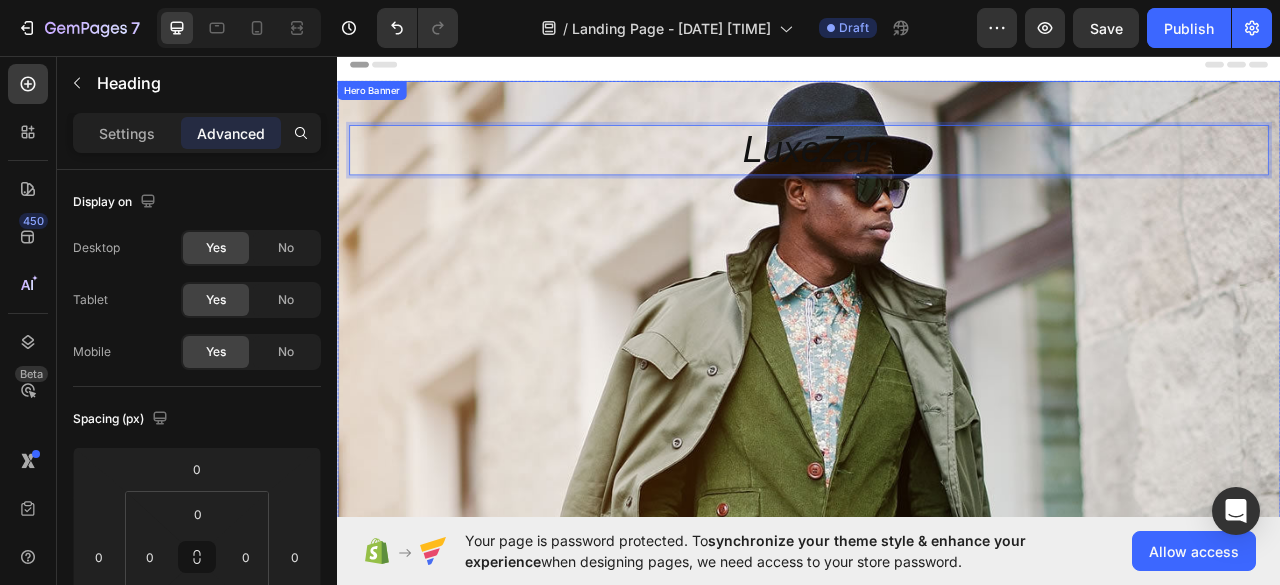 click on "LuxeZar  Heading   410" at bounding box center [937, 382] 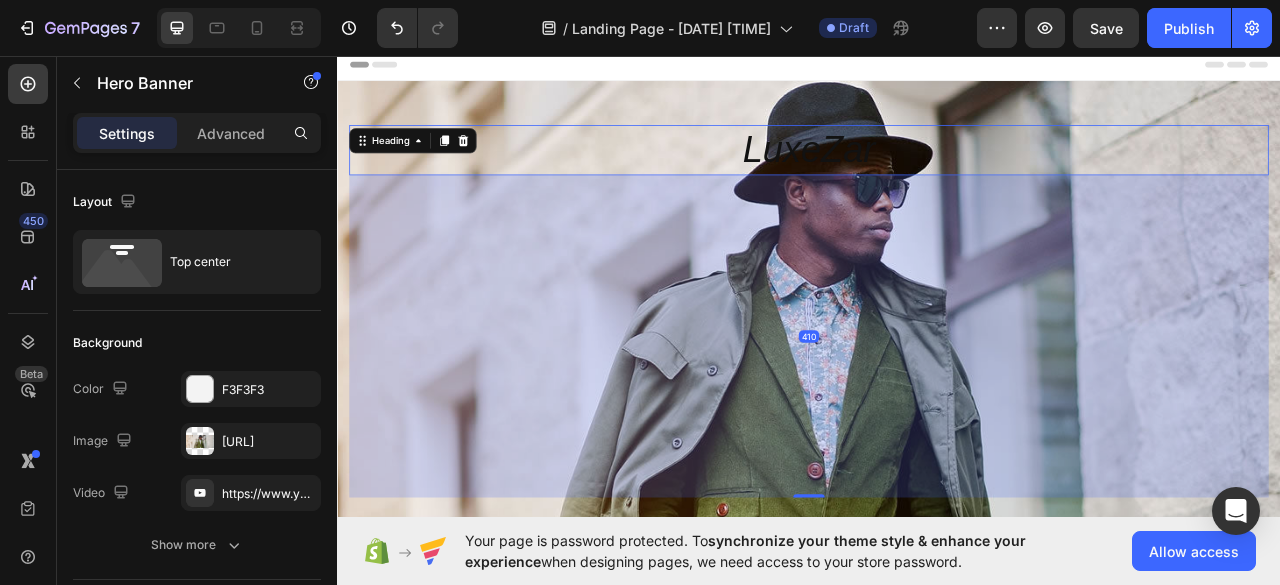 click on "LuxeZar" at bounding box center [937, 177] 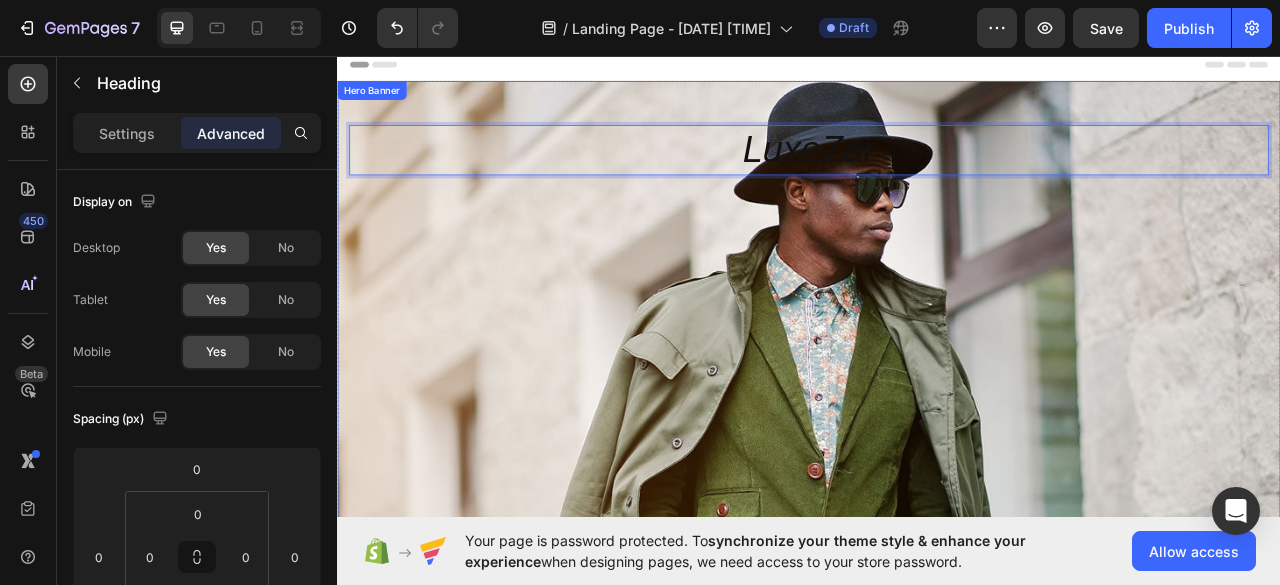 drag, startPoint x: 354, startPoint y: 199, endPoint x: 373, endPoint y: 242, distance: 47.010635 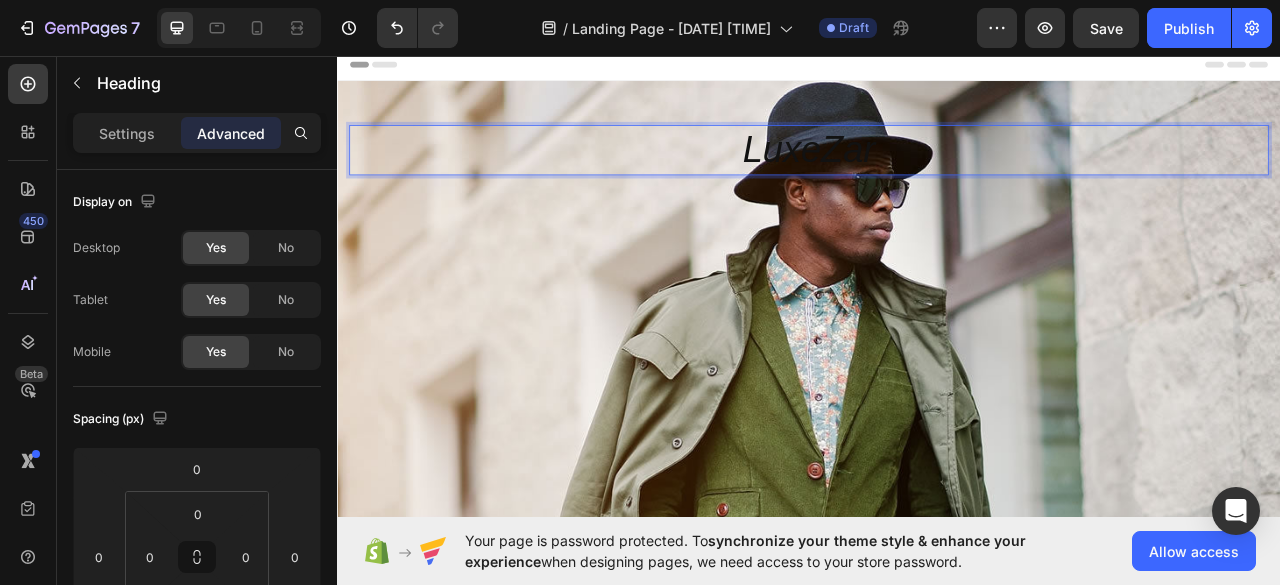 click on "LuxeZar" at bounding box center (937, 177) 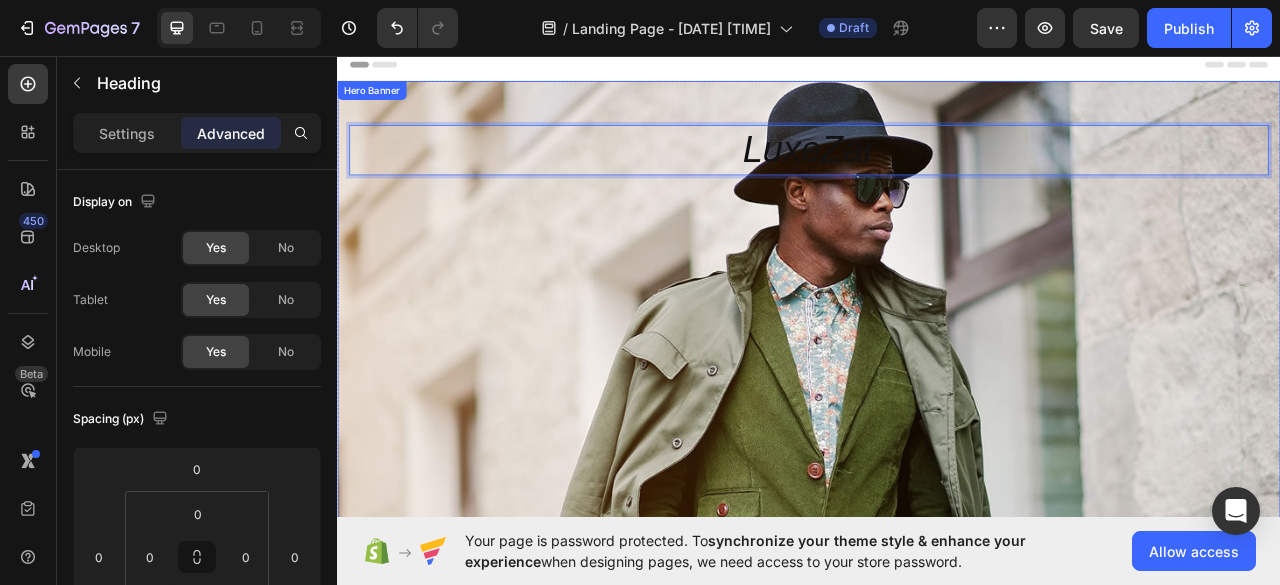 click on "LuxeZar  Heading   410" at bounding box center [937, 382] 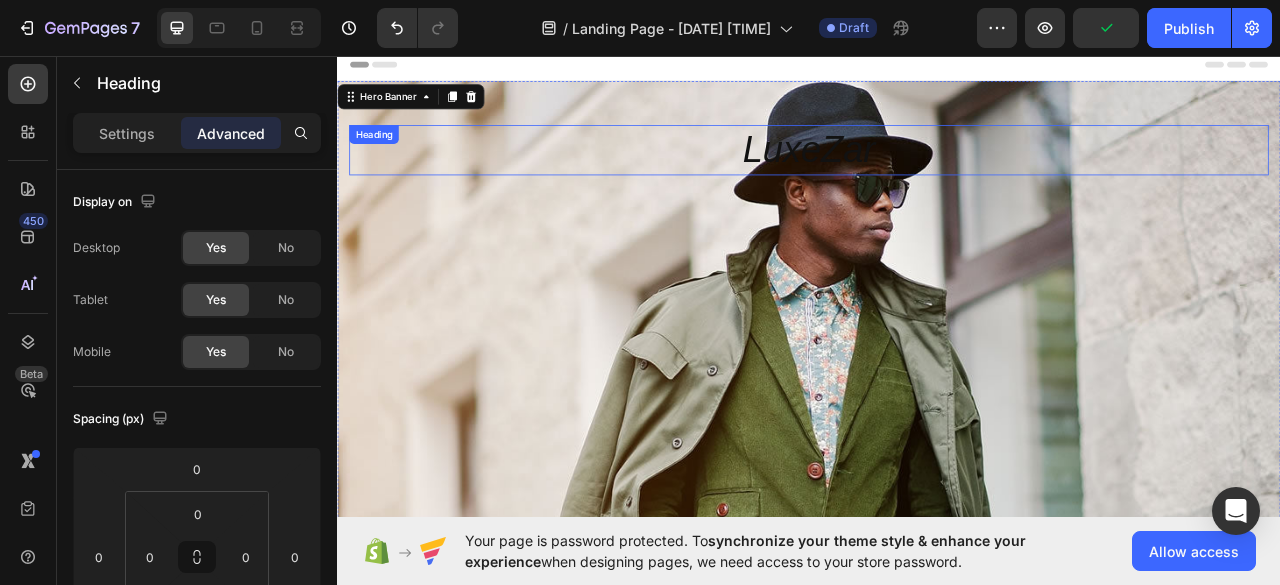 drag, startPoint x: 840, startPoint y: 157, endPoint x: 863, endPoint y: 167, distance: 25.079872 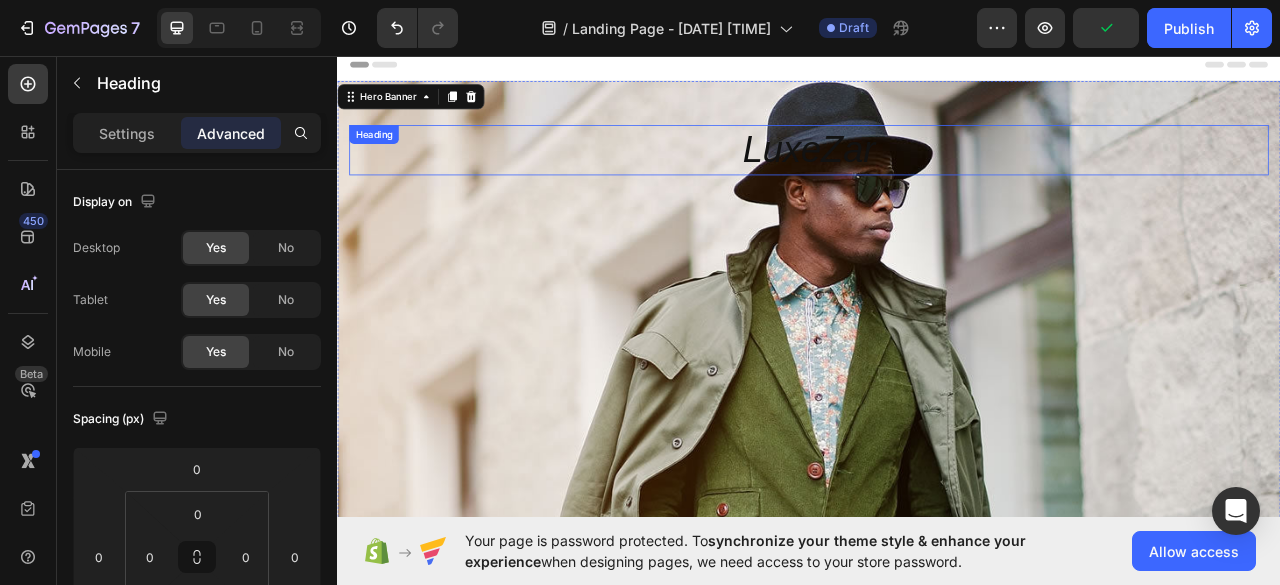 click on "LuxeZar" at bounding box center (937, 177) 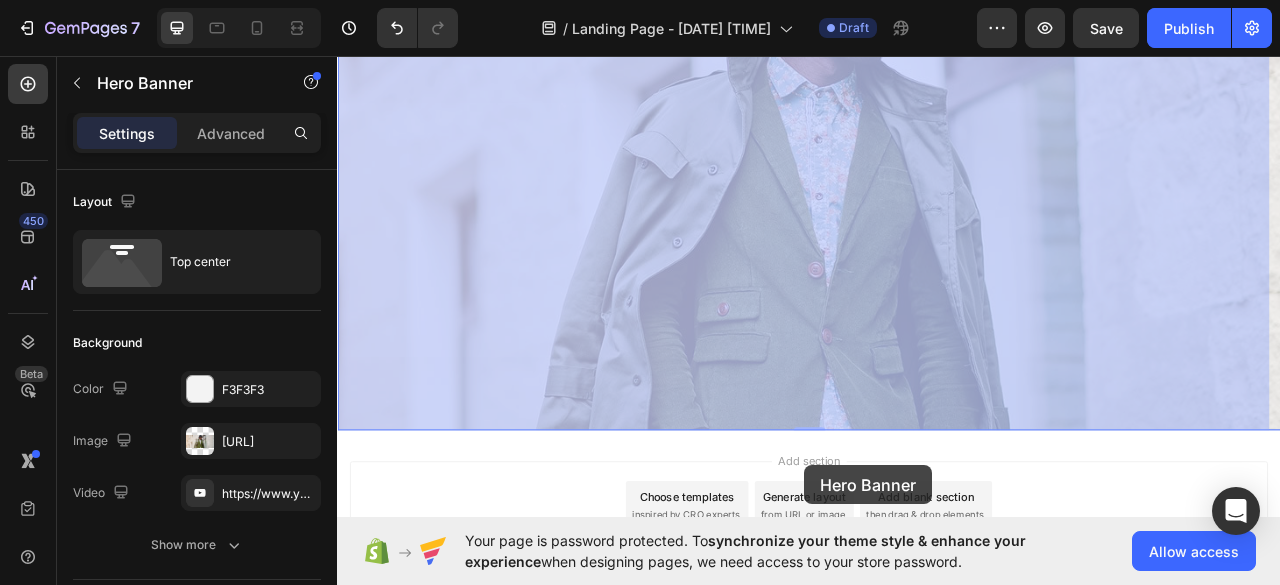 scroll, scrollTop: 422, scrollLeft: 0, axis: vertical 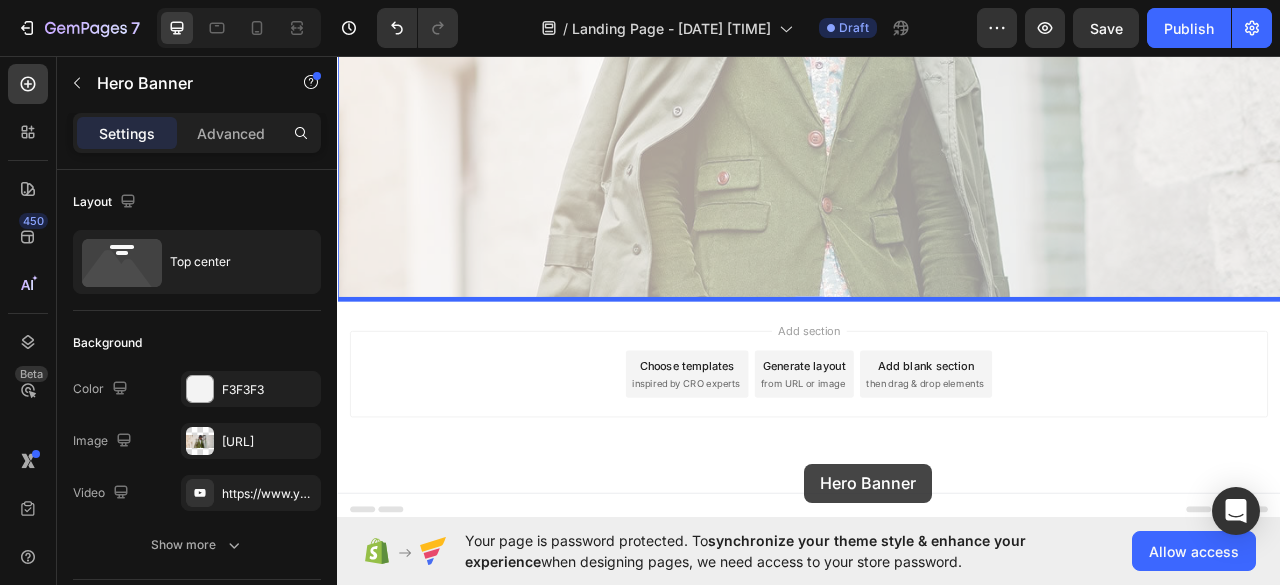 drag, startPoint x: 923, startPoint y: 619, endPoint x: 937, endPoint y: 562, distance: 58.694122 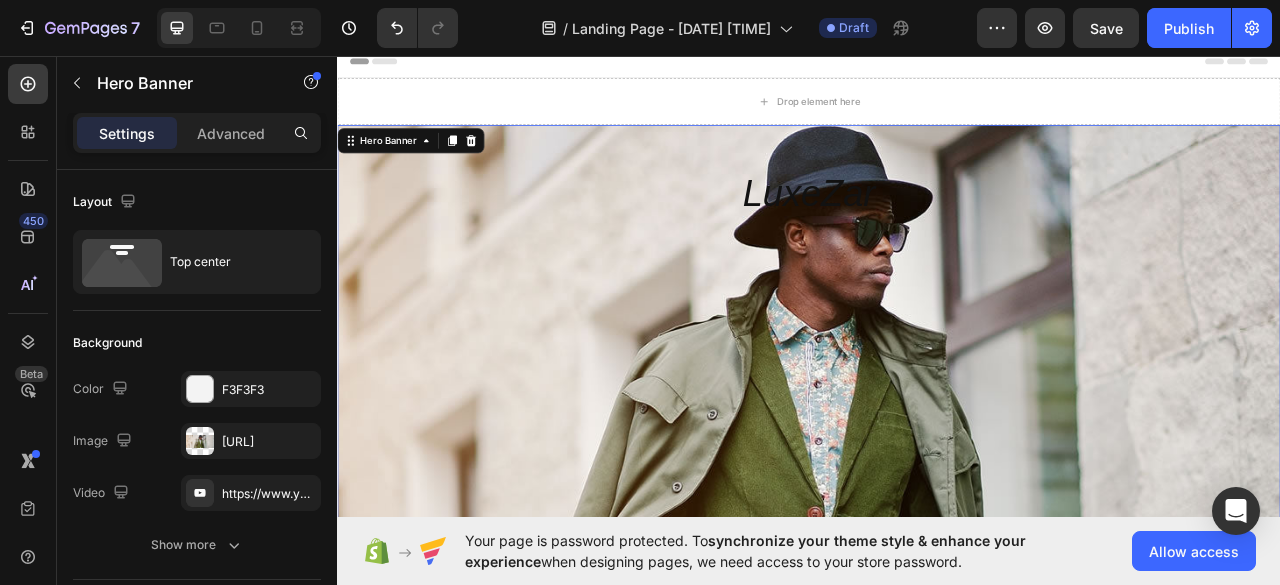 scroll, scrollTop: 0, scrollLeft: 0, axis: both 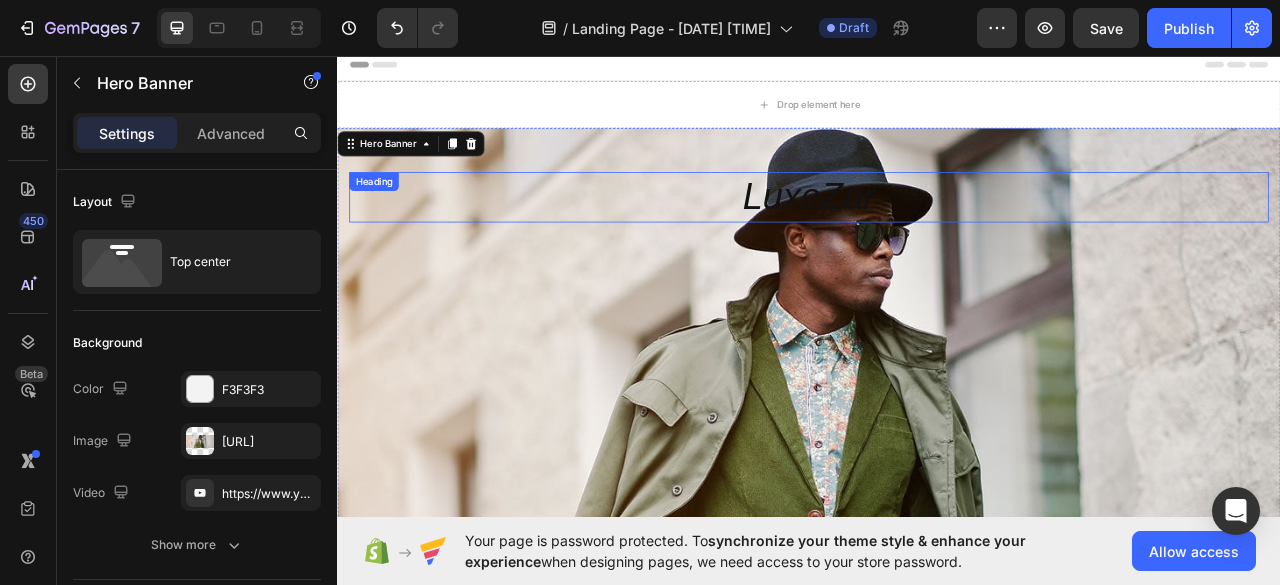 click on "LuxeZar" at bounding box center [937, 237] 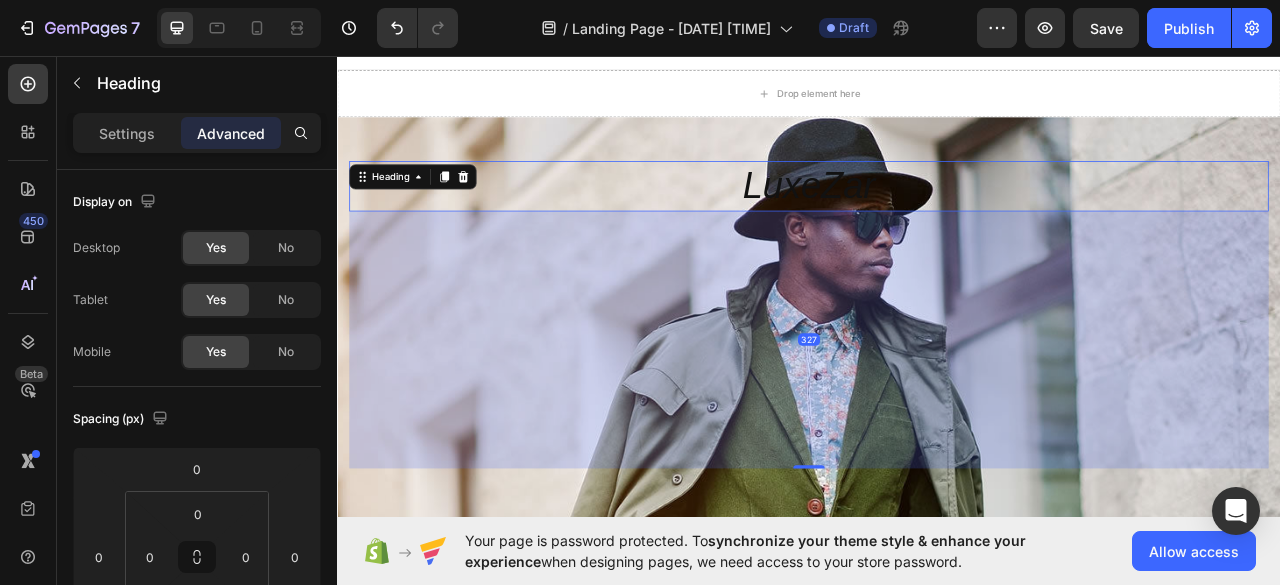 scroll, scrollTop: 0, scrollLeft: 0, axis: both 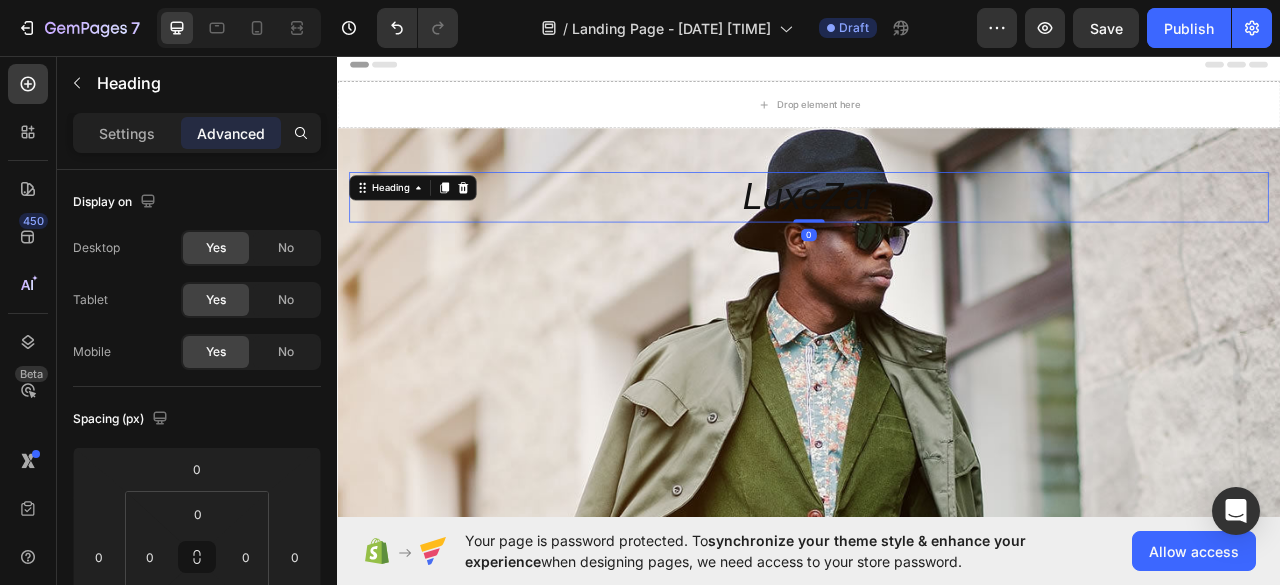 drag, startPoint x: 933, startPoint y: 476, endPoint x: 921, endPoint y: 25, distance: 451.1596 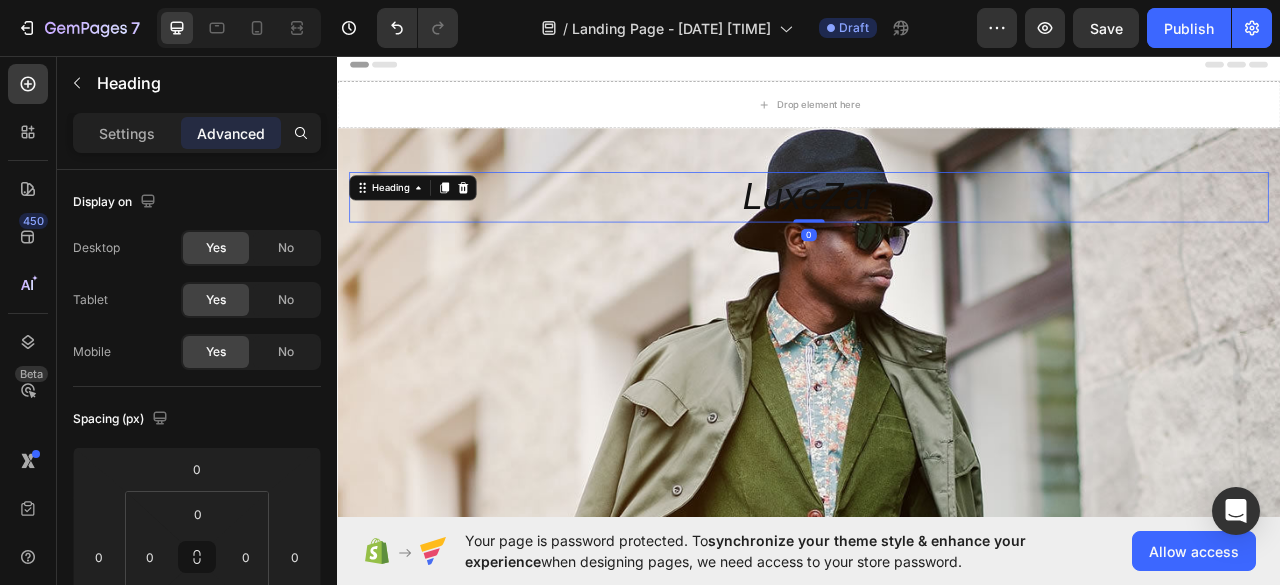 click on "Header
Drop element here Section 1 LuxeZar Heading 0 Hero Banner Section 2 Root Start with Sections from sidebar Add sections Add elements Start with Generating from URL or image Add section Choose templates inspired by CRO experts Generate layout from URL or image Add blank section then drag & drop elements Footer" at bounding box center [937, 592] 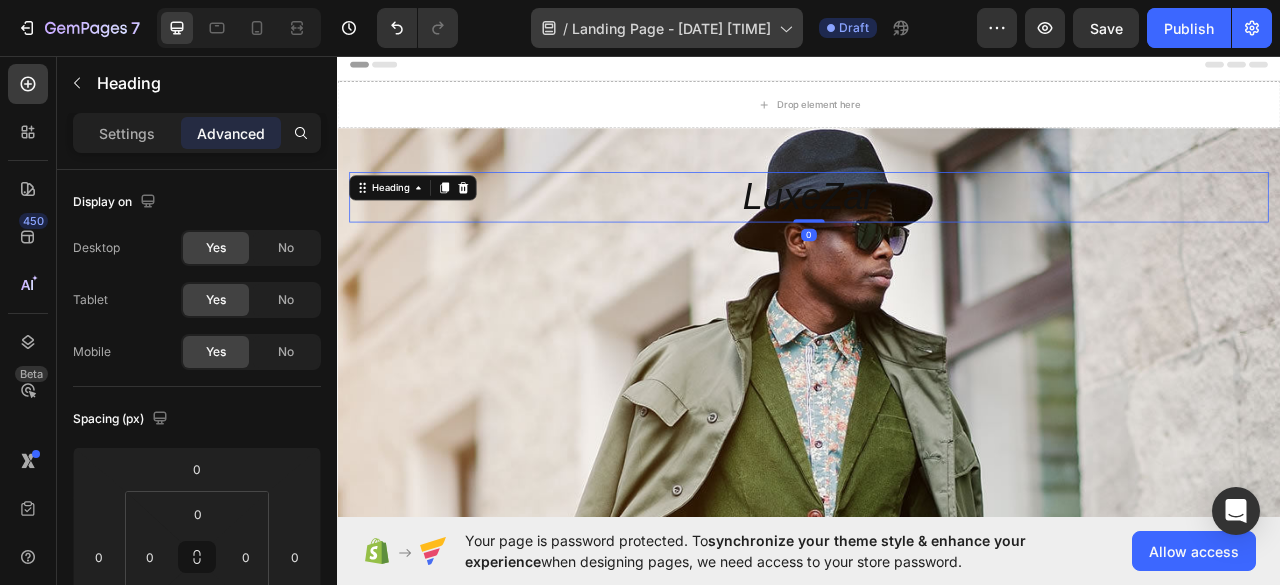 type on "0" 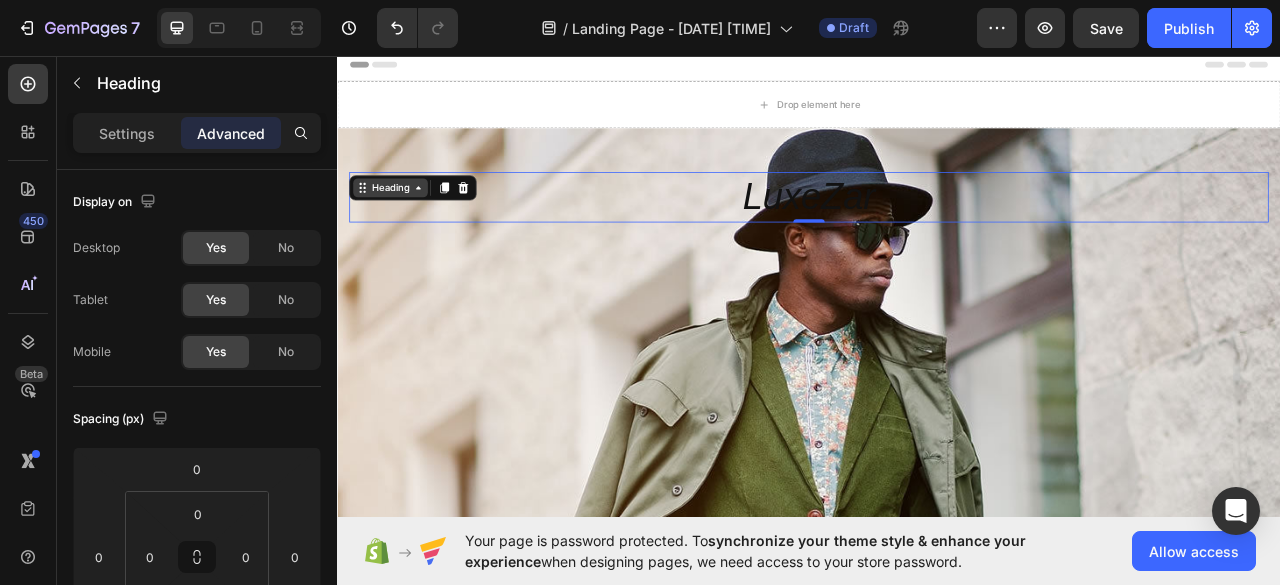 click 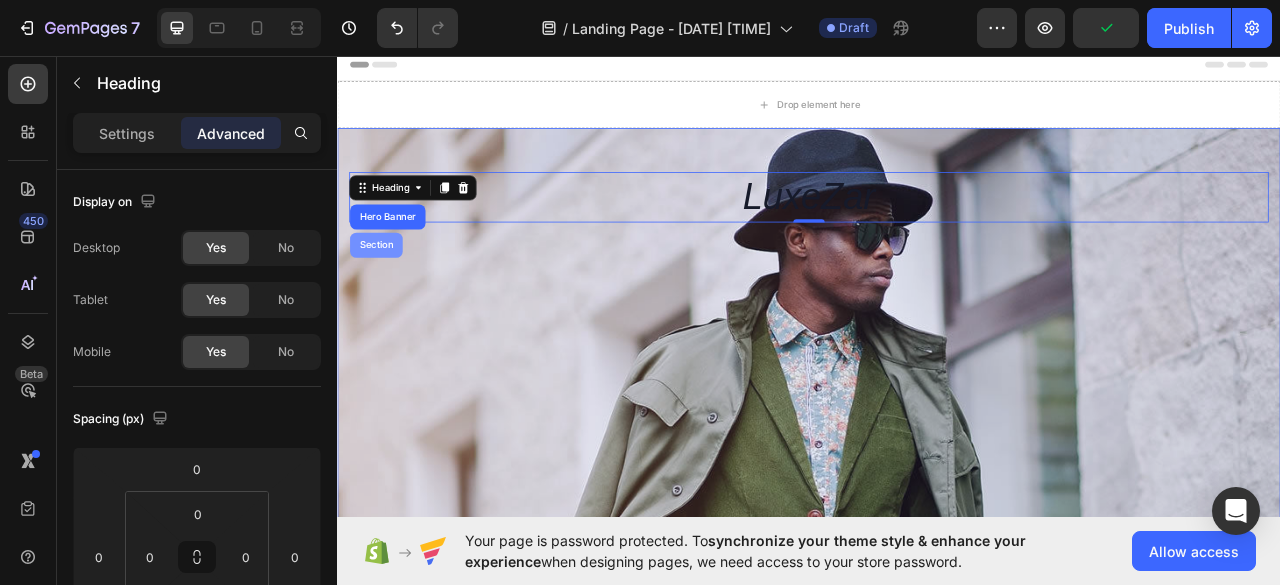 click on "Section" at bounding box center (386, 298) 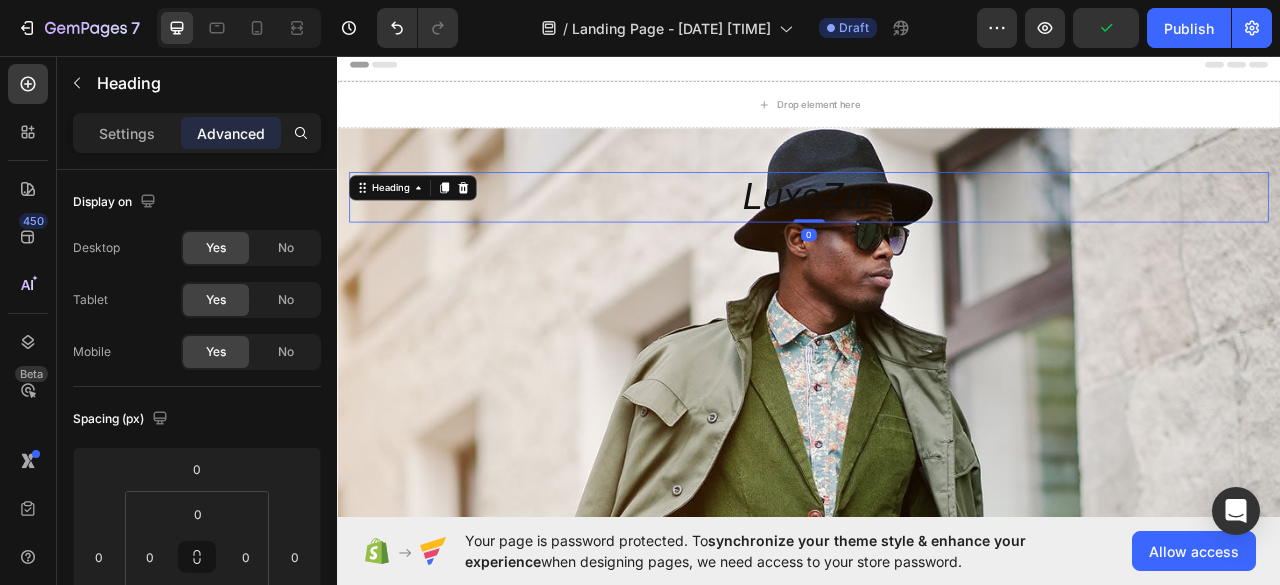 click on "LuxeZar" at bounding box center (937, 237) 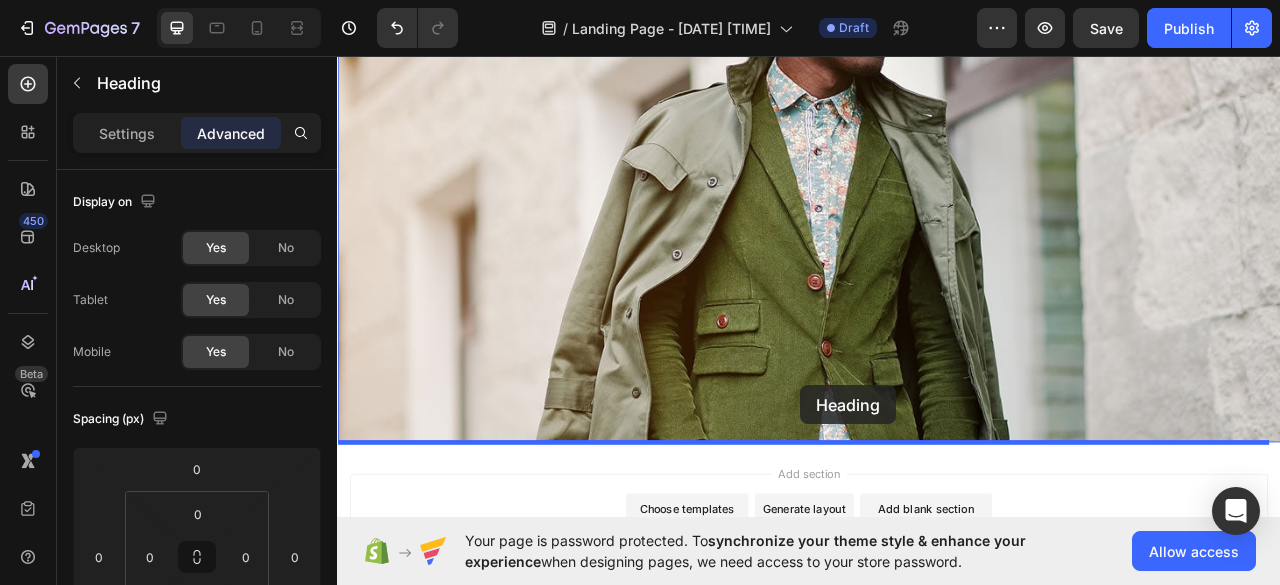 scroll, scrollTop: 332, scrollLeft: 0, axis: vertical 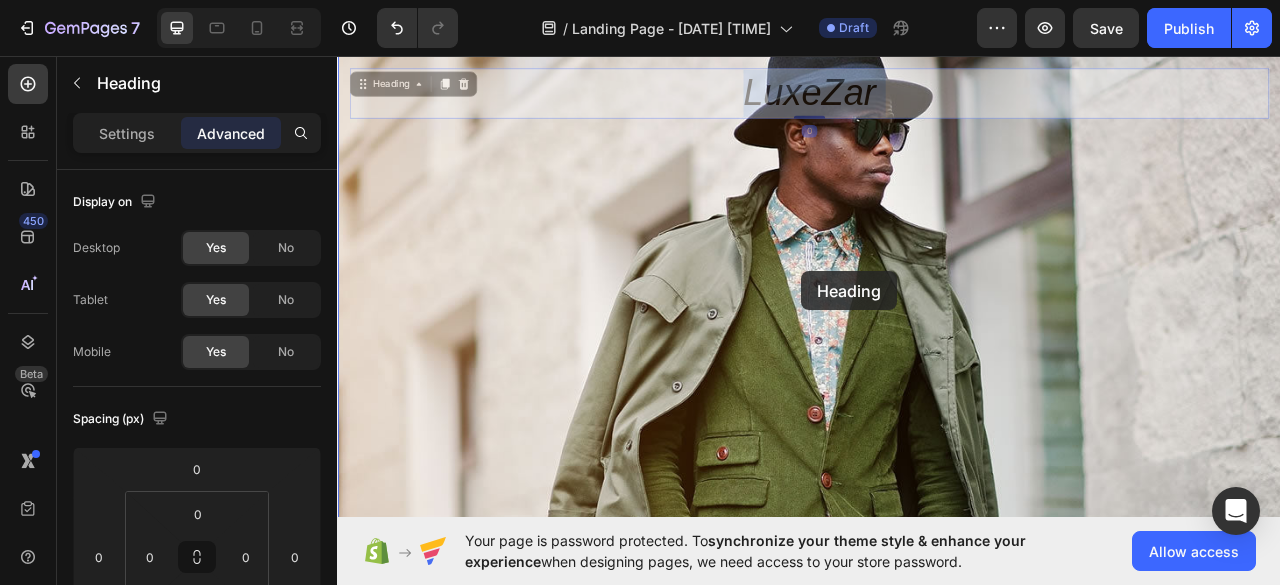drag, startPoint x: 942, startPoint y: 240, endPoint x: 926, endPoint y: 335, distance: 96.337944 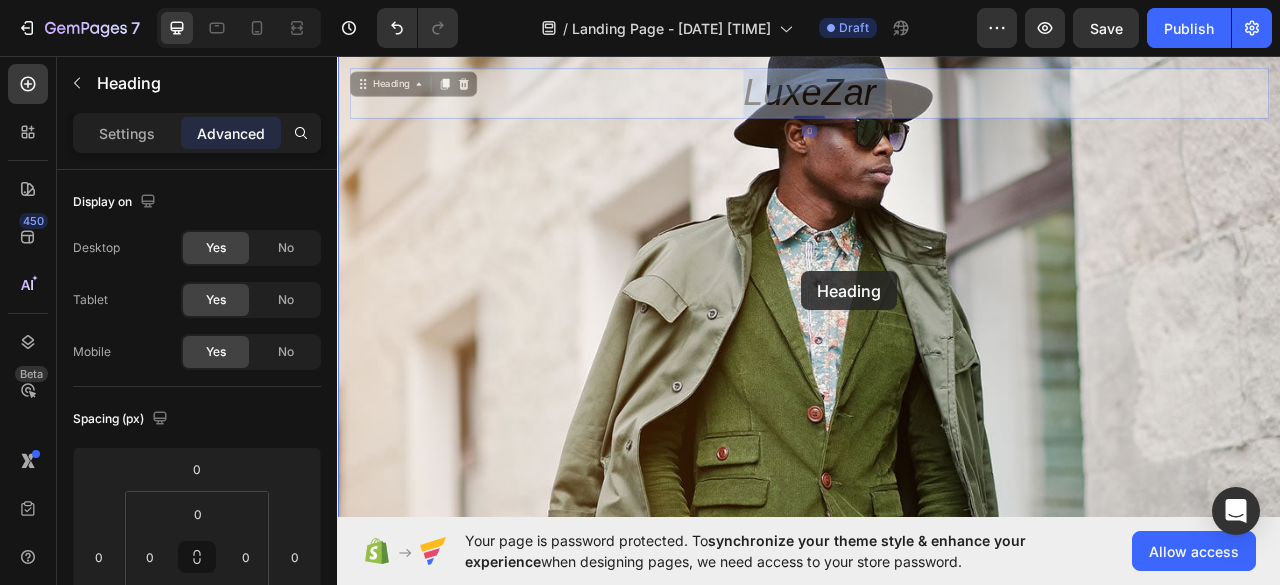 type on "16" 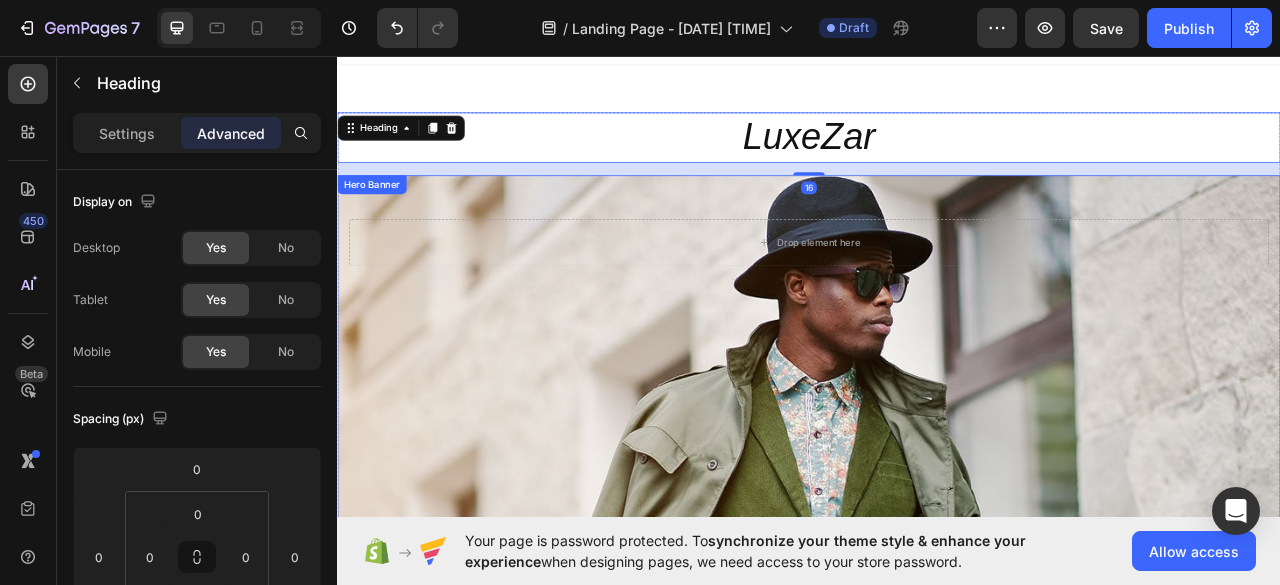 scroll, scrollTop: 12, scrollLeft: 0, axis: vertical 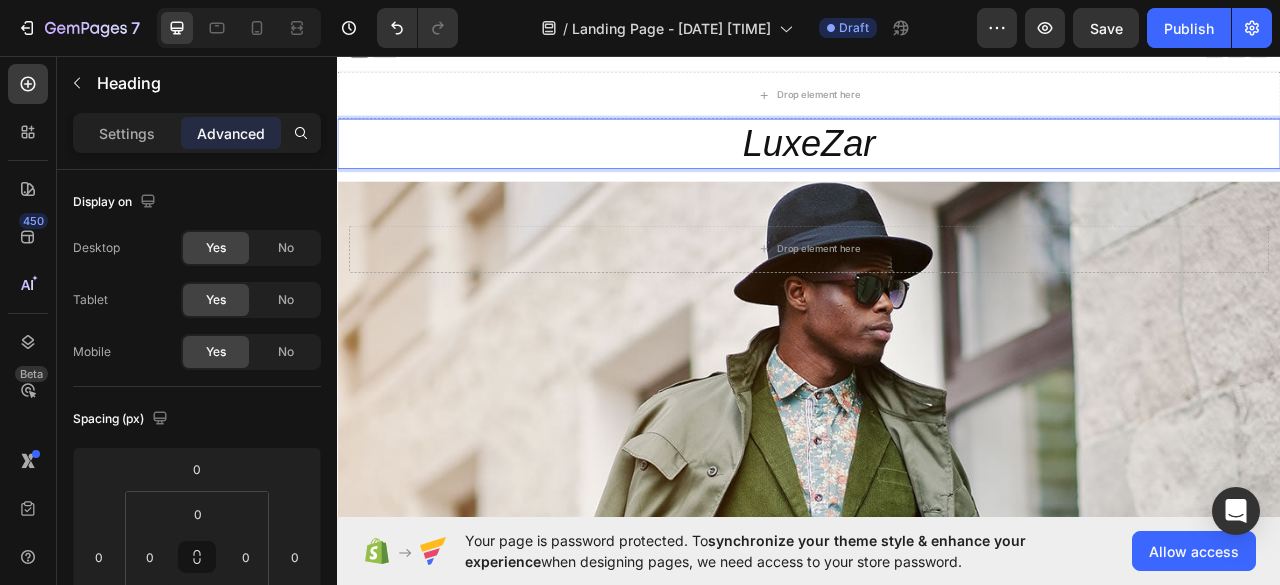 click on "LuxeZar" at bounding box center (937, 169) 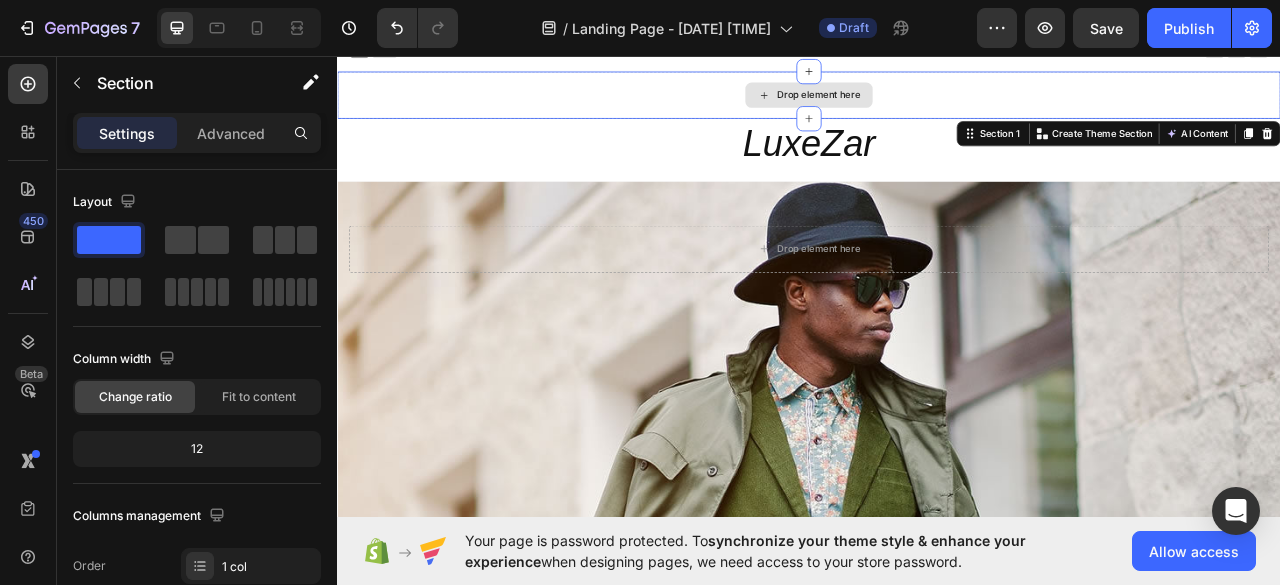 click on "Drop element here" at bounding box center [937, 107] 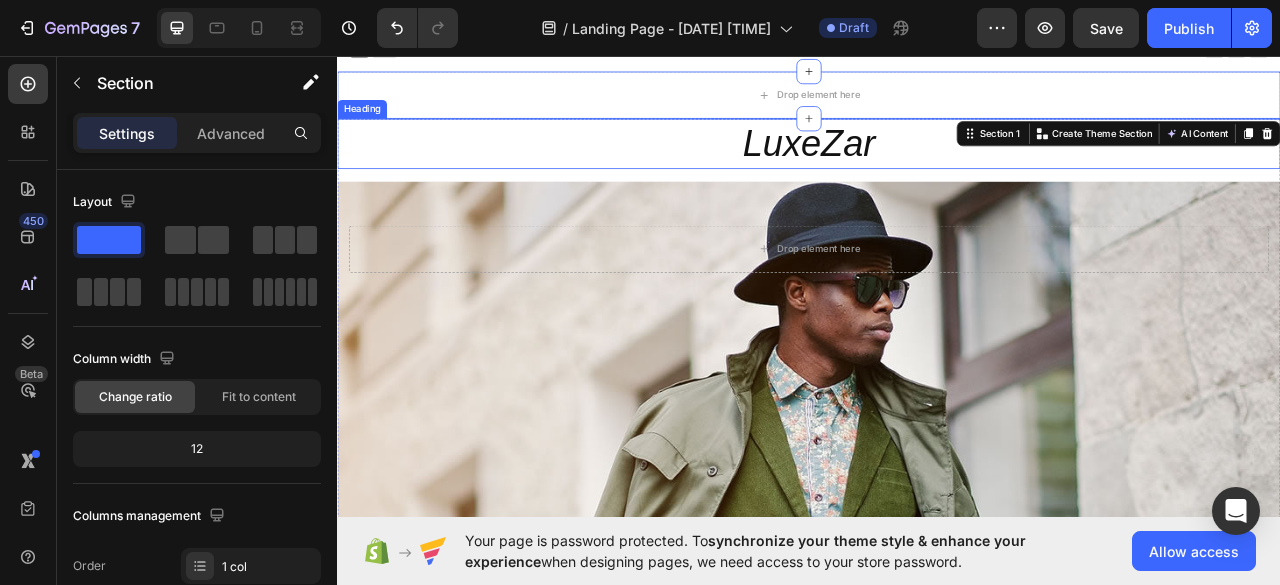 click on "LuxeZar" at bounding box center [937, 169] 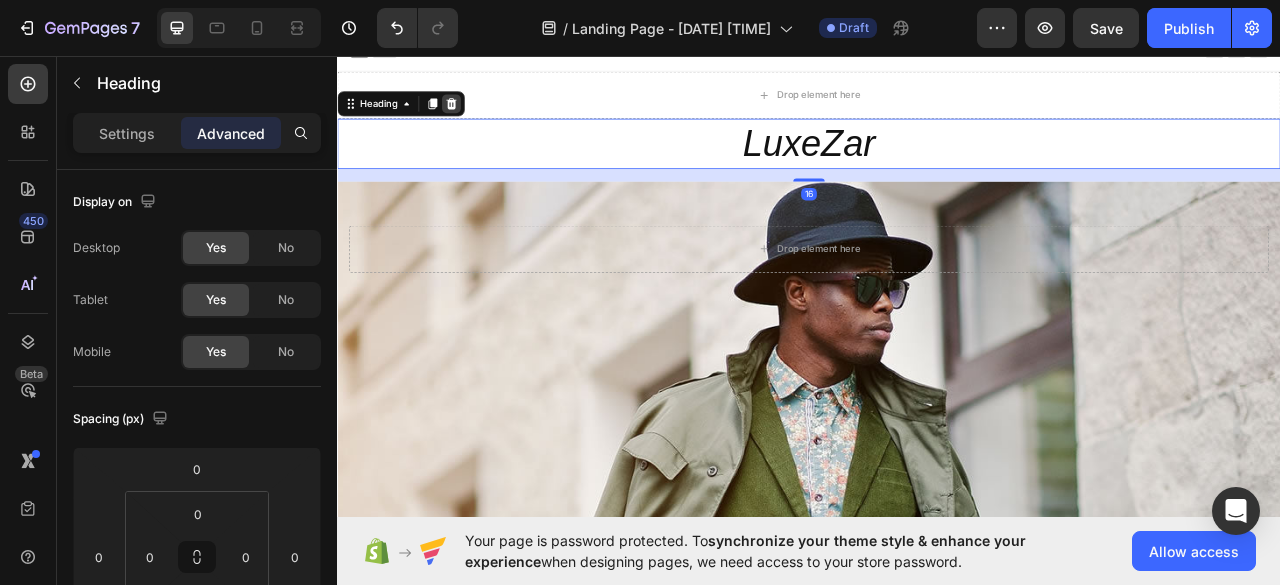 click 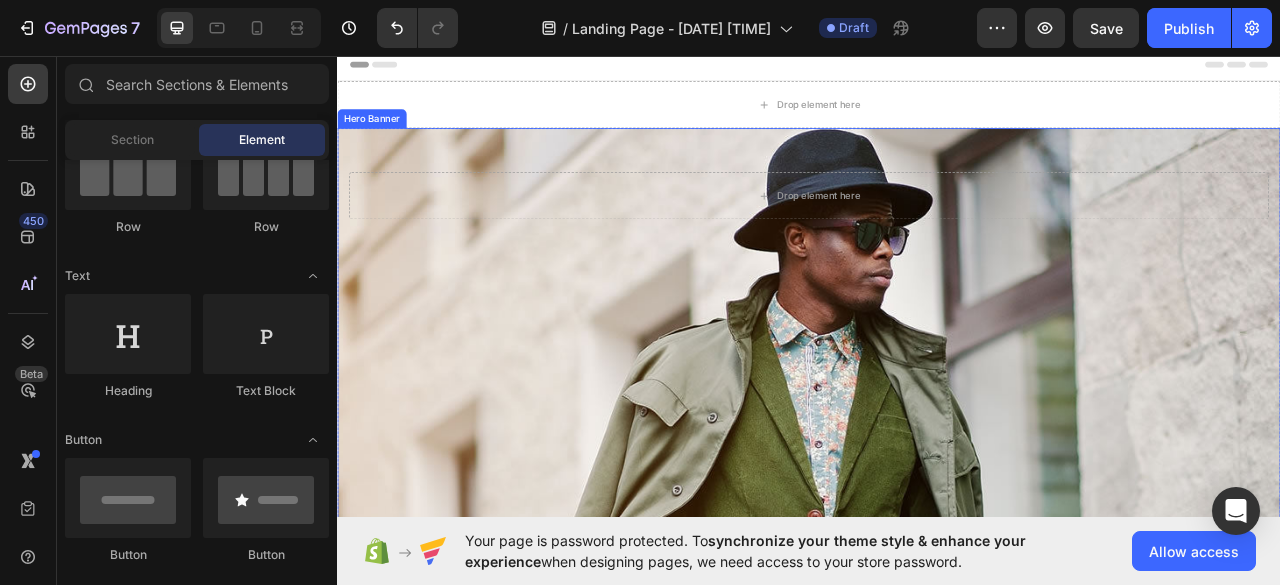 scroll, scrollTop: 0, scrollLeft: 0, axis: both 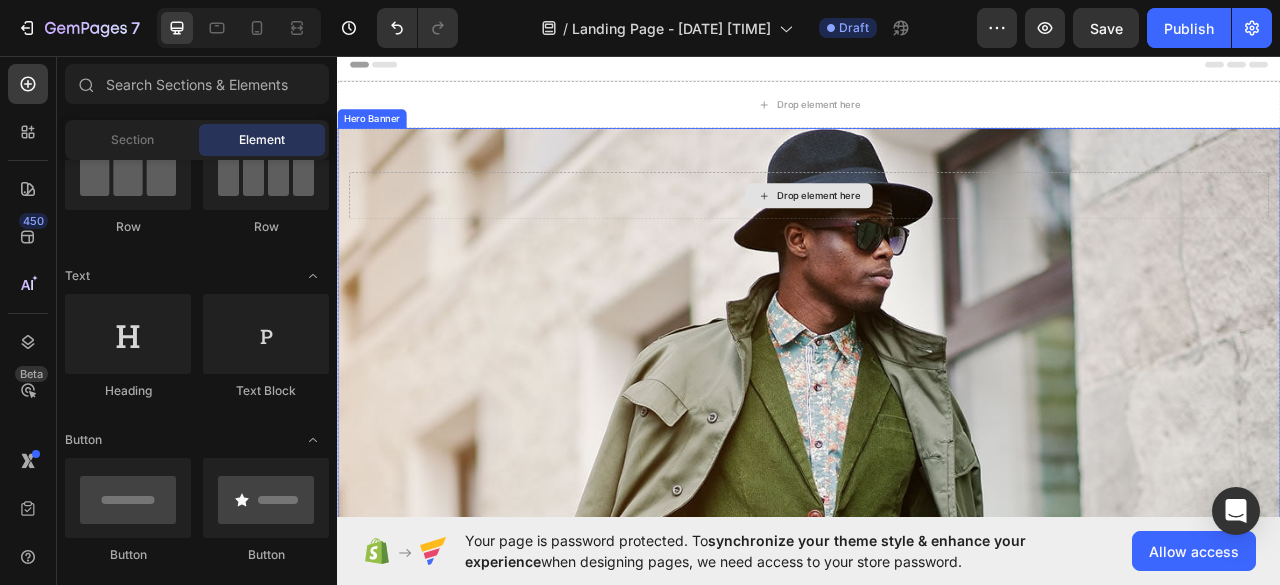 click on "Drop element here" at bounding box center [937, 235] 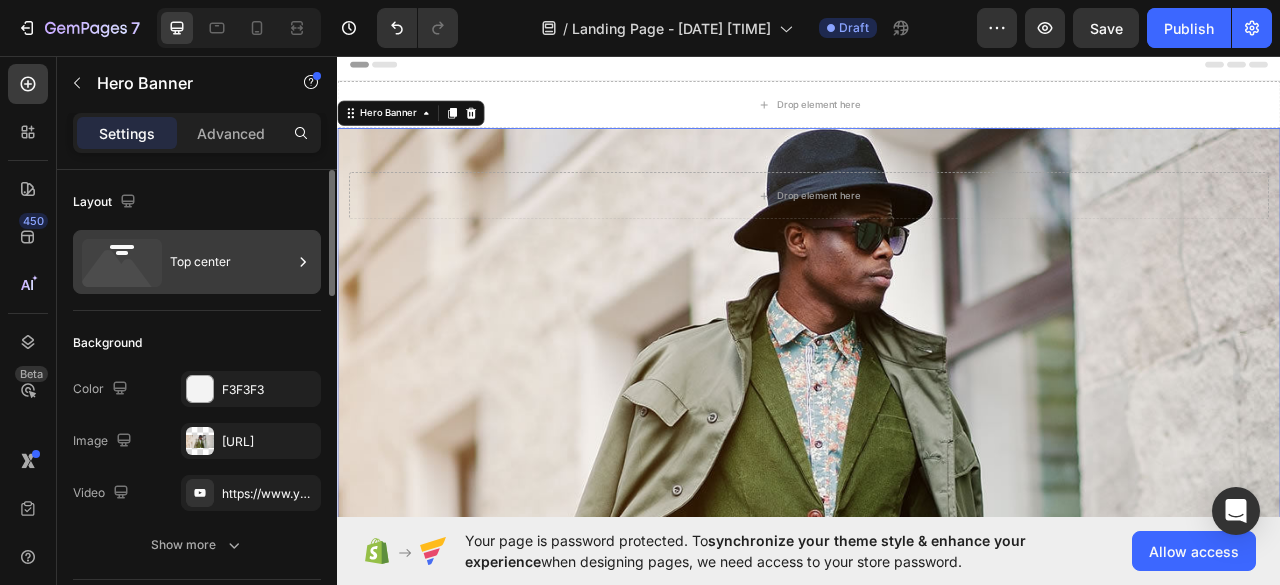 click 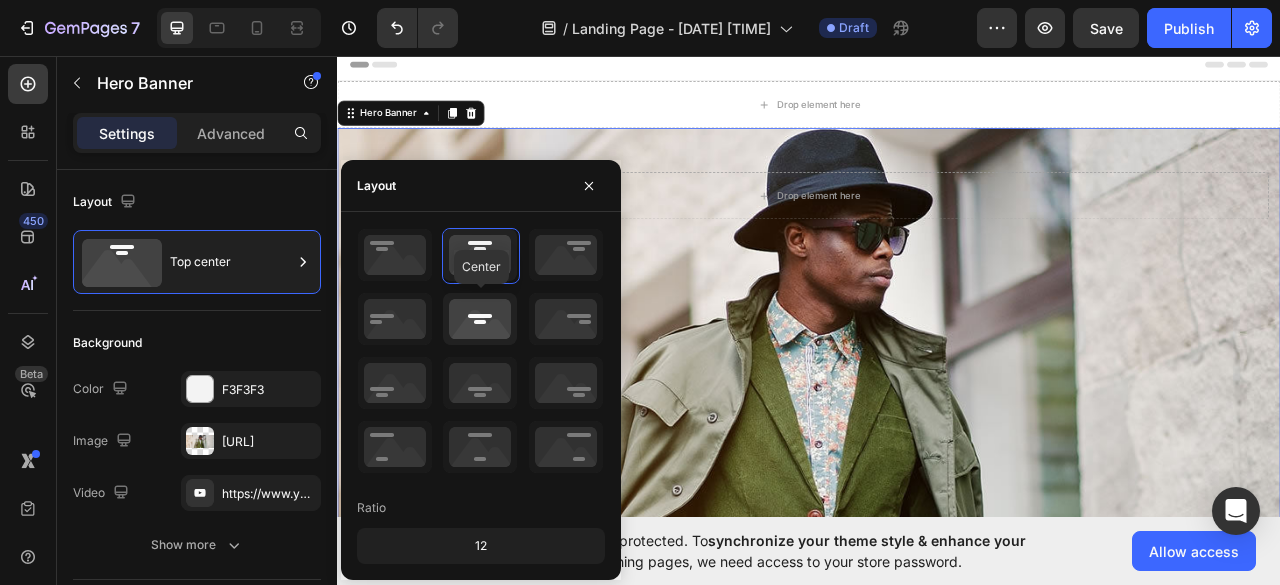 click 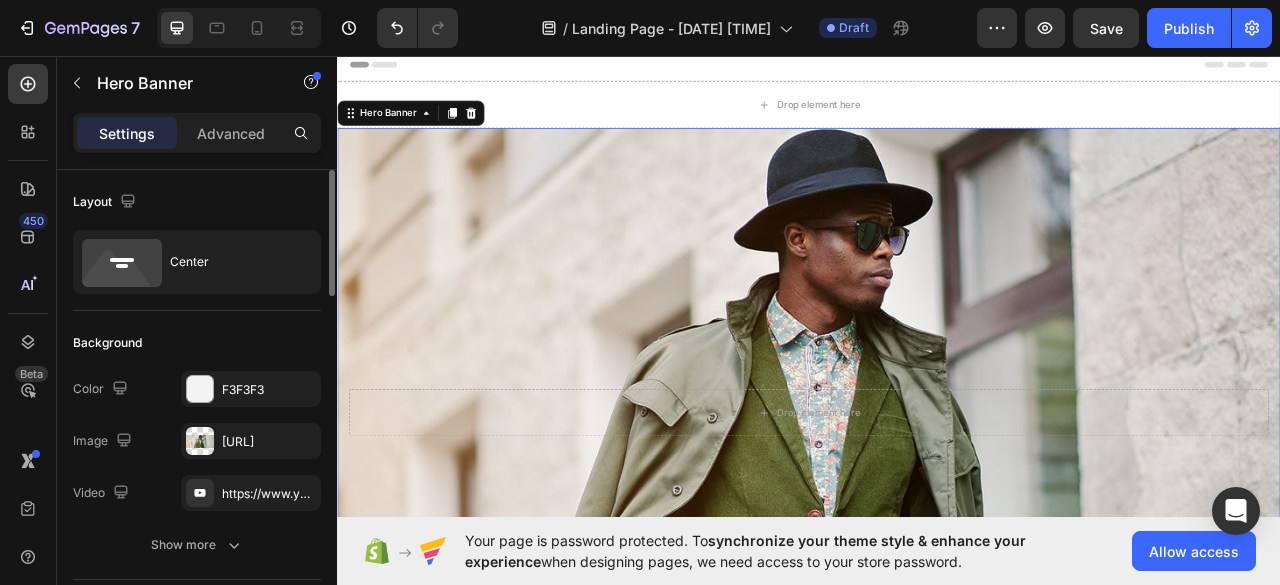 click on "Layout" at bounding box center (197, 202) 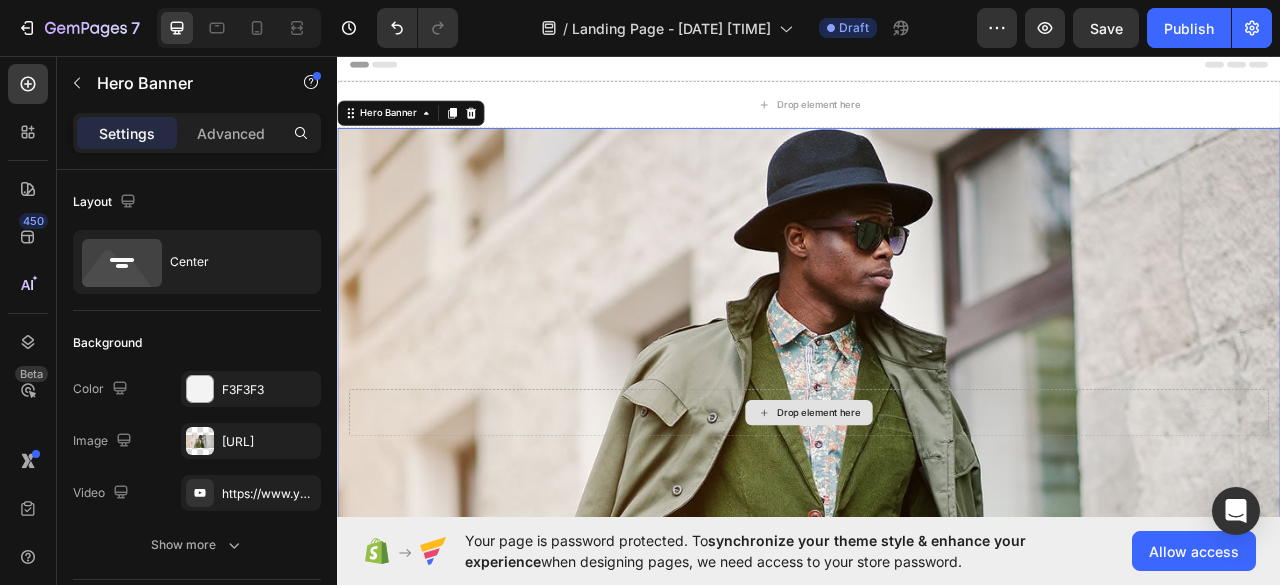 click on "Drop element here" at bounding box center [937, 511] 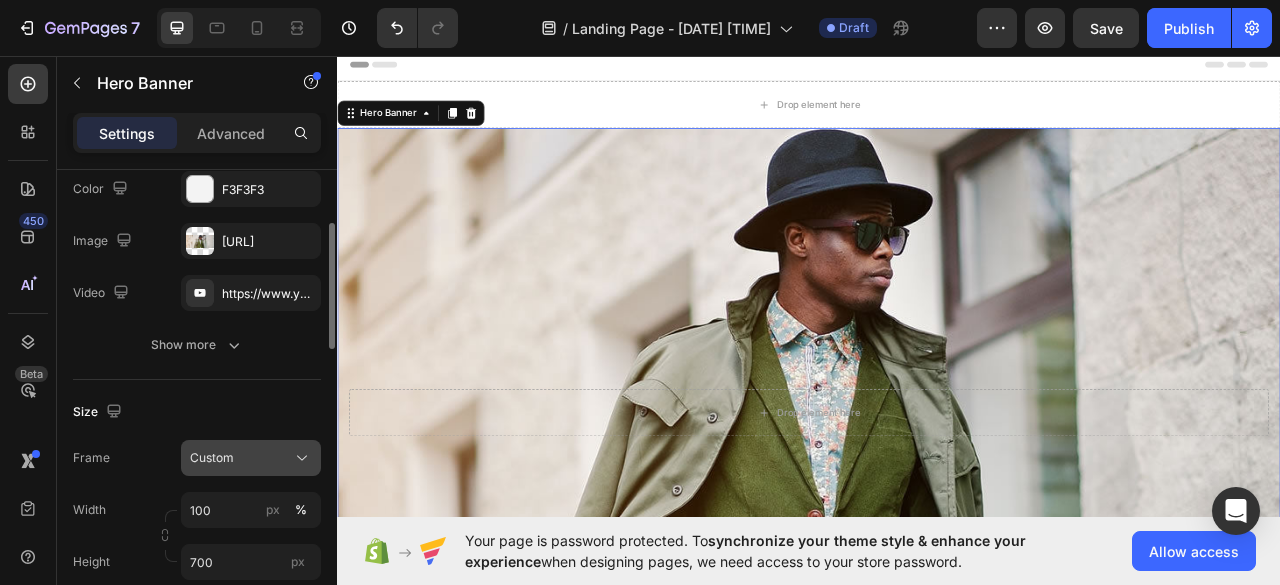 scroll, scrollTop: 300, scrollLeft: 0, axis: vertical 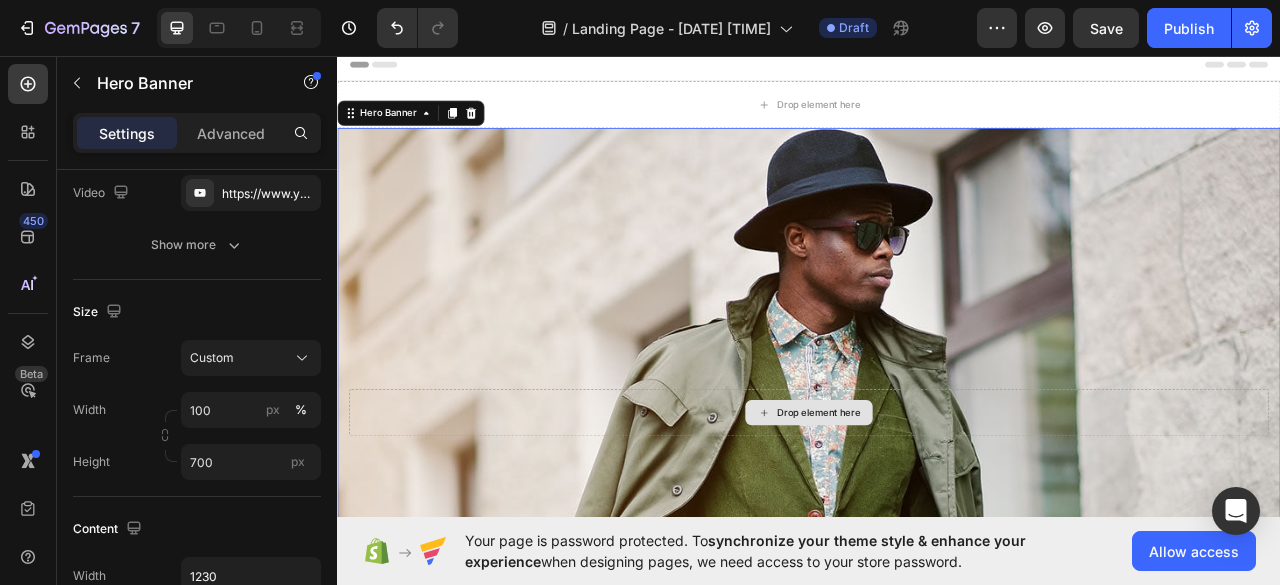 click on "Drop element here" at bounding box center [949, 511] 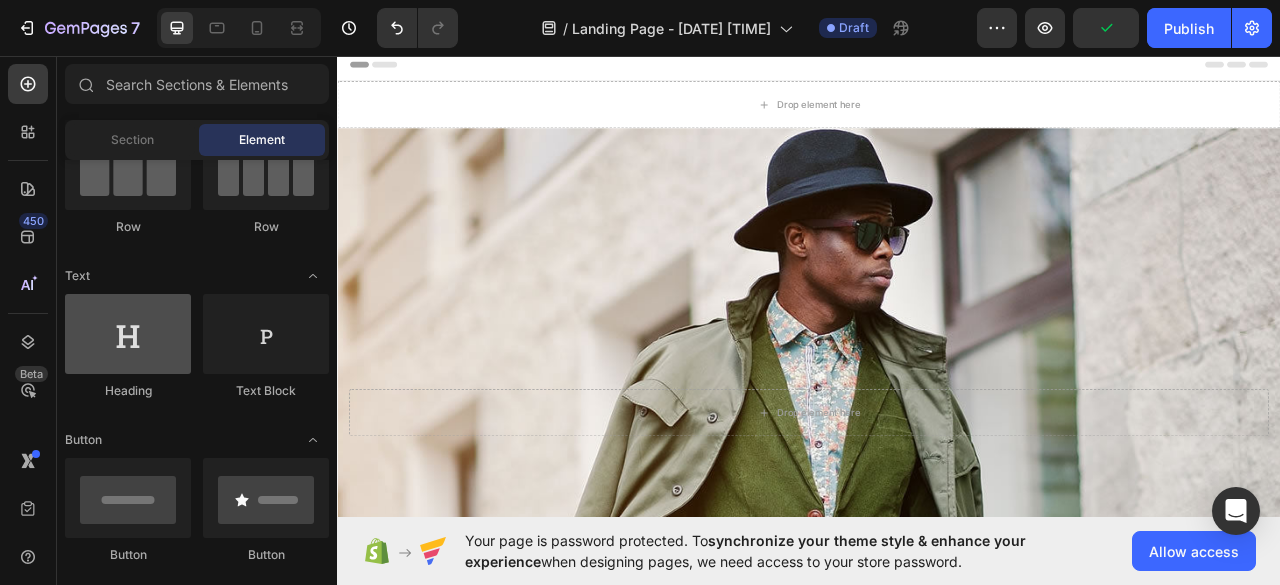 click at bounding box center (128, 334) 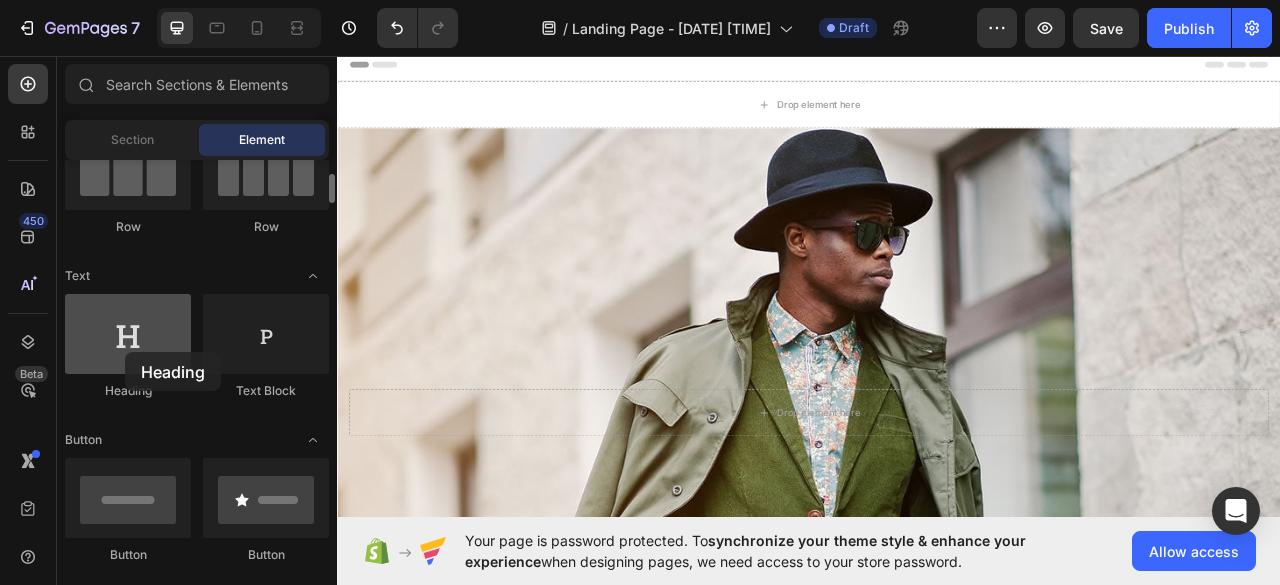 click at bounding box center (128, 334) 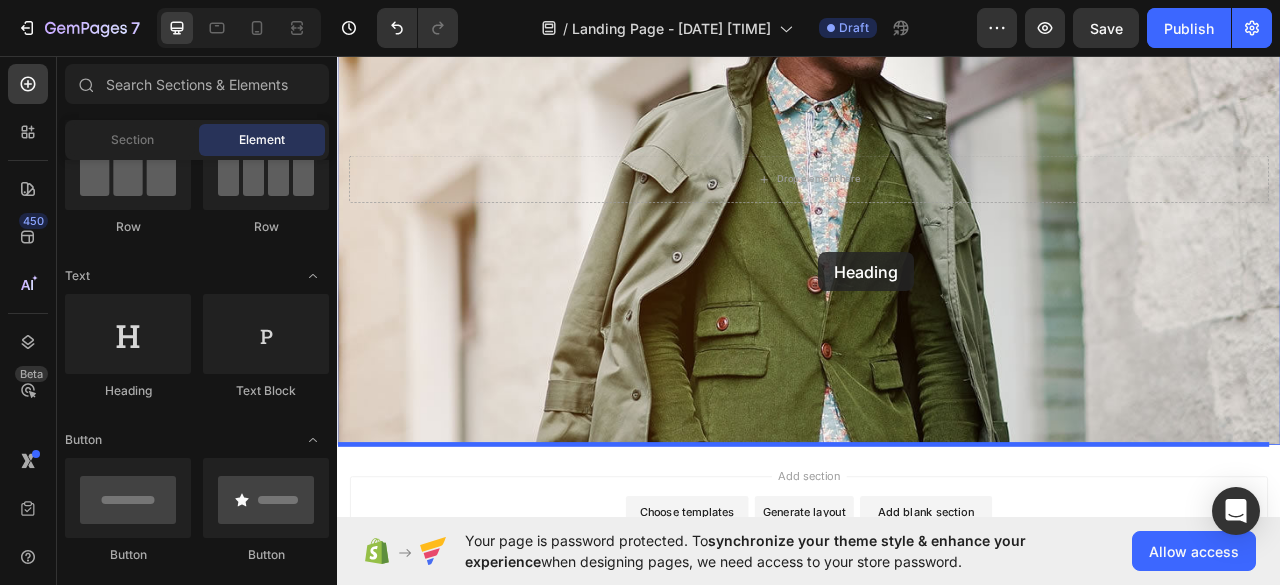 scroll, scrollTop: 182, scrollLeft: 0, axis: vertical 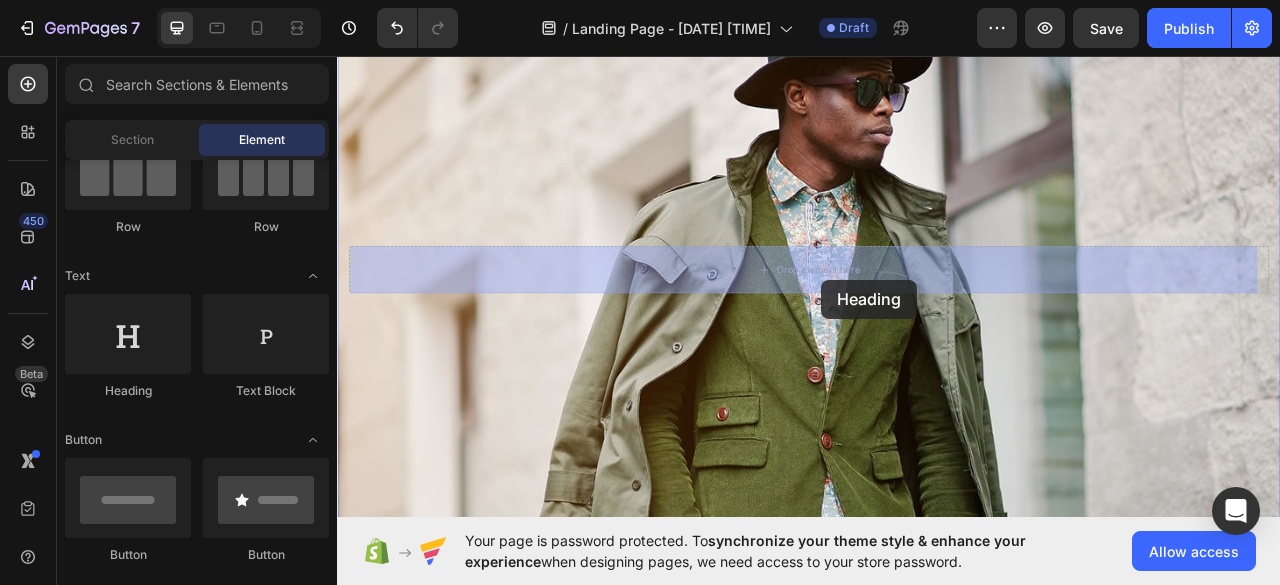 drag, startPoint x: 462, startPoint y: 400, endPoint x: 953, endPoint y: 342, distance: 494.4138 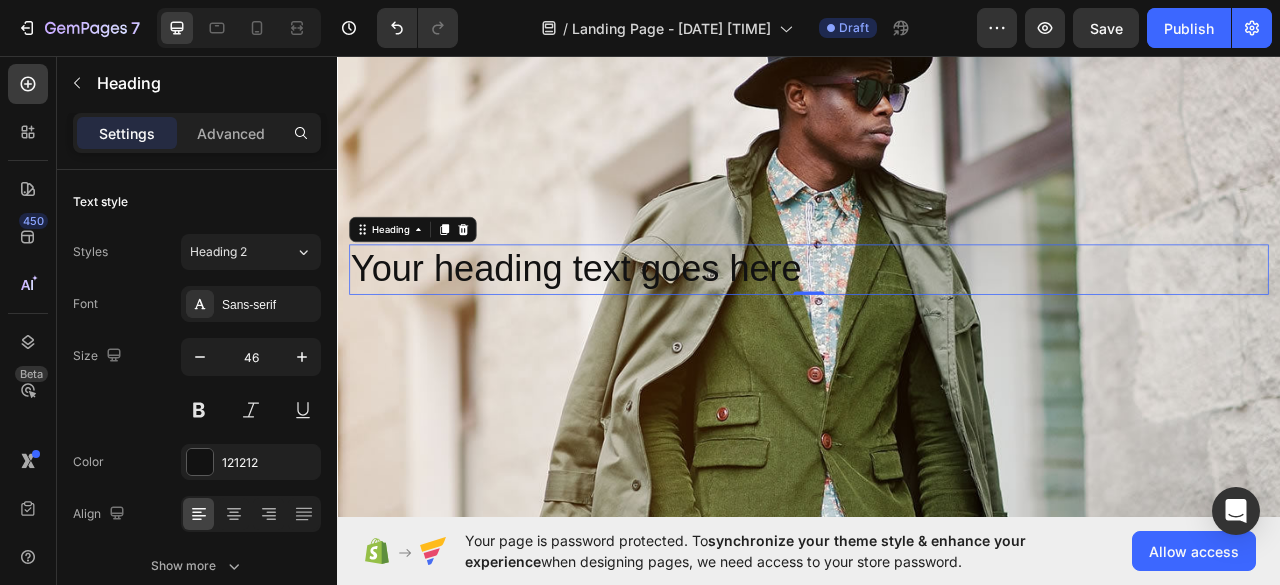 click on "Your heading text goes here" at bounding box center (937, 329) 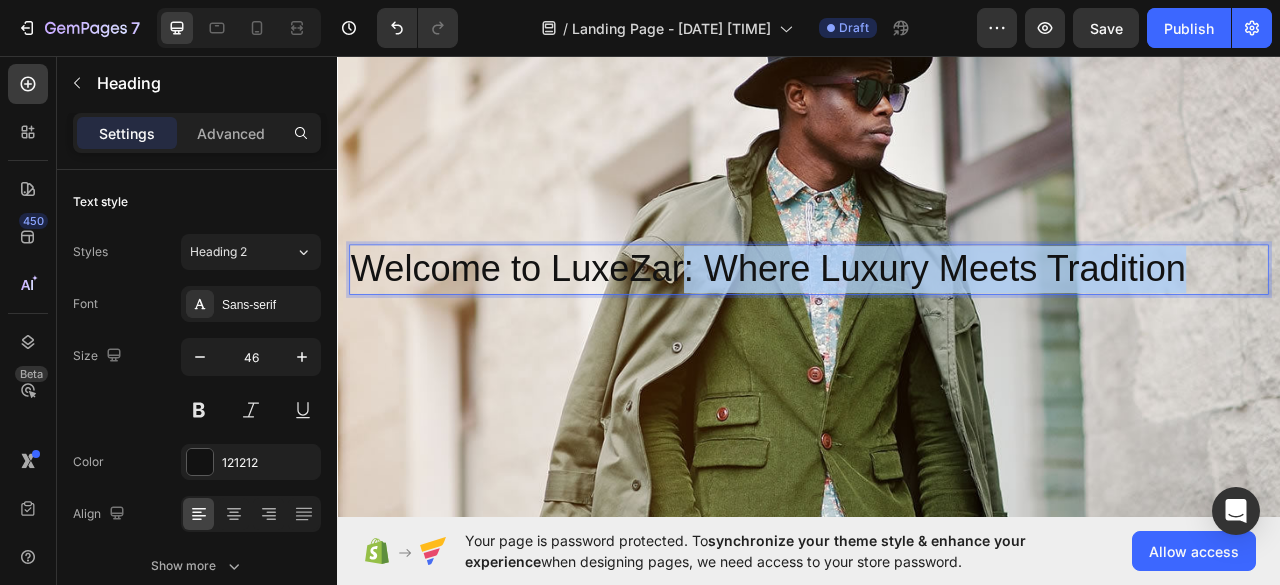 drag, startPoint x: 774, startPoint y: 332, endPoint x: 1536, endPoint y: 346, distance: 762.1286 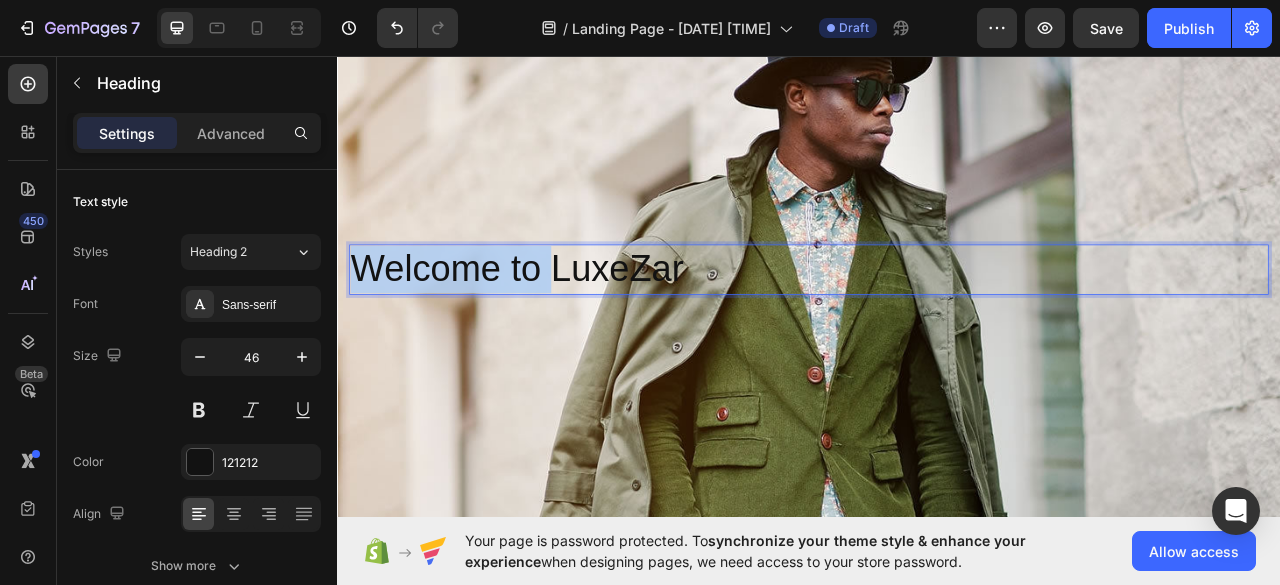 drag, startPoint x: 609, startPoint y: 341, endPoint x: 262, endPoint y: 356, distance: 347.32407 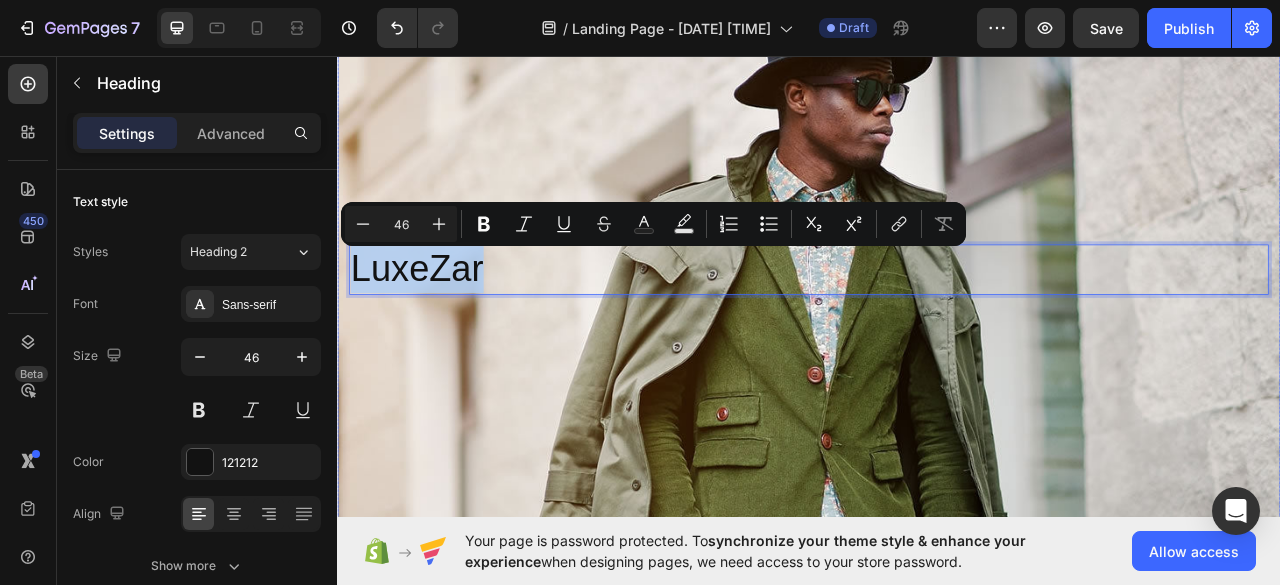 drag, startPoint x: 557, startPoint y: 317, endPoint x: 316, endPoint y: 322, distance: 241.05186 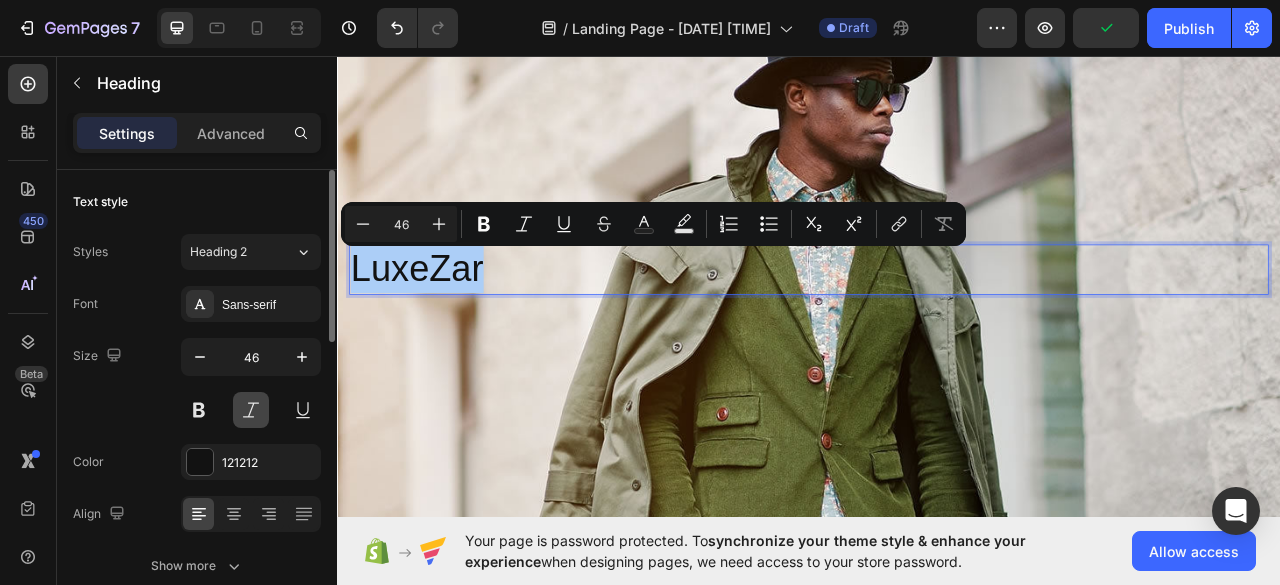 click at bounding box center (251, 410) 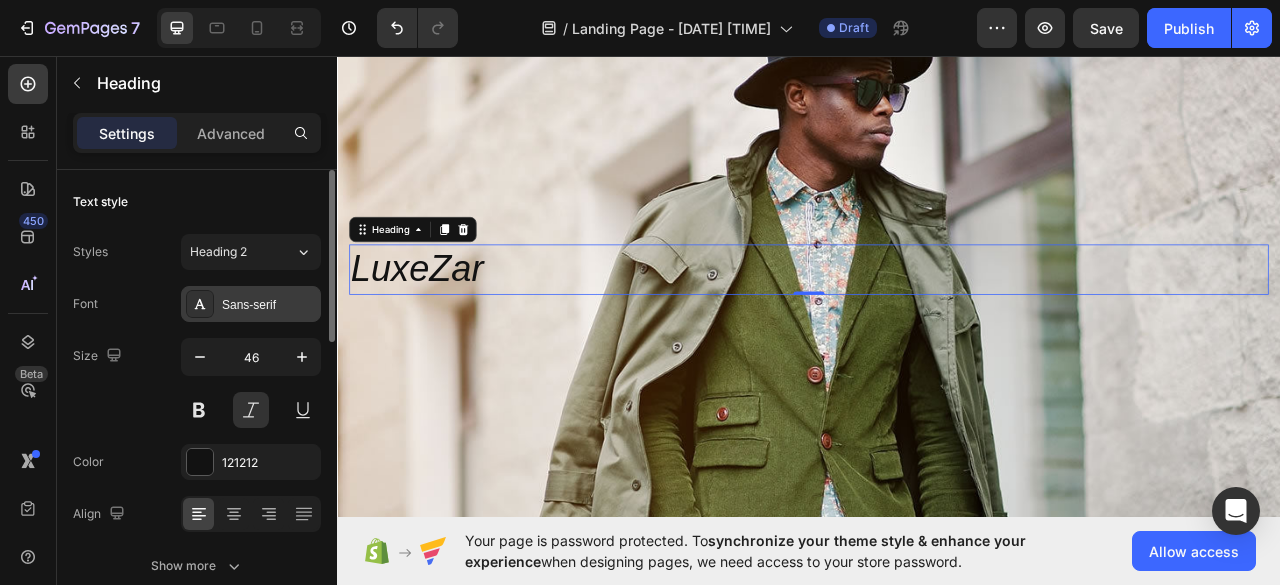 click on "Sans-serif" at bounding box center (269, 305) 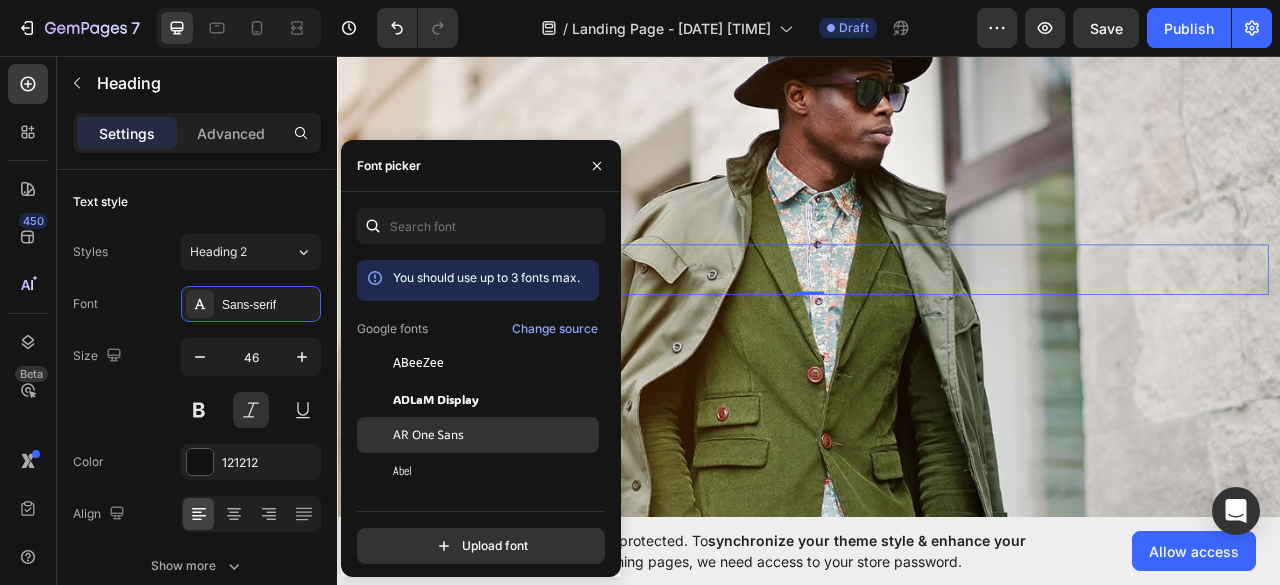 scroll, scrollTop: 100, scrollLeft: 0, axis: vertical 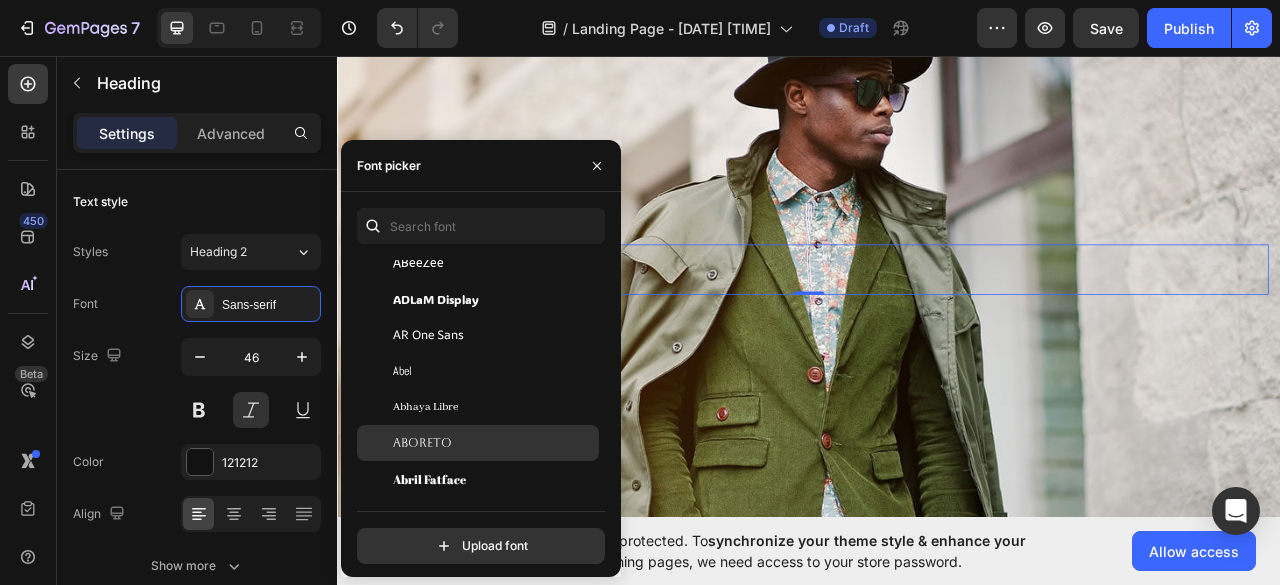 click on "Aboreto" at bounding box center (494, 443) 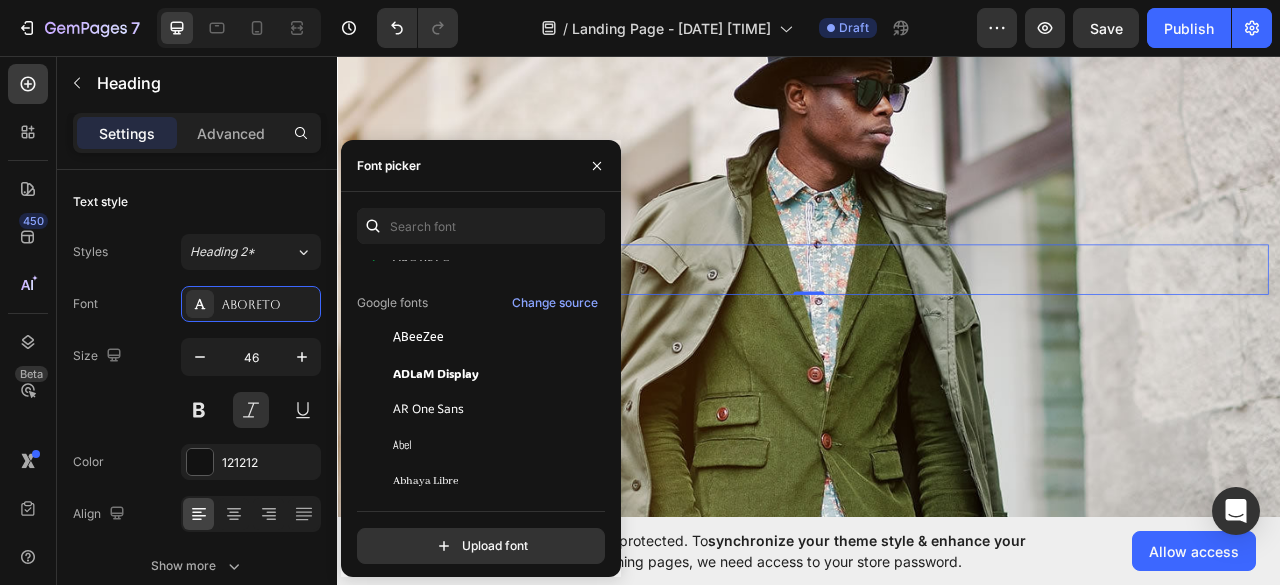 click on "Text style" at bounding box center (197, 202) 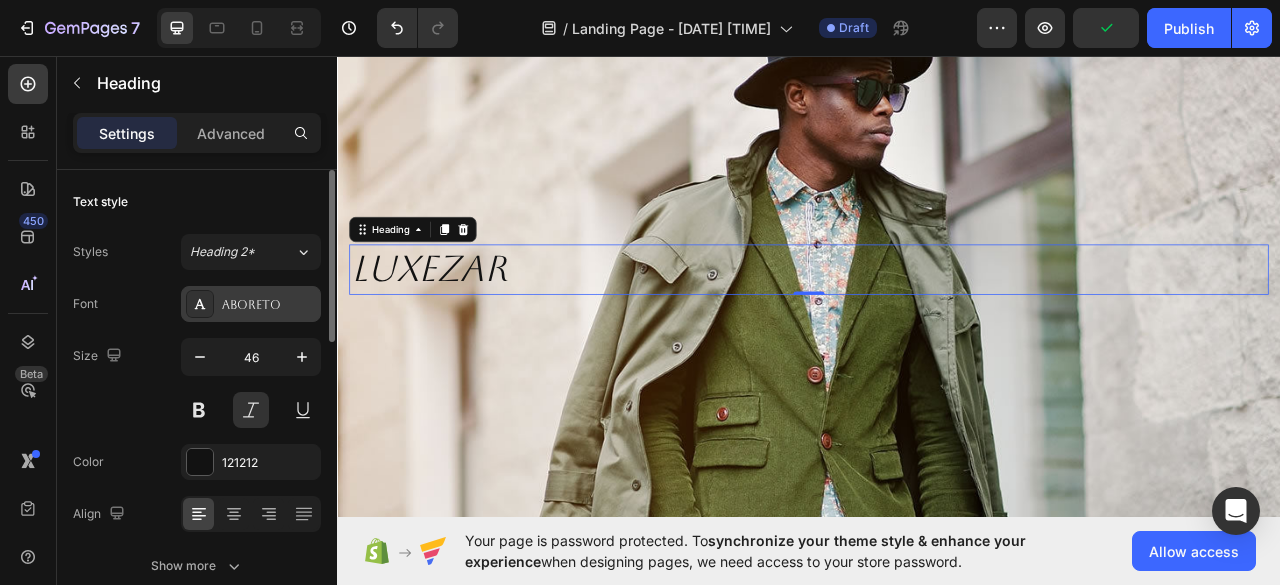 click on "Aboreto" at bounding box center (269, 305) 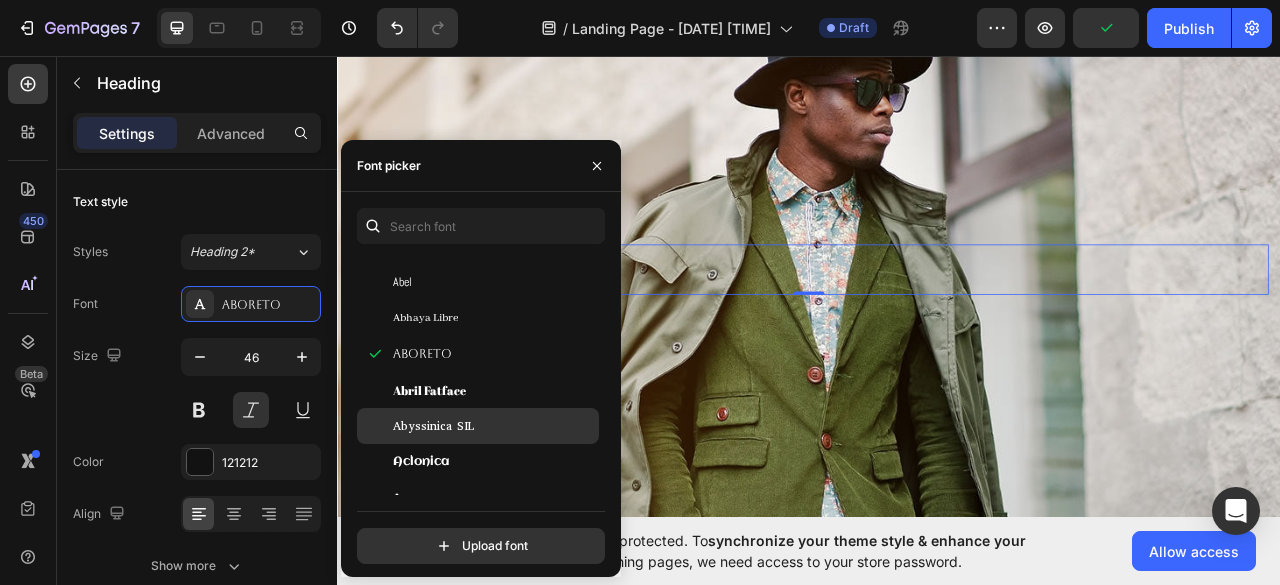 scroll, scrollTop: 300, scrollLeft: 0, axis: vertical 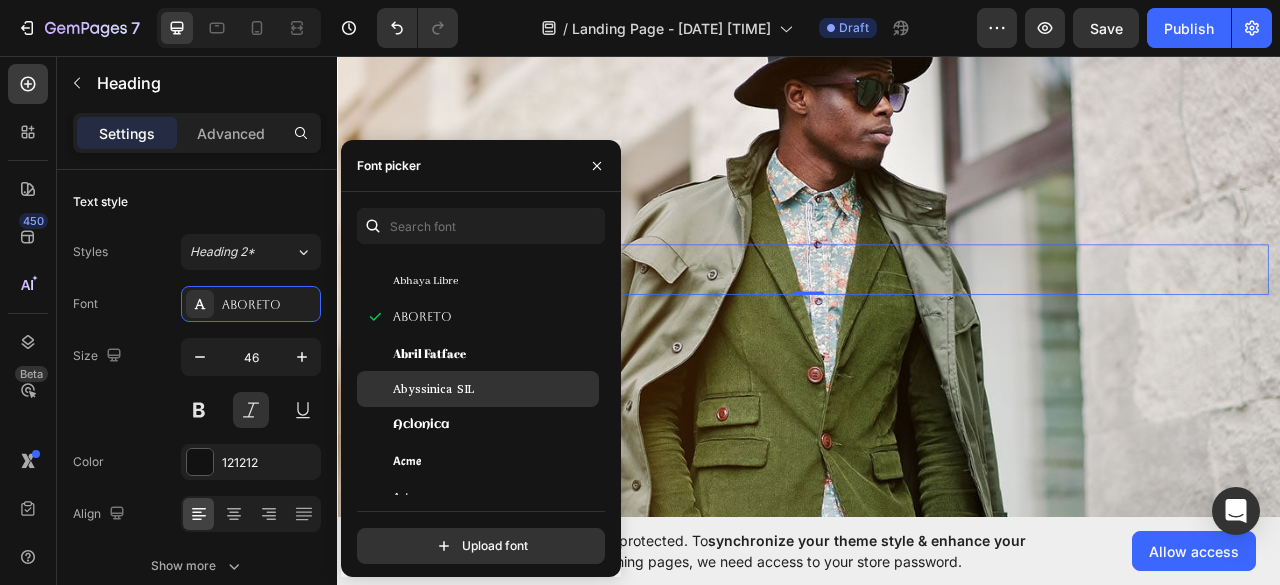 click on "Abyssinica SIL" at bounding box center [494, 389] 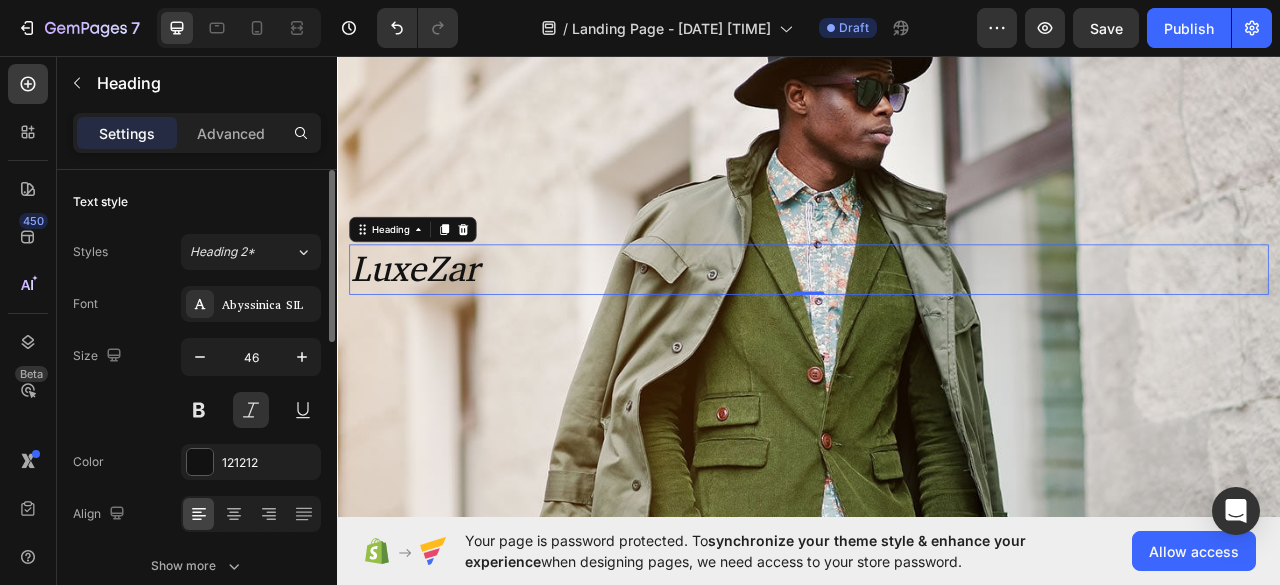 click on "Text style" at bounding box center [197, 202] 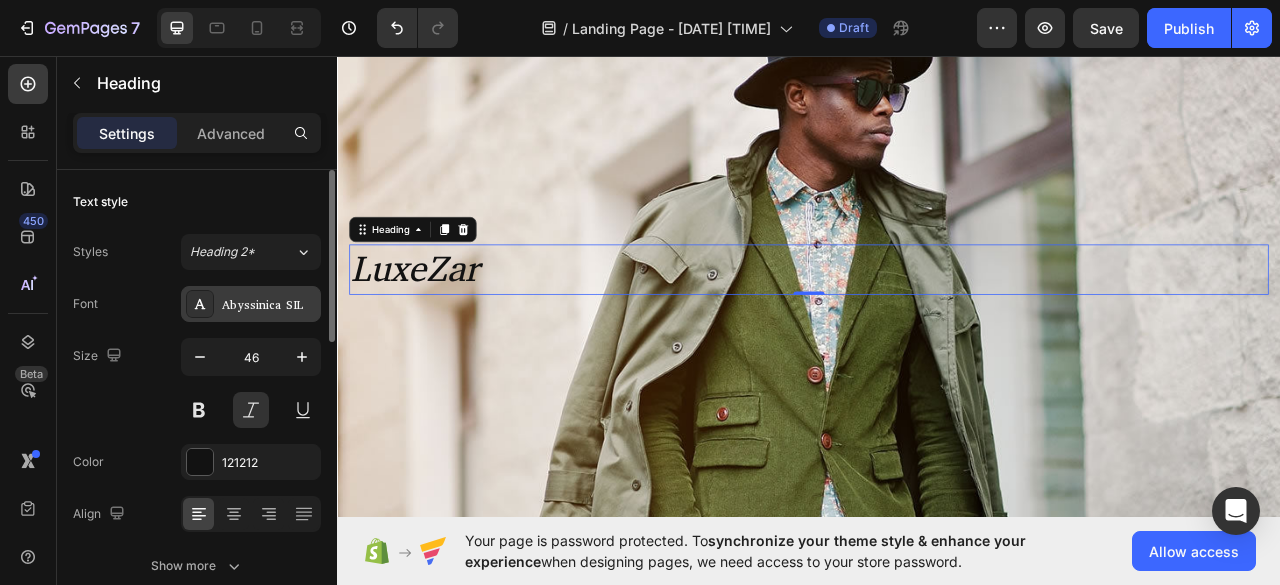 click on "Abyssinica SIL" at bounding box center (269, 305) 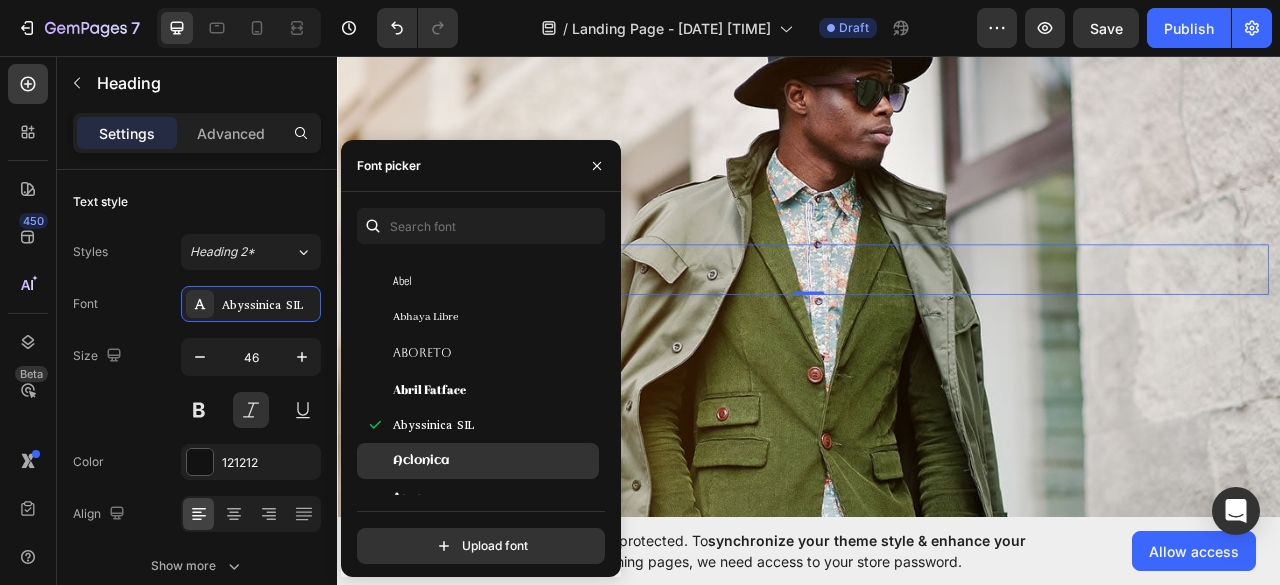 scroll, scrollTop: 400, scrollLeft: 0, axis: vertical 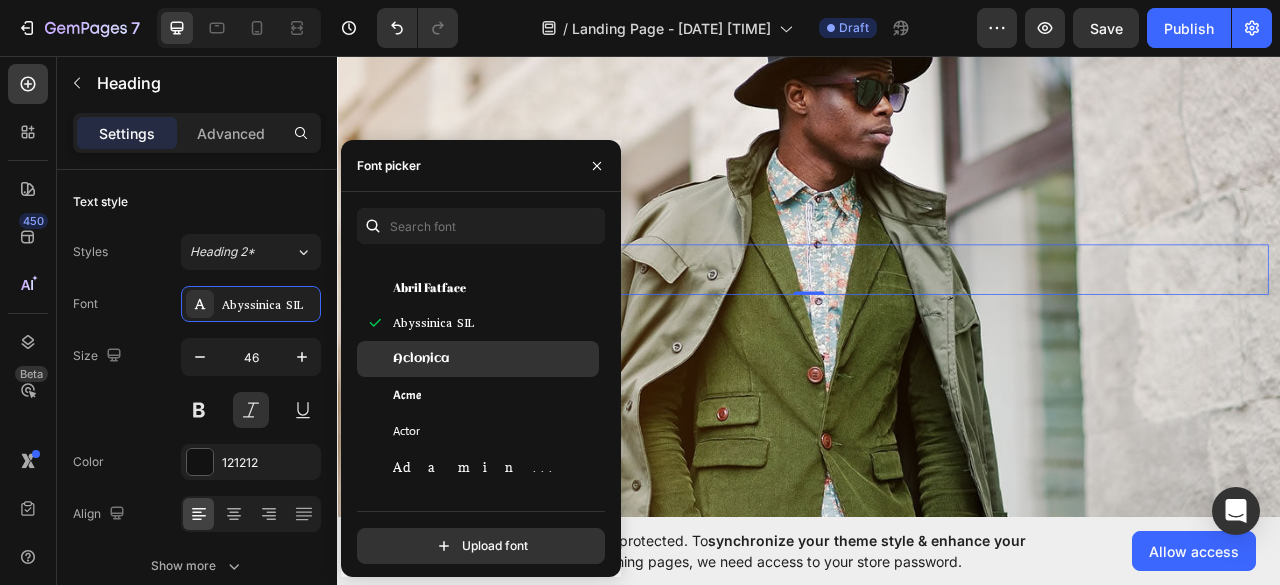 click on "Aclonica" at bounding box center [494, 359] 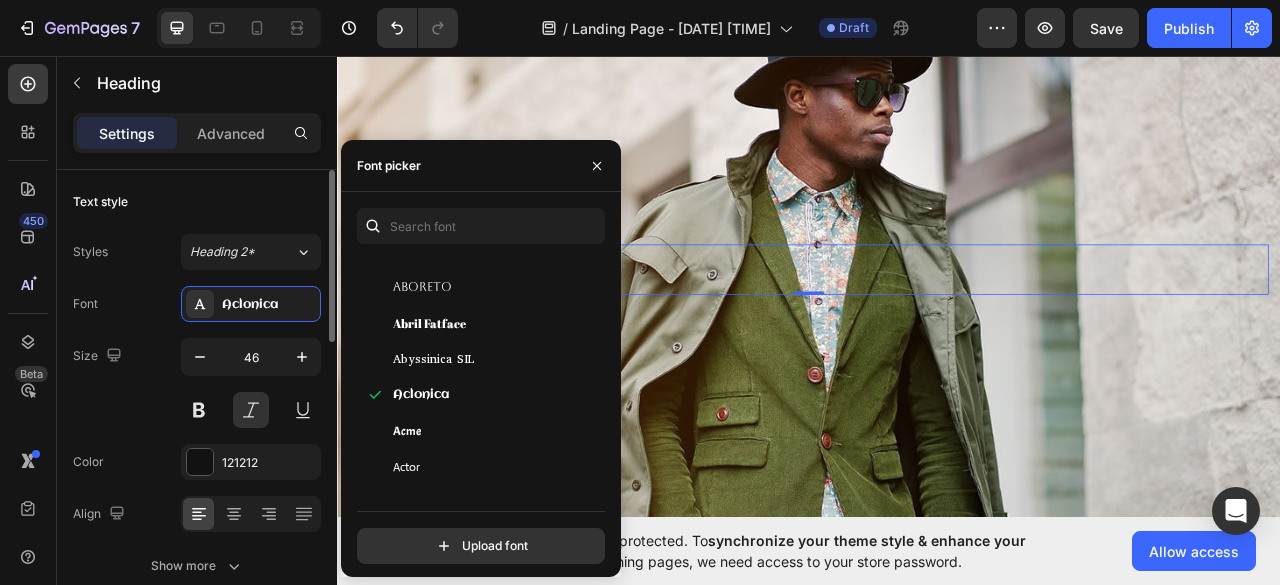 click on "Text style Styles Heading 2* Font Aclonica Size 46 Color 121212 Align Show more" 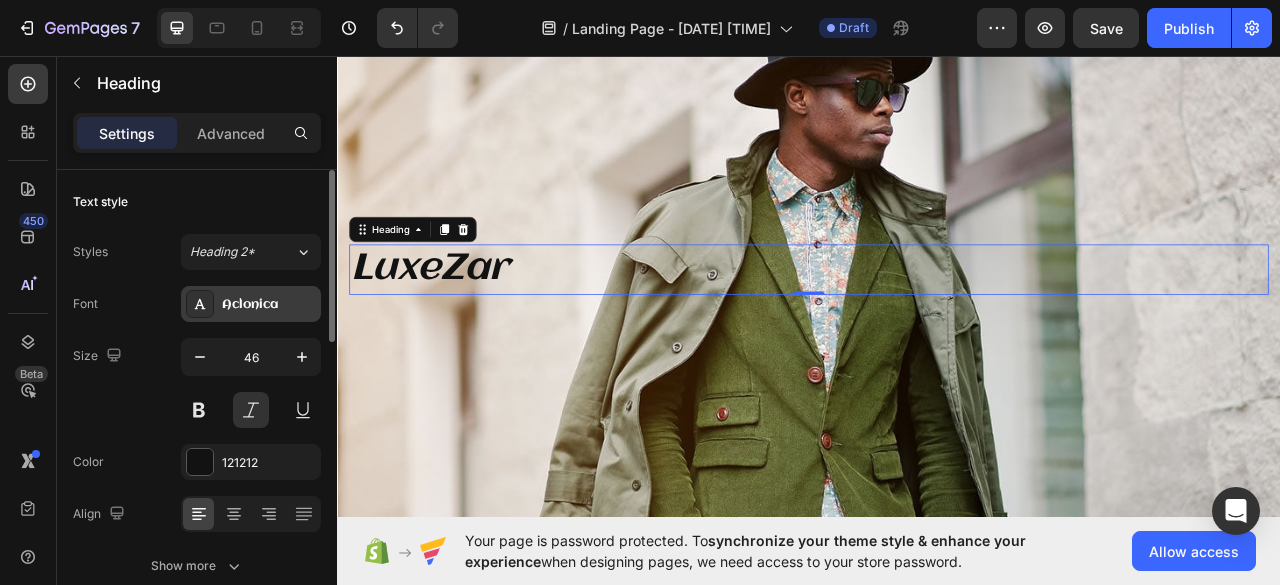 click on "Aclonica" at bounding box center (269, 305) 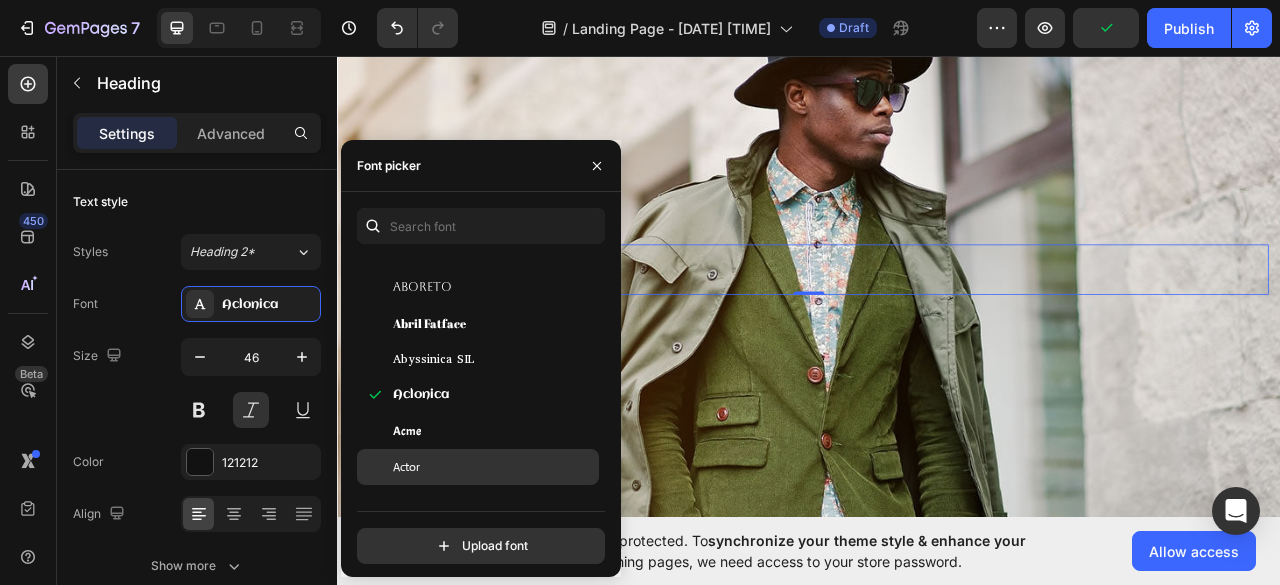 click on "Actor" 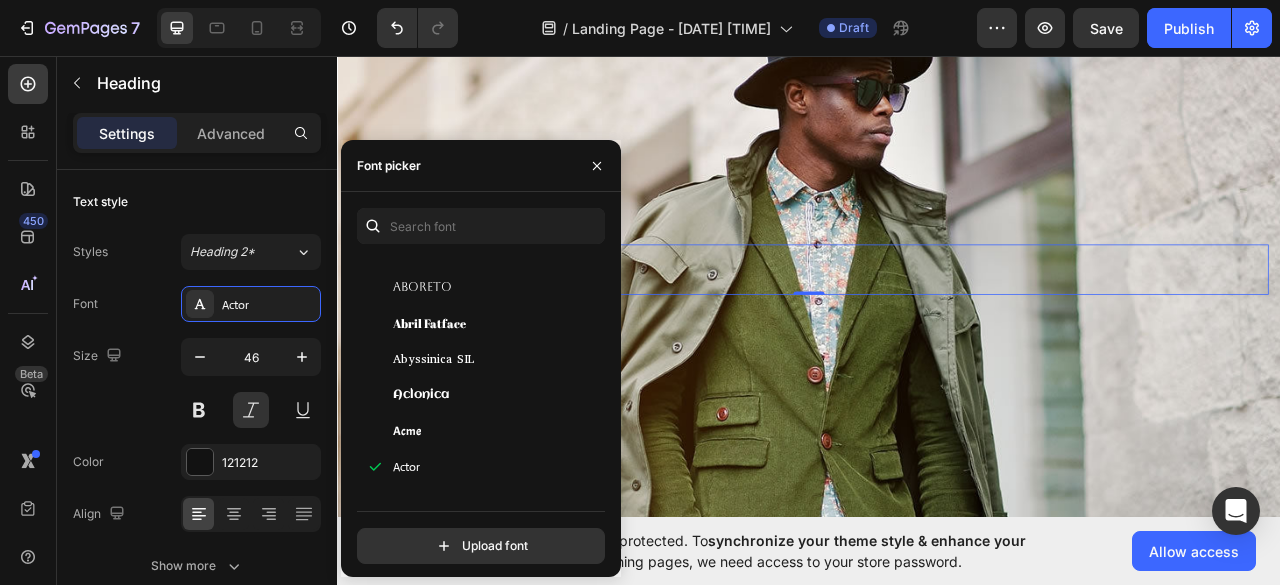 click on "Settings Advanced" at bounding box center [197, 141] 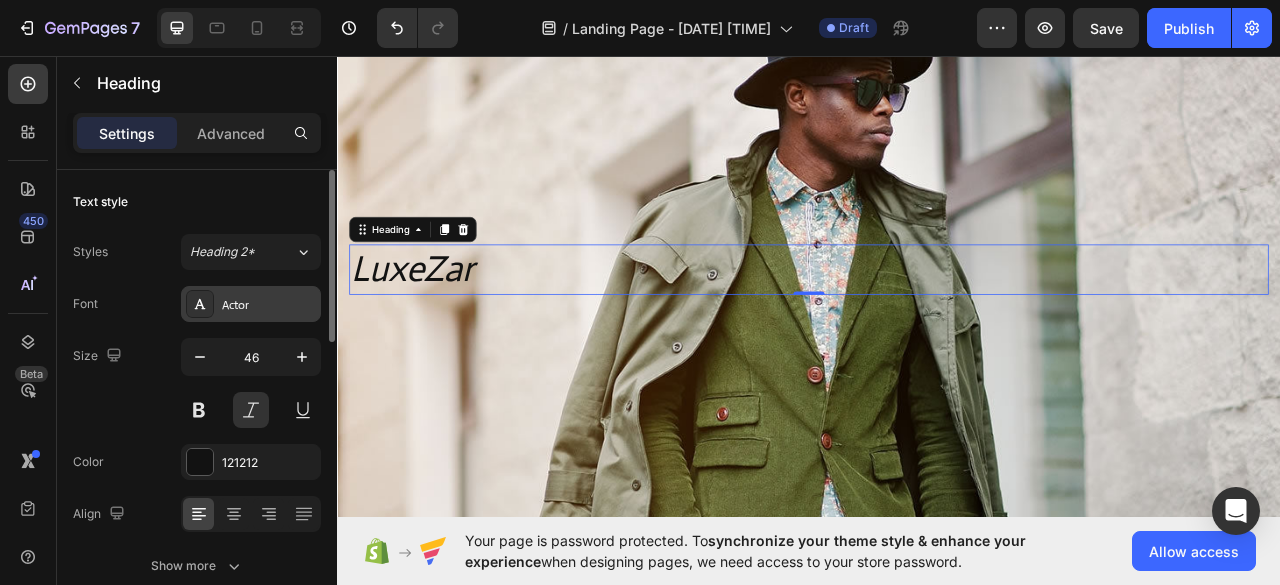 click on "Actor" at bounding box center [269, 305] 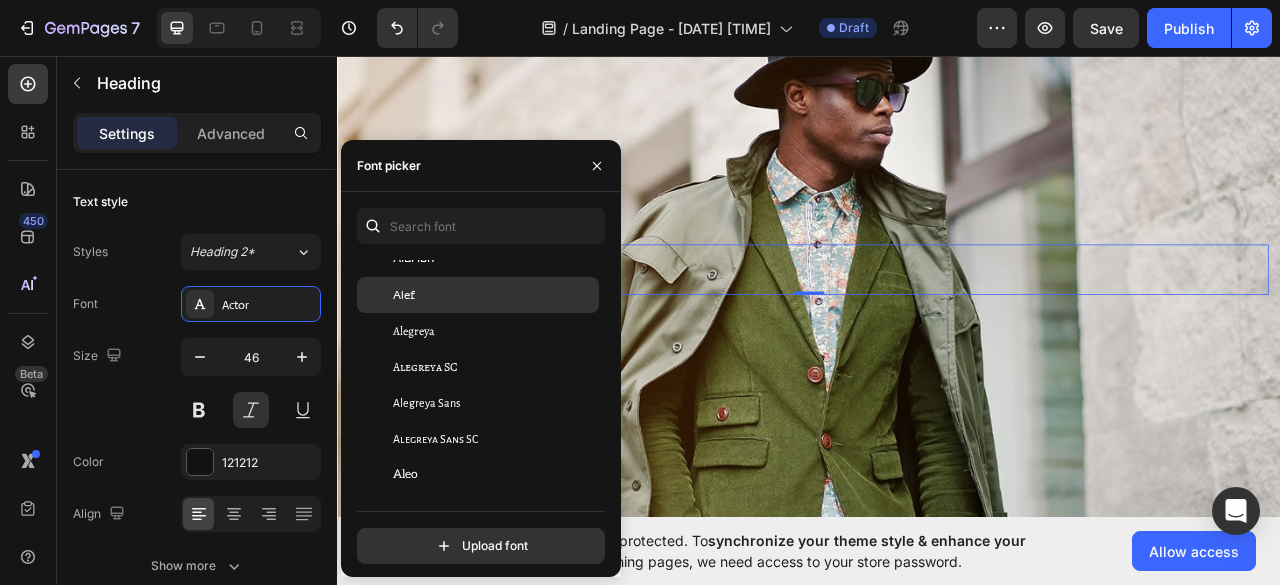scroll, scrollTop: 1300, scrollLeft: 0, axis: vertical 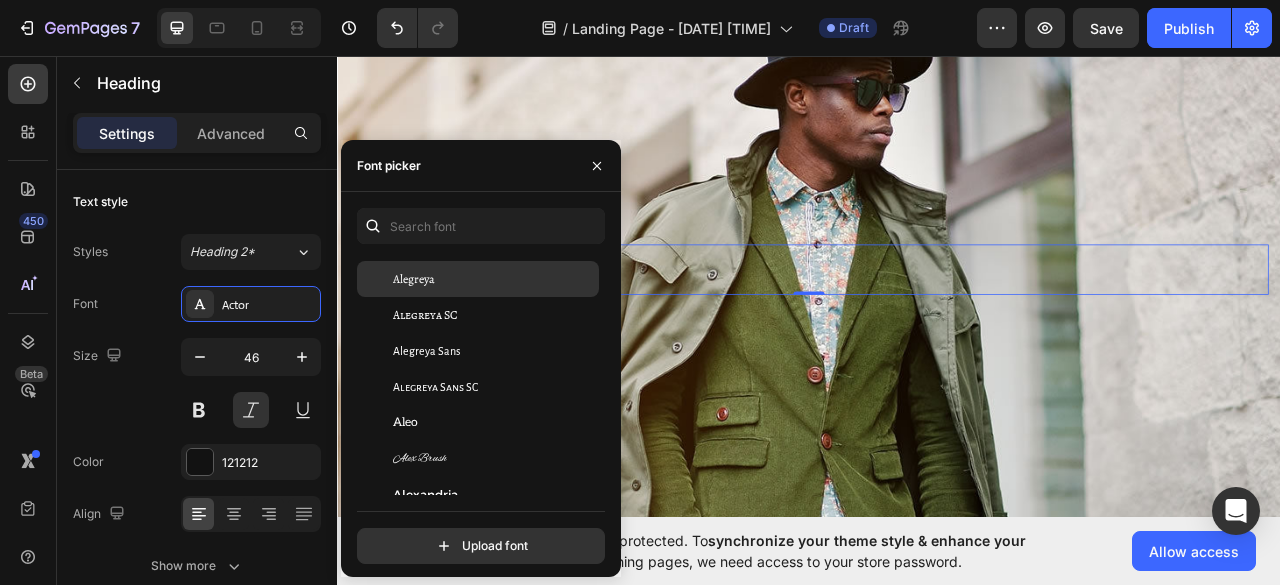 click on "Alegreya" at bounding box center (494, 279) 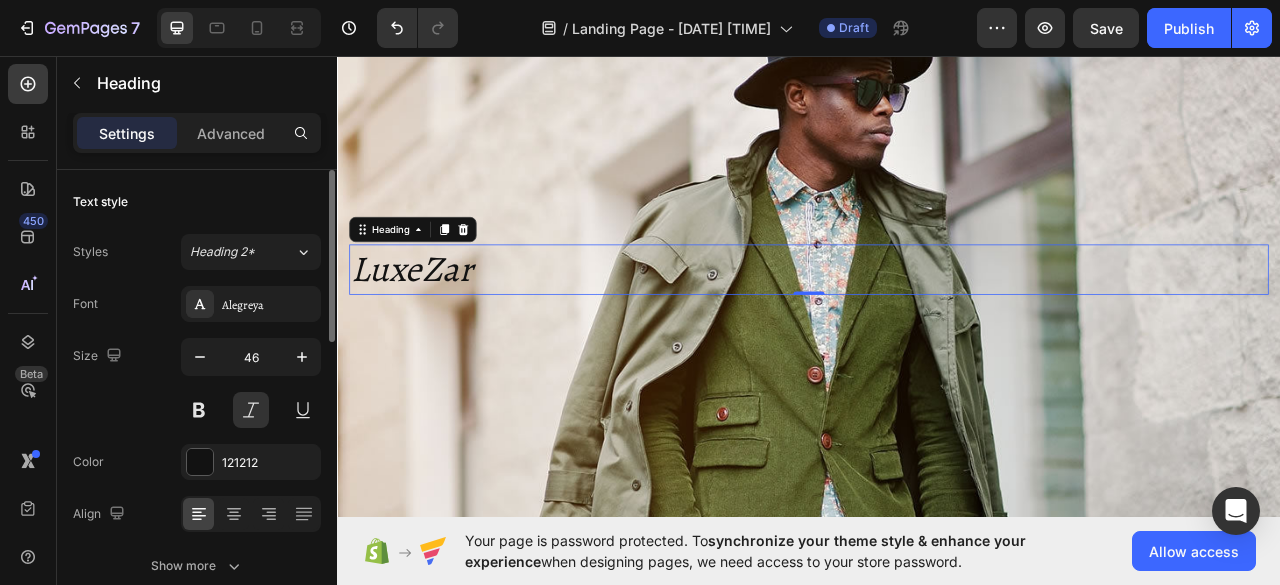click on "Text style Styles Heading 2* Font Alegreya Size 46 Color 121212 Align Show more" 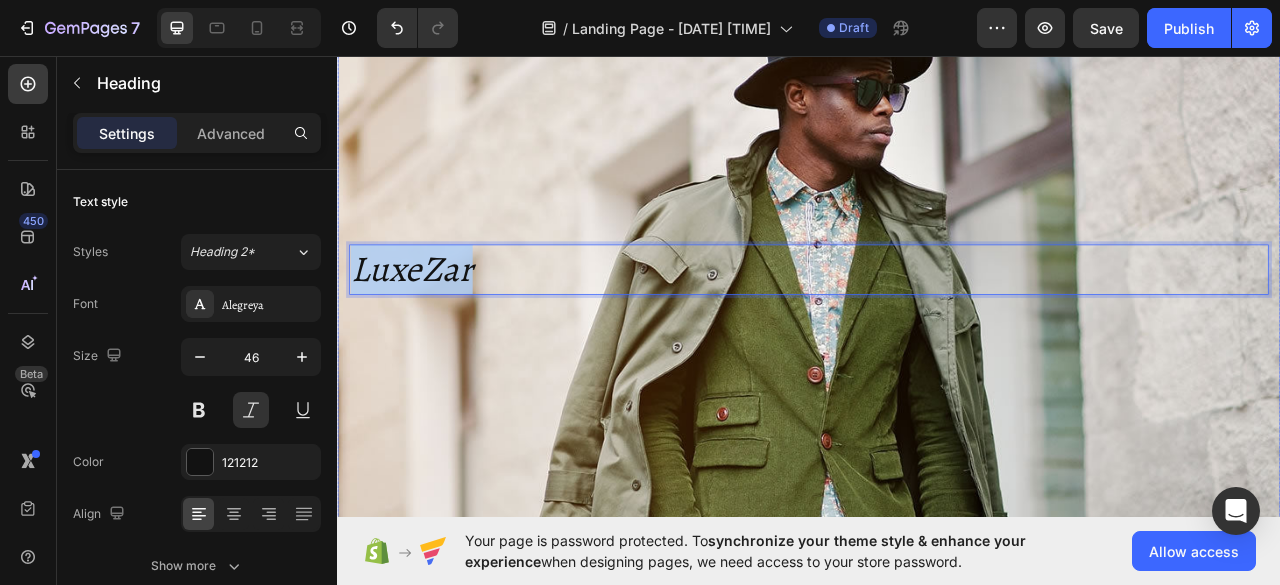 drag, startPoint x: 507, startPoint y: 326, endPoint x: 348, endPoint y: 326, distance: 159 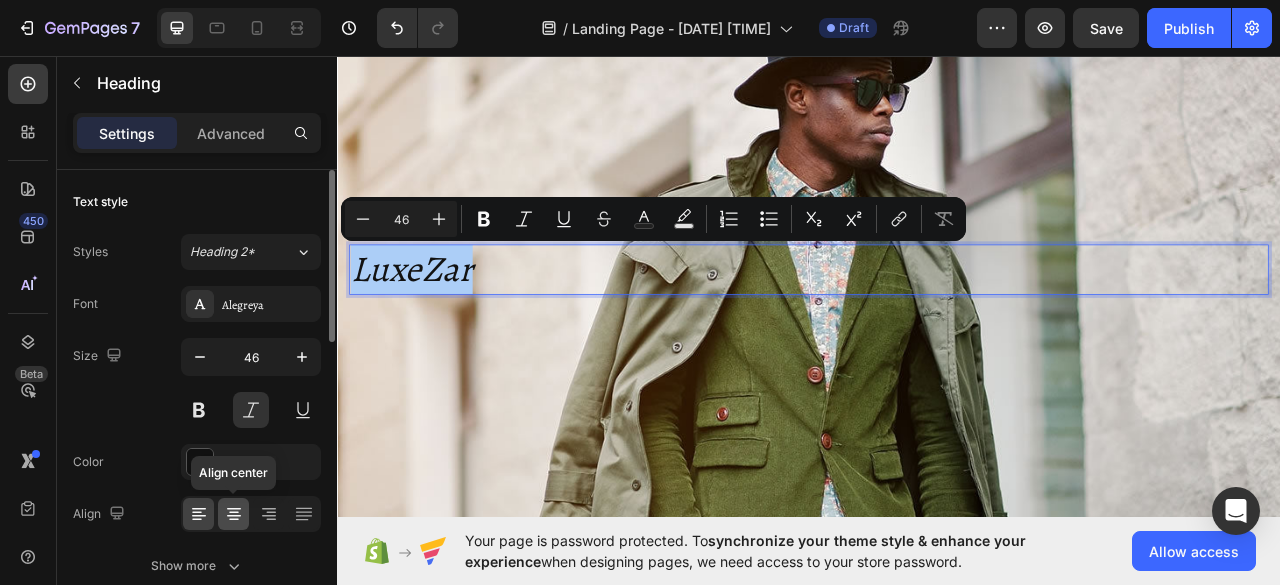 click 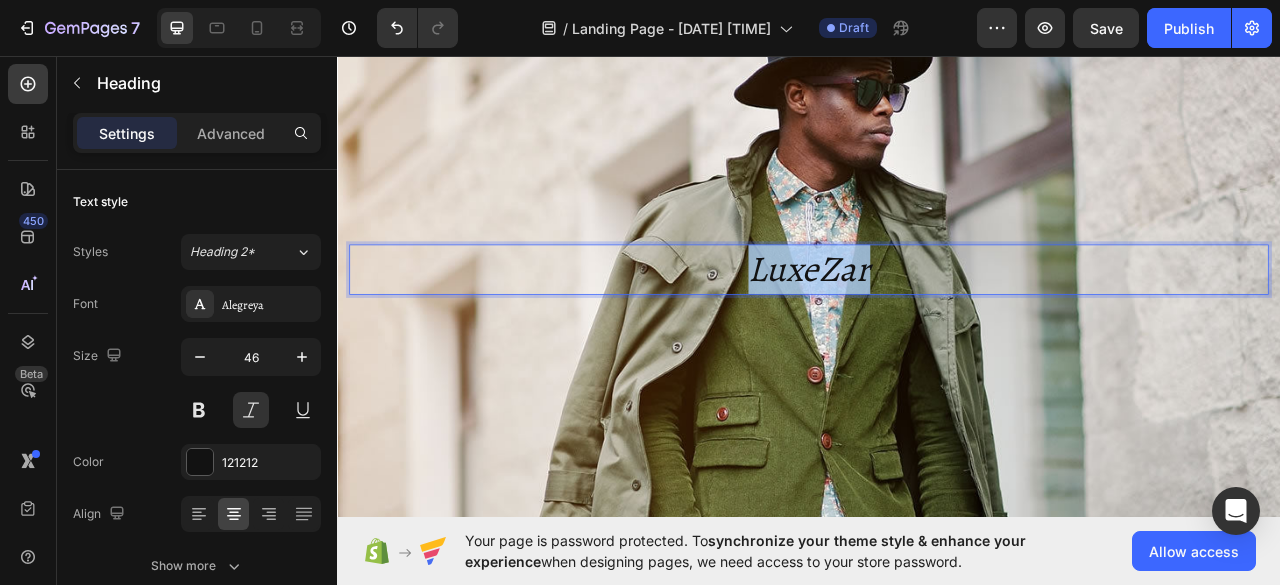 drag, startPoint x: 1018, startPoint y: 330, endPoint x: 847, endPoint y: 330, distance: 171 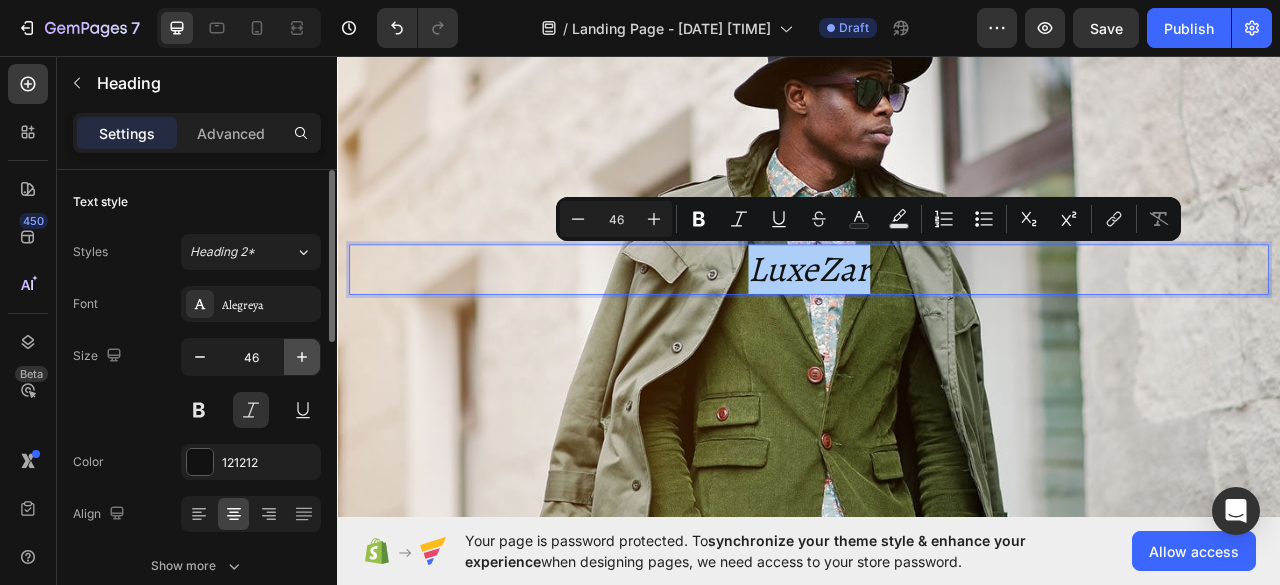 click 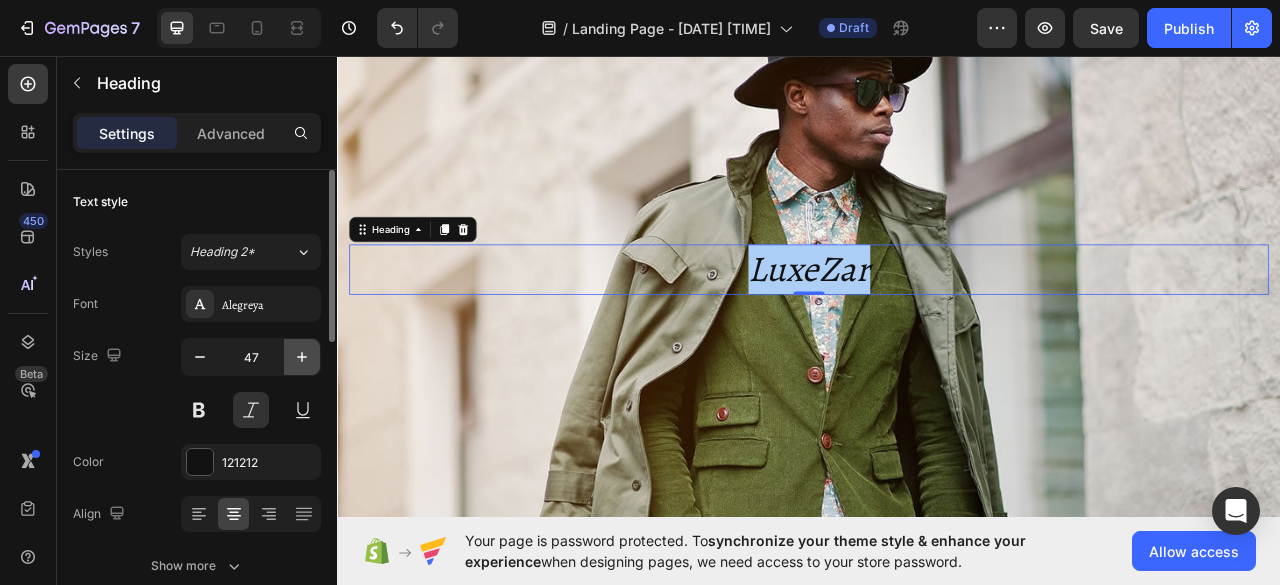 click 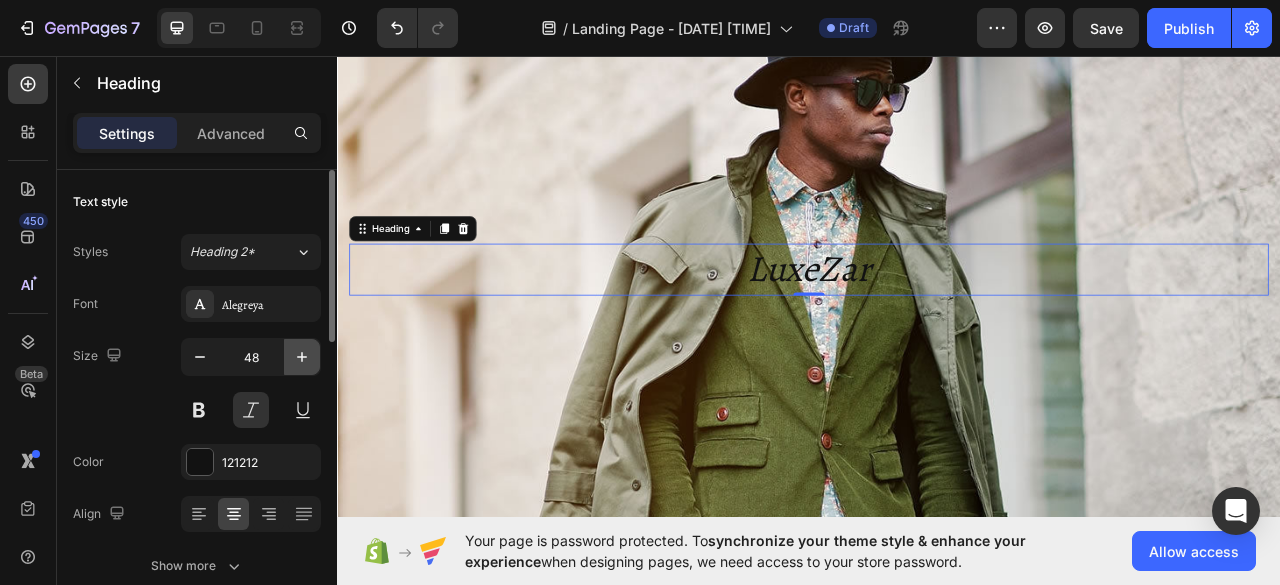 click 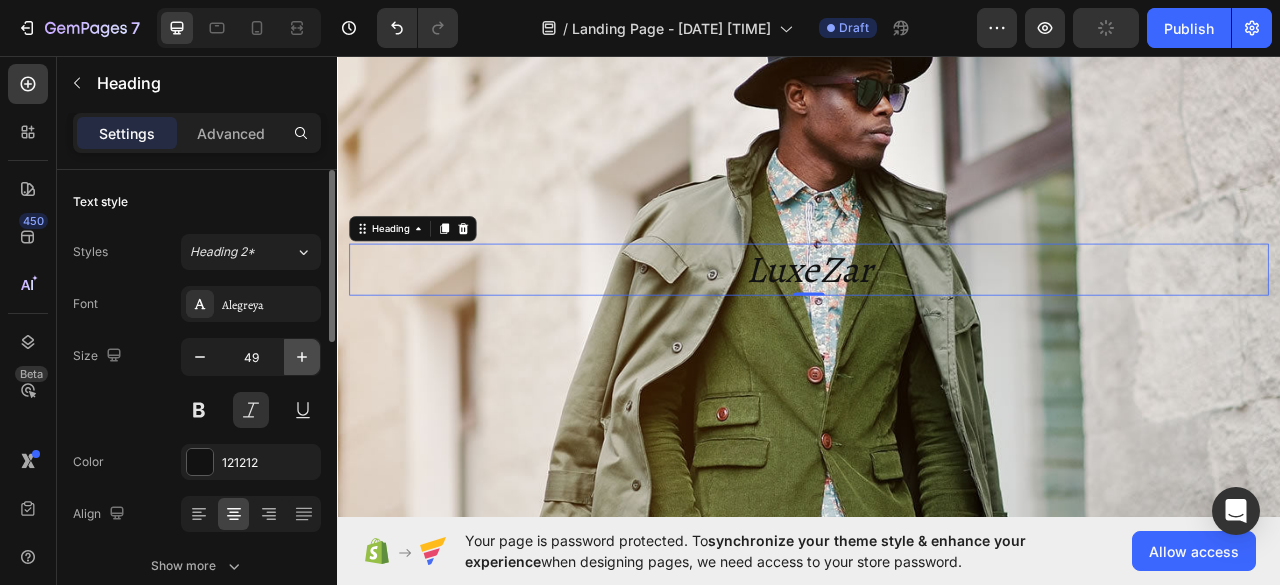 click 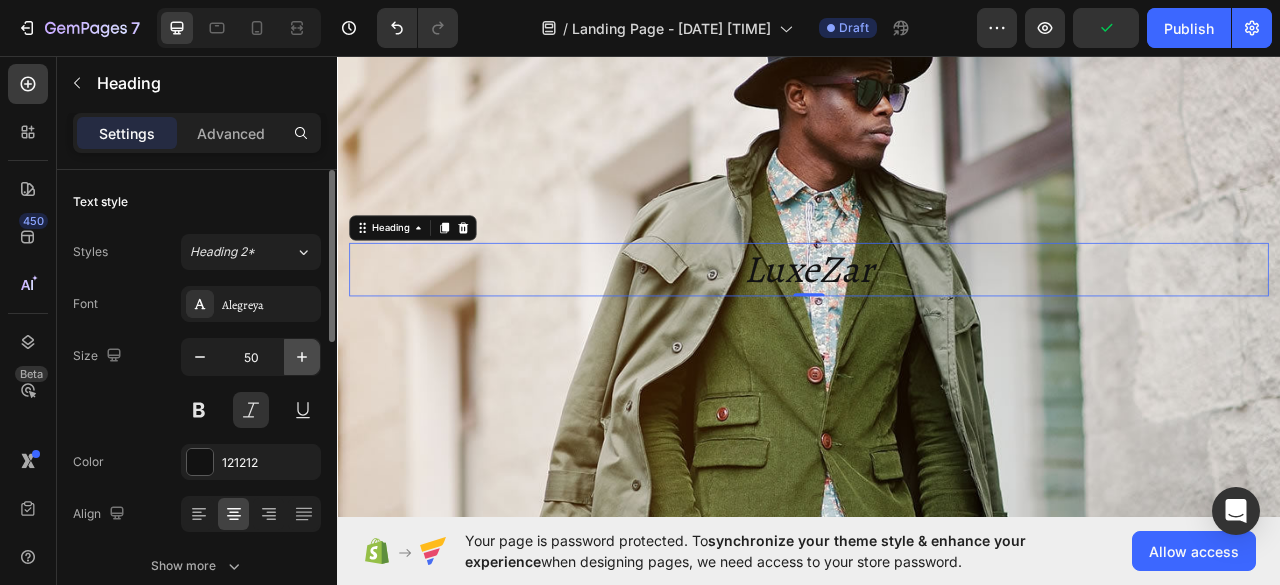 click 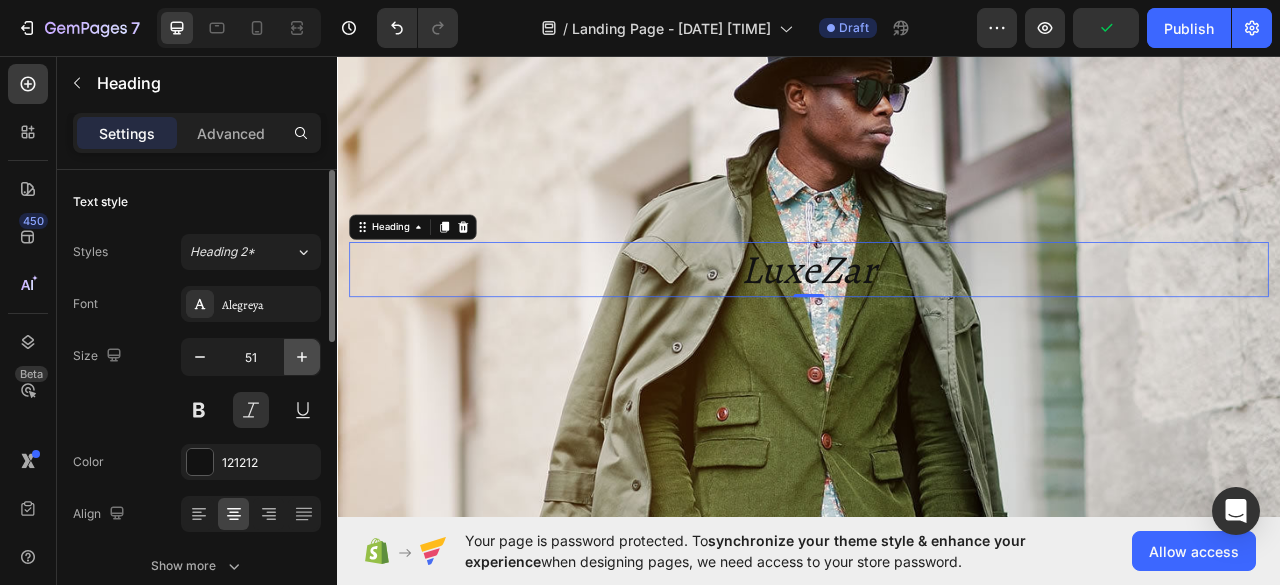 click 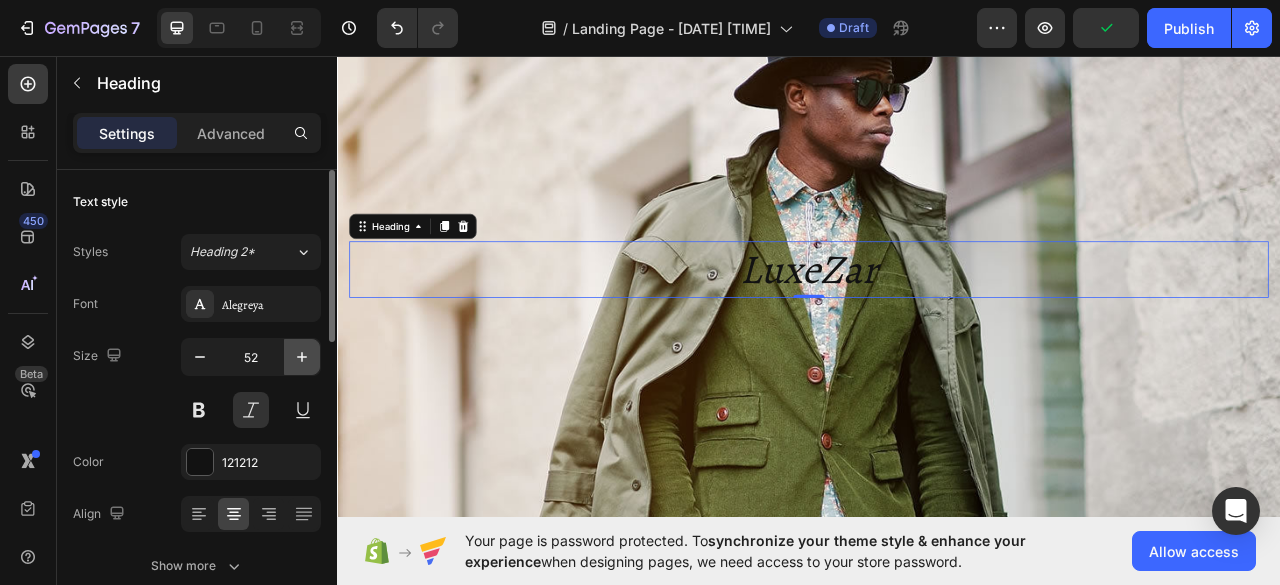 click 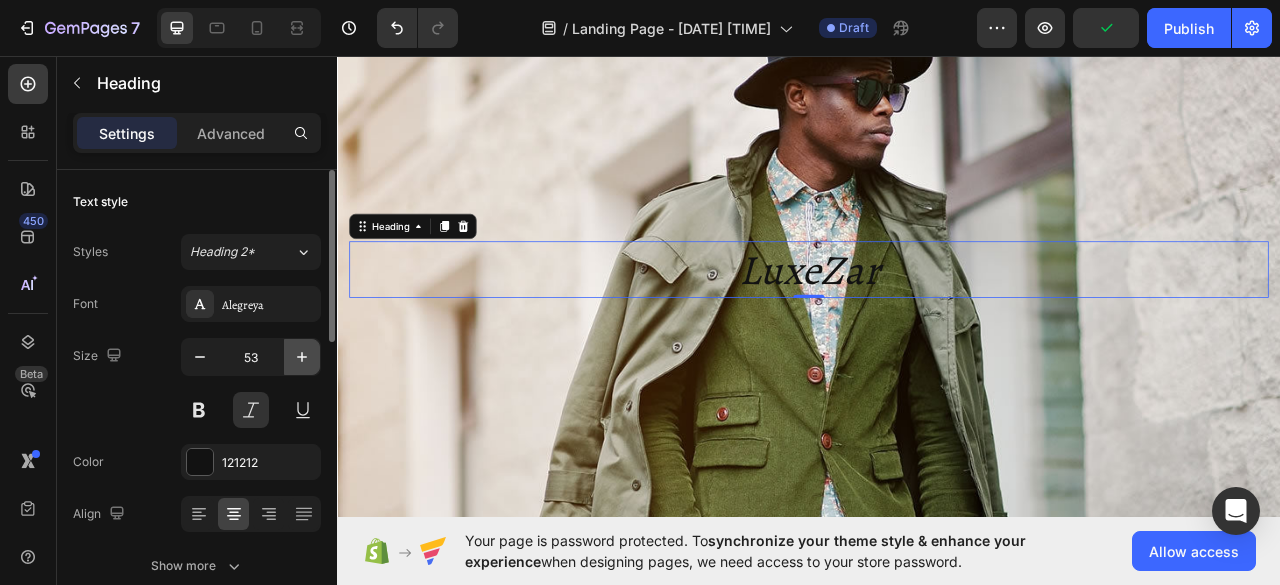 click 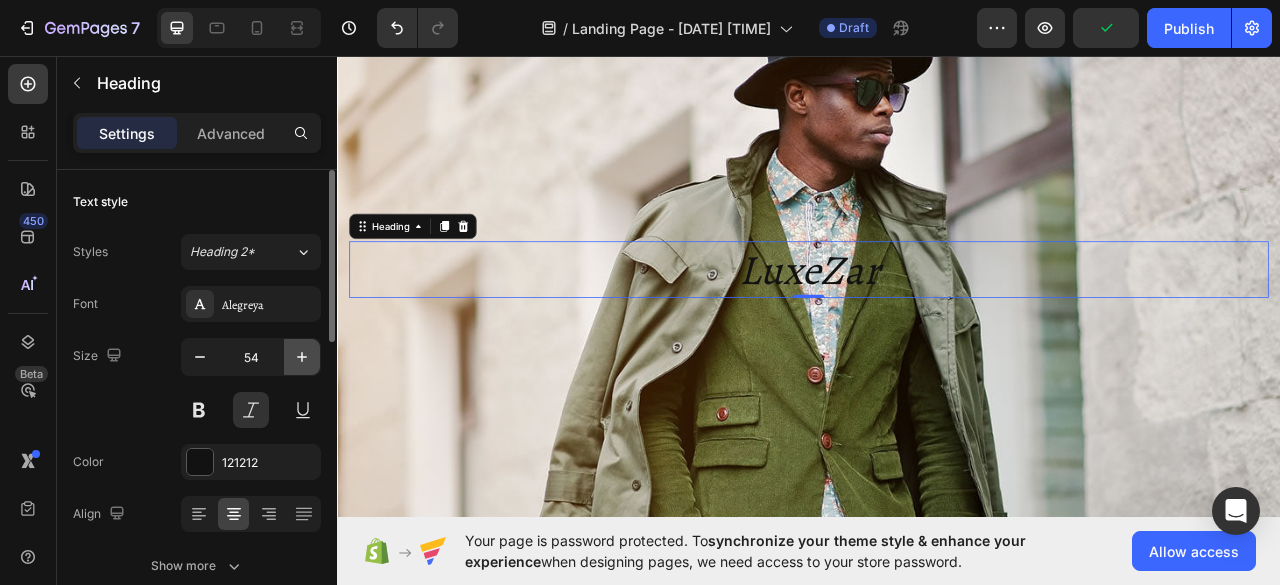 click 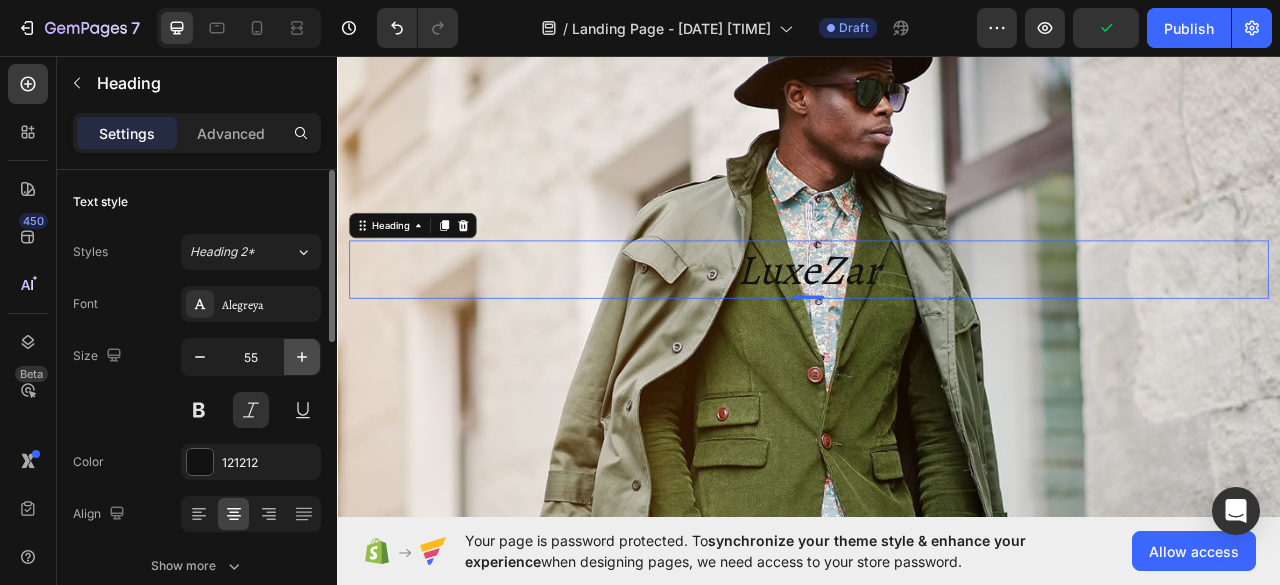 click 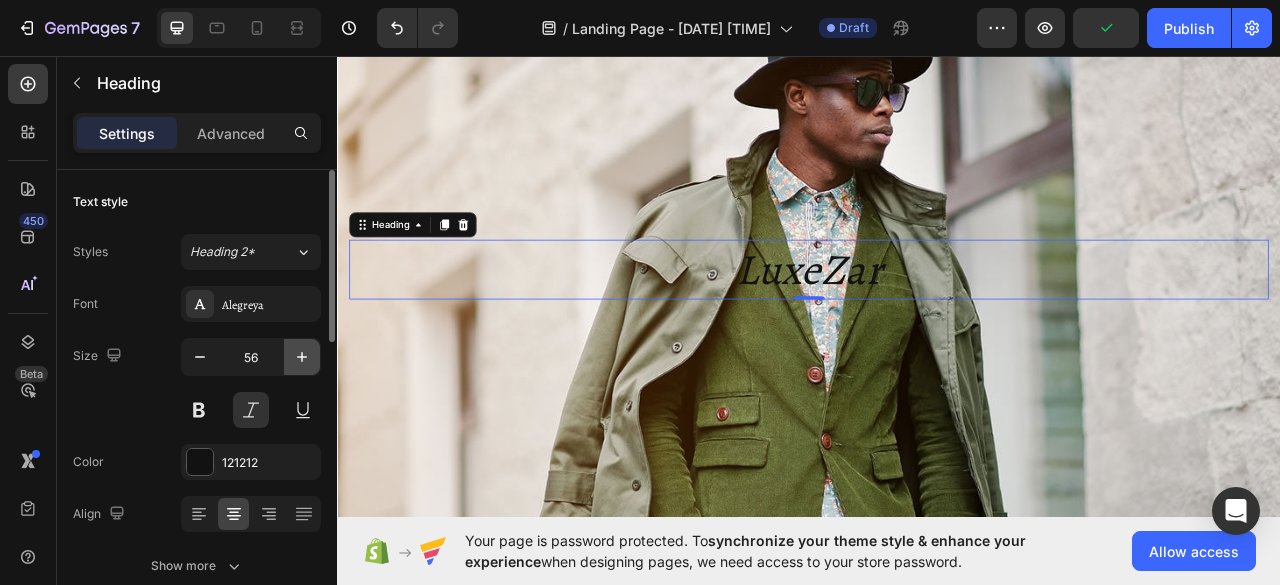 click 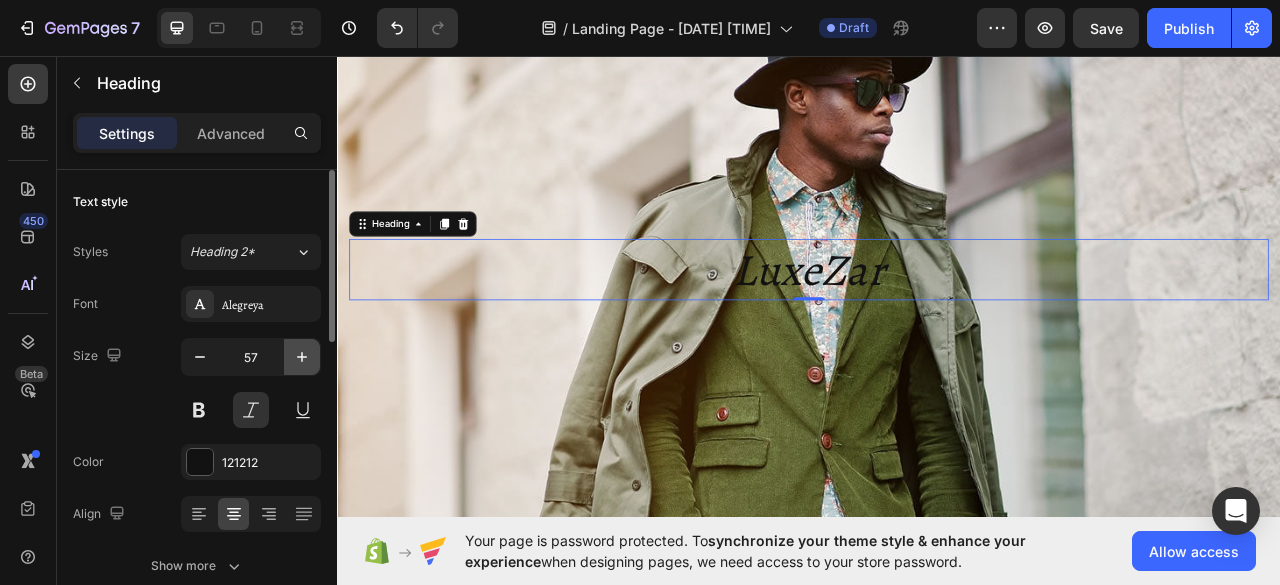 click 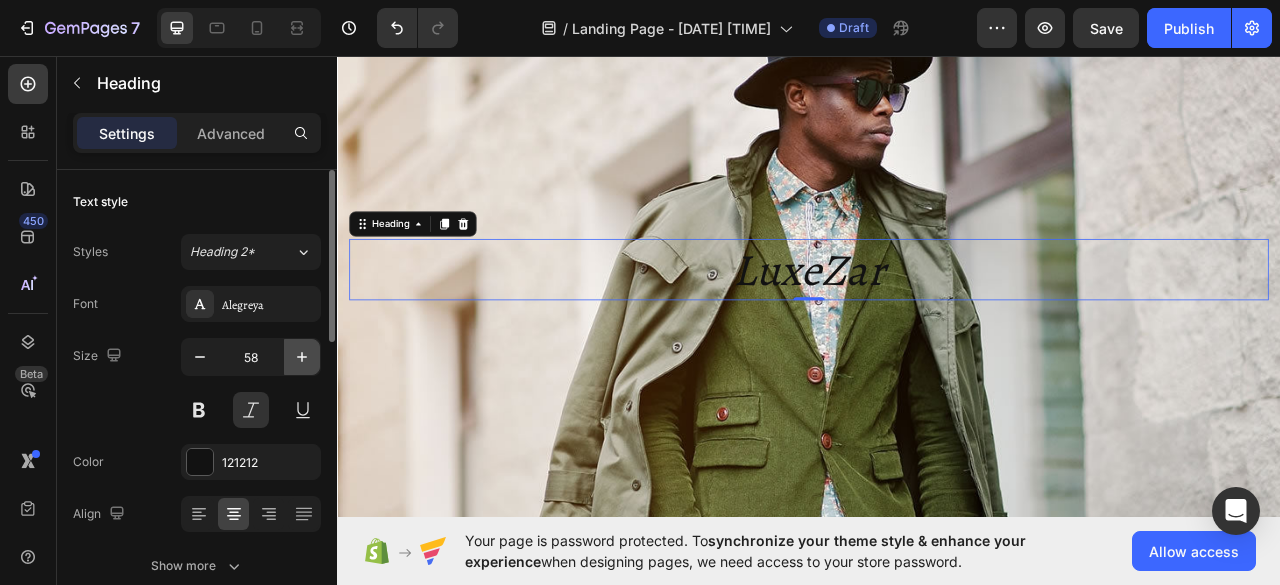click 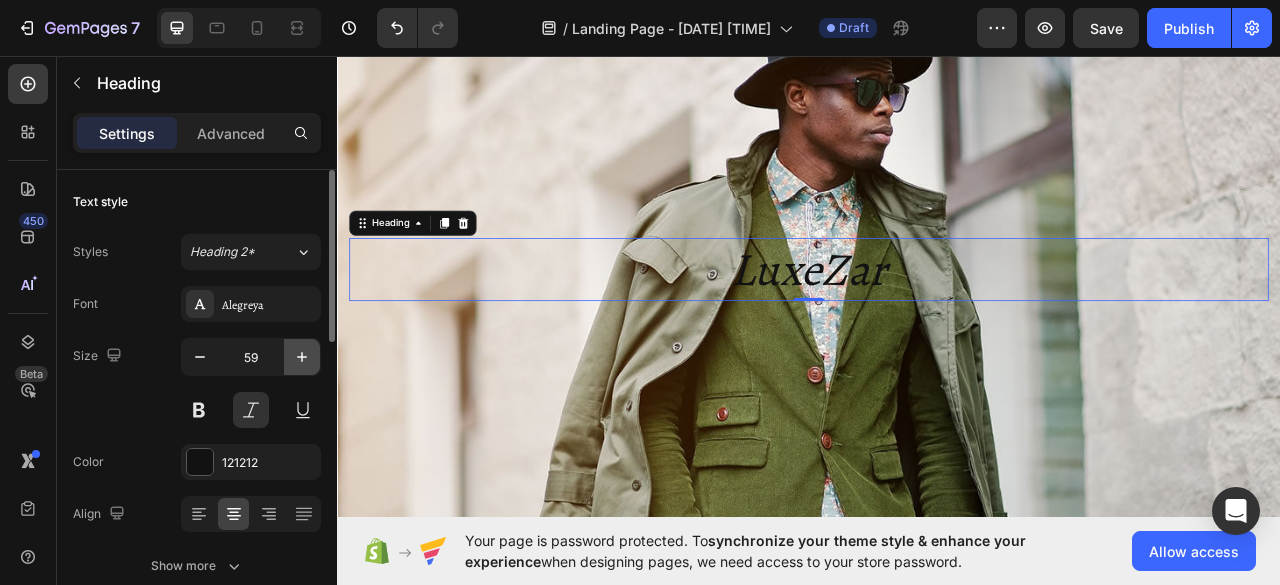 click 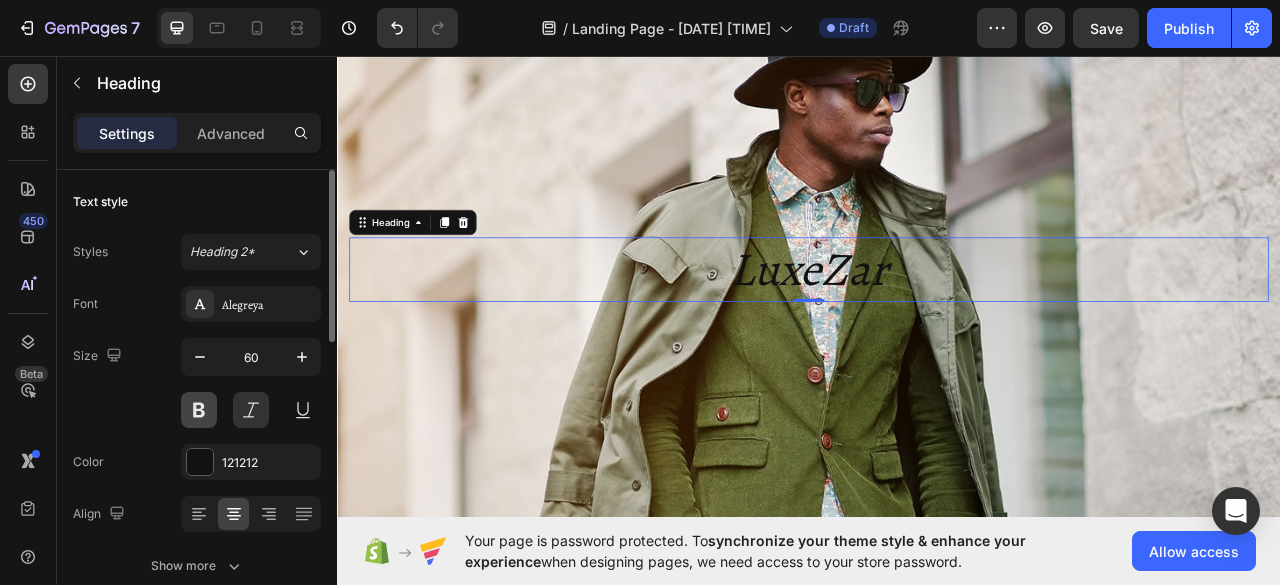 click at bounding box center (199, 410) 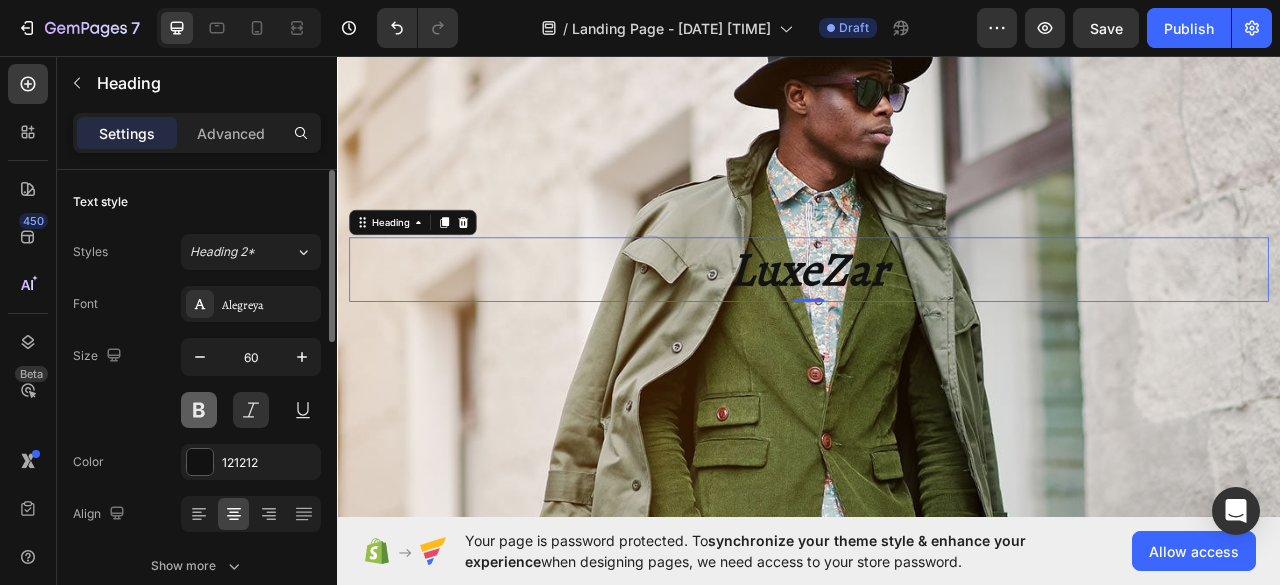 click at bounding box center [199, 410] 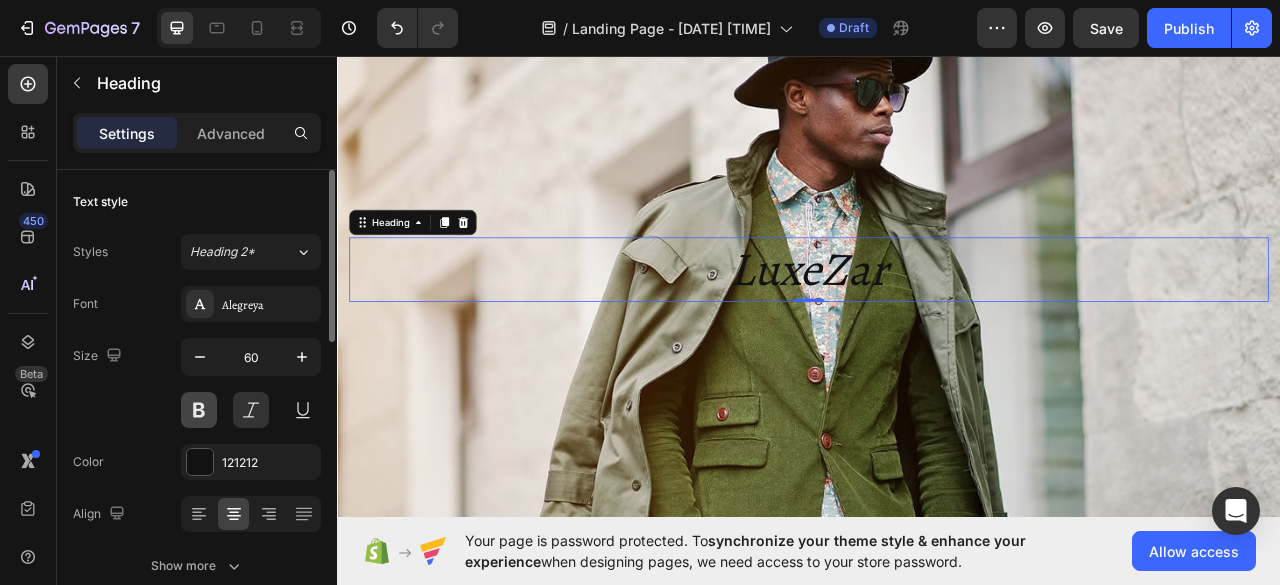 click at bounding box center [199, 410] 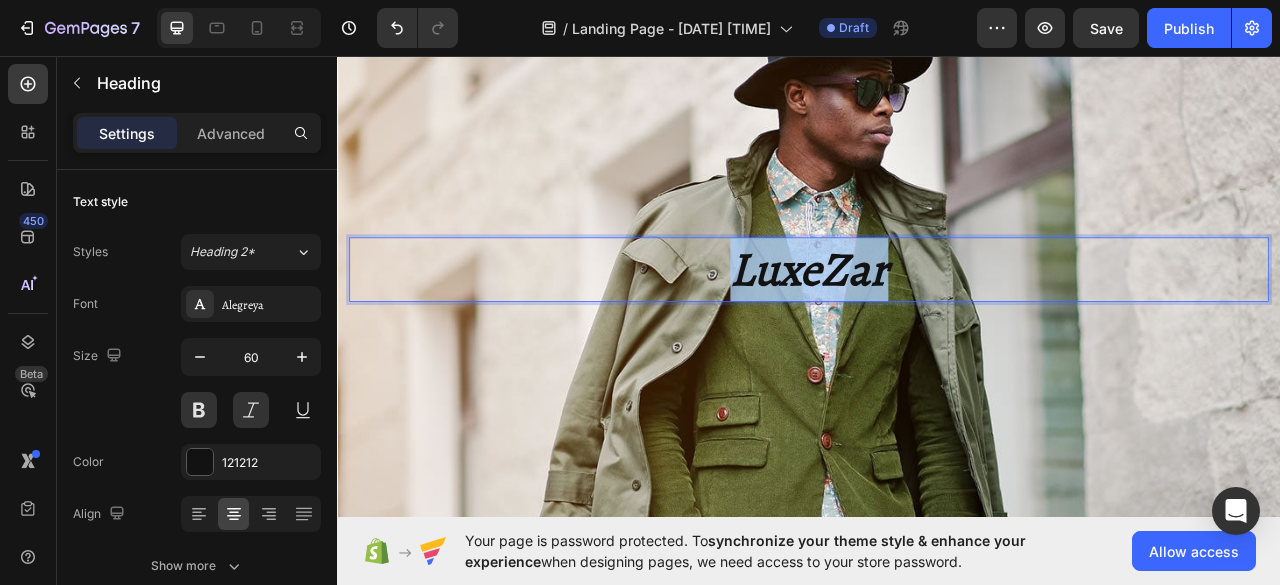 drag, startPoint x: 1046, startPoint y: 340, endPoint x: 797, endPoint y: 351, distance: 249.24286 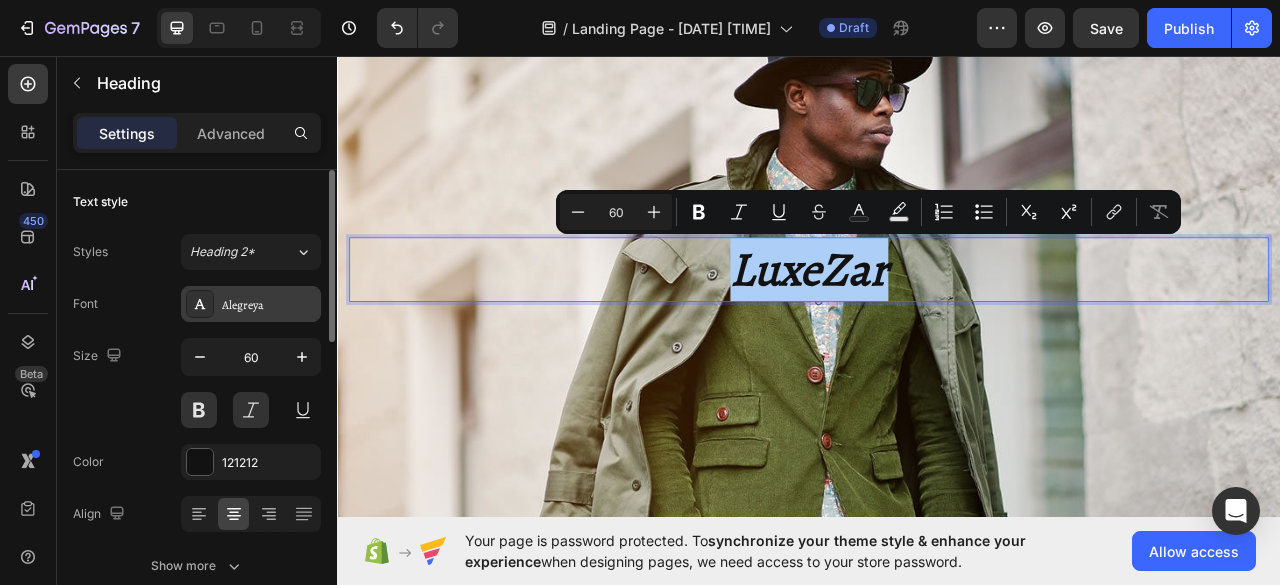 click on "Alegreya" at bounding box center (269, 305) 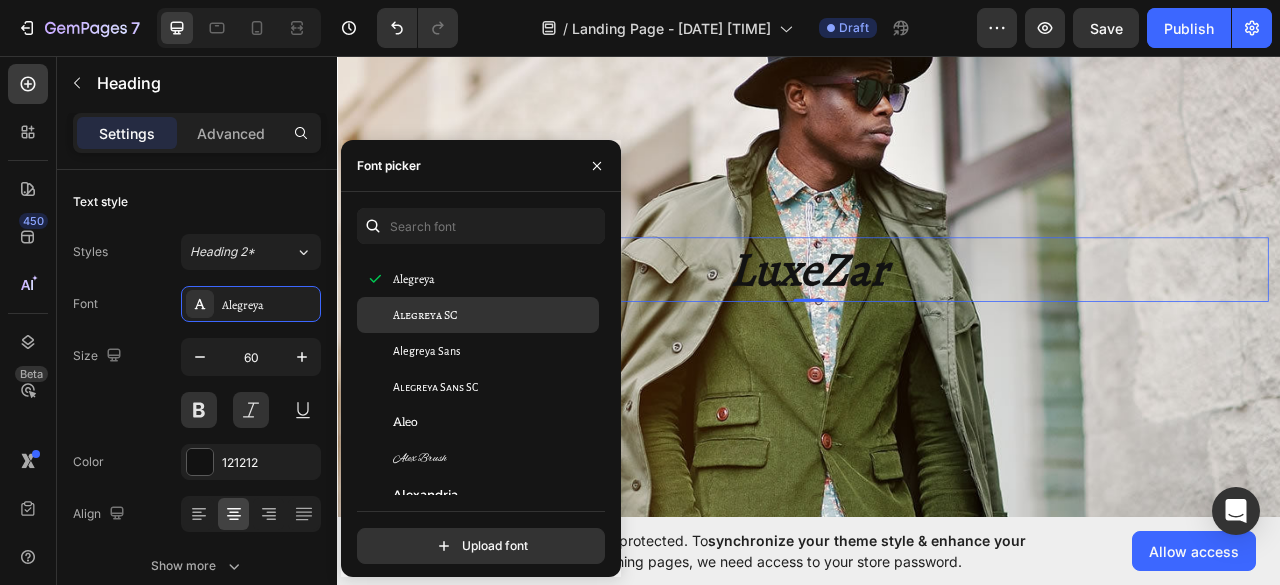 click on "Alegreya SC" at bounding box center (494, 315) 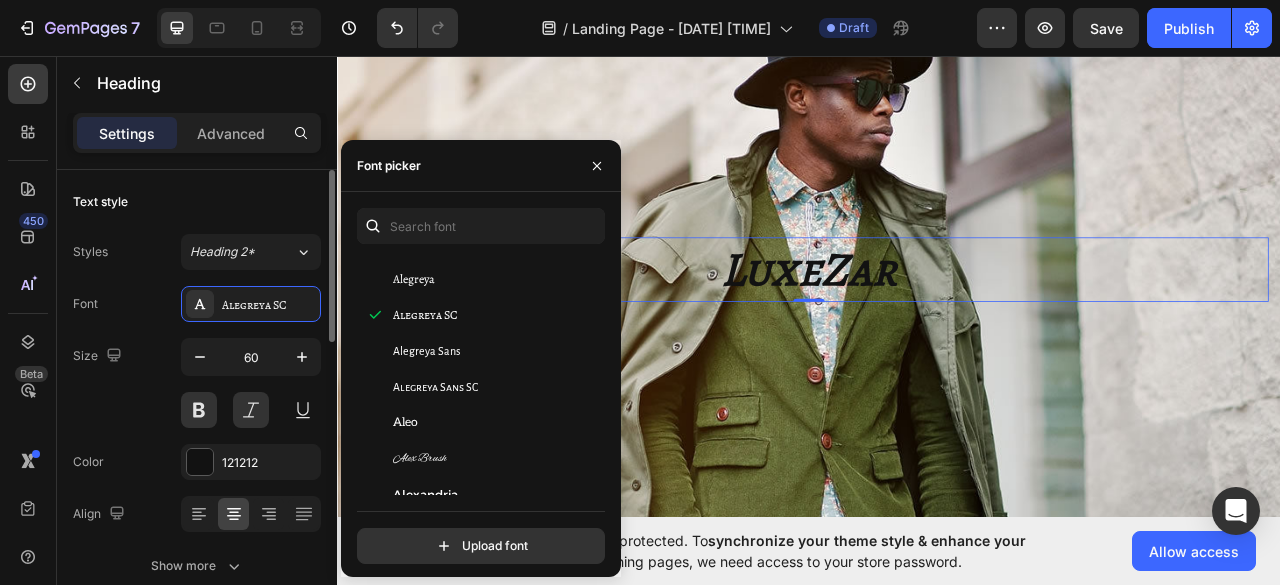 click on "Styles Heading 2*" at bounding box center (197, 252) 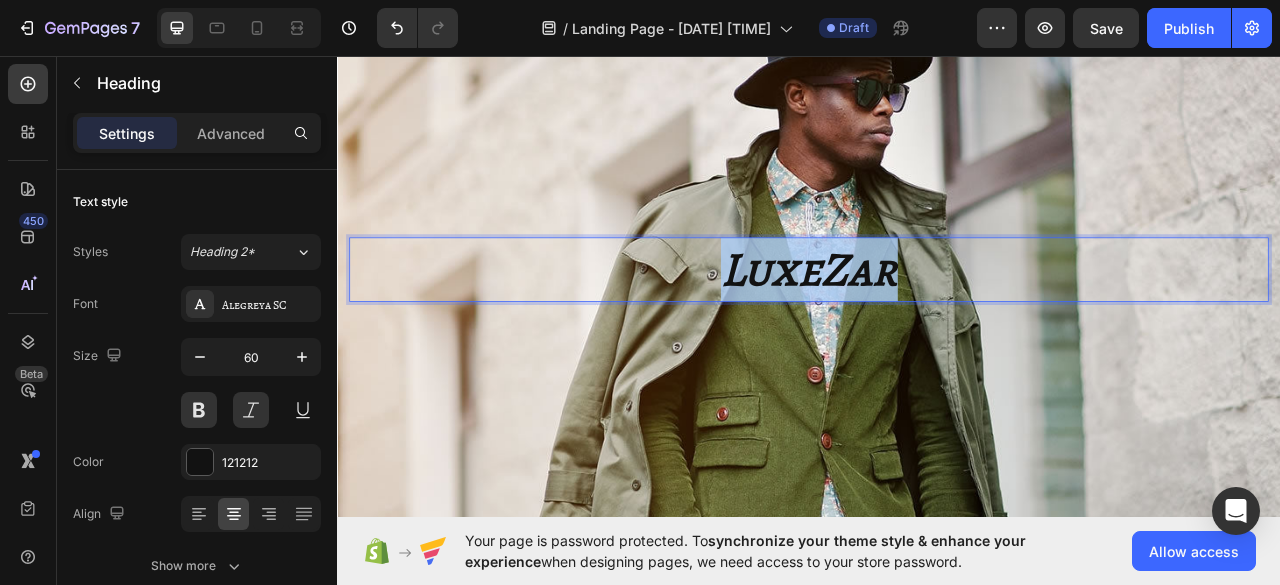 drag, startPoint x: 1061, startPoint y: 344, endPoint x: 755, endPoint y: 341, distance: 306.0147 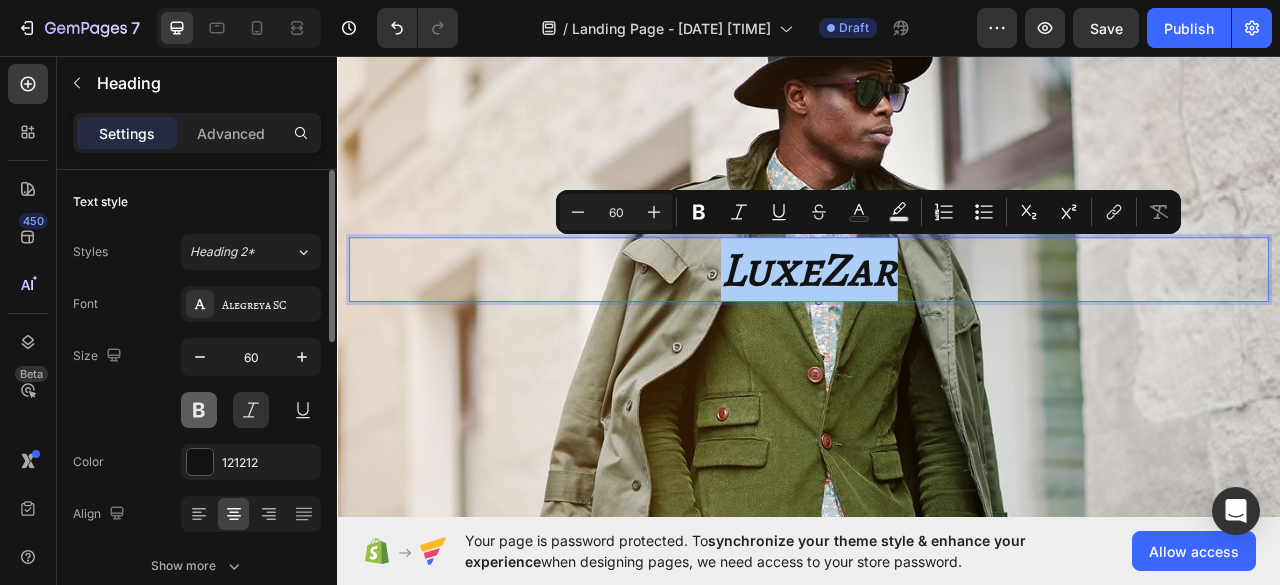 click at bounding box center [199, 410] 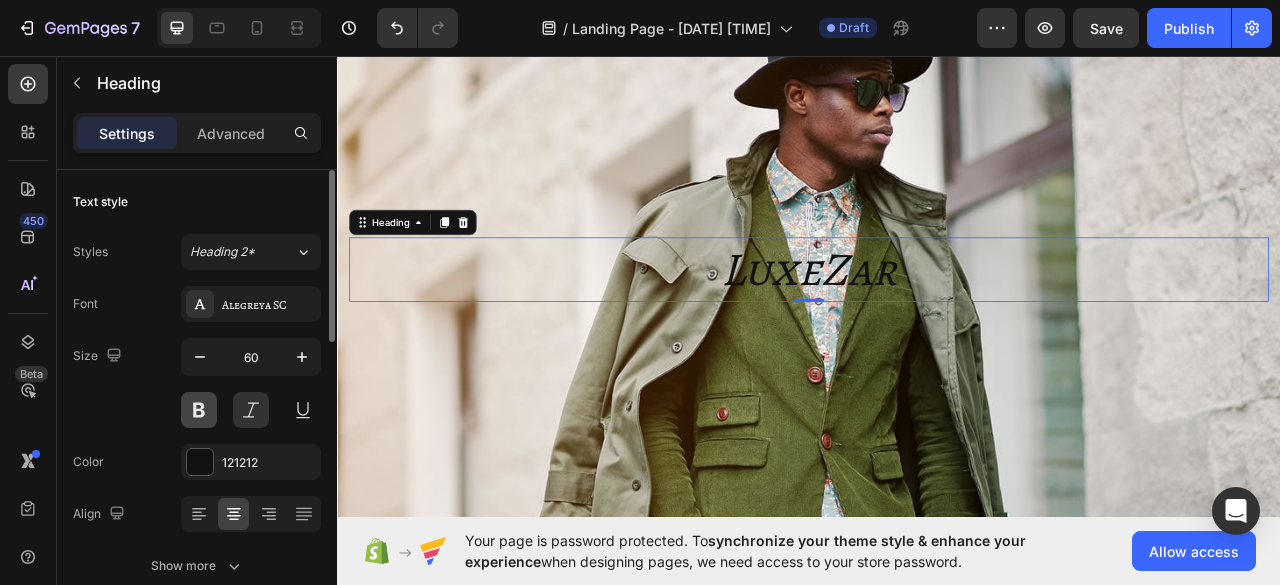 click at bounding box center (199, 410) 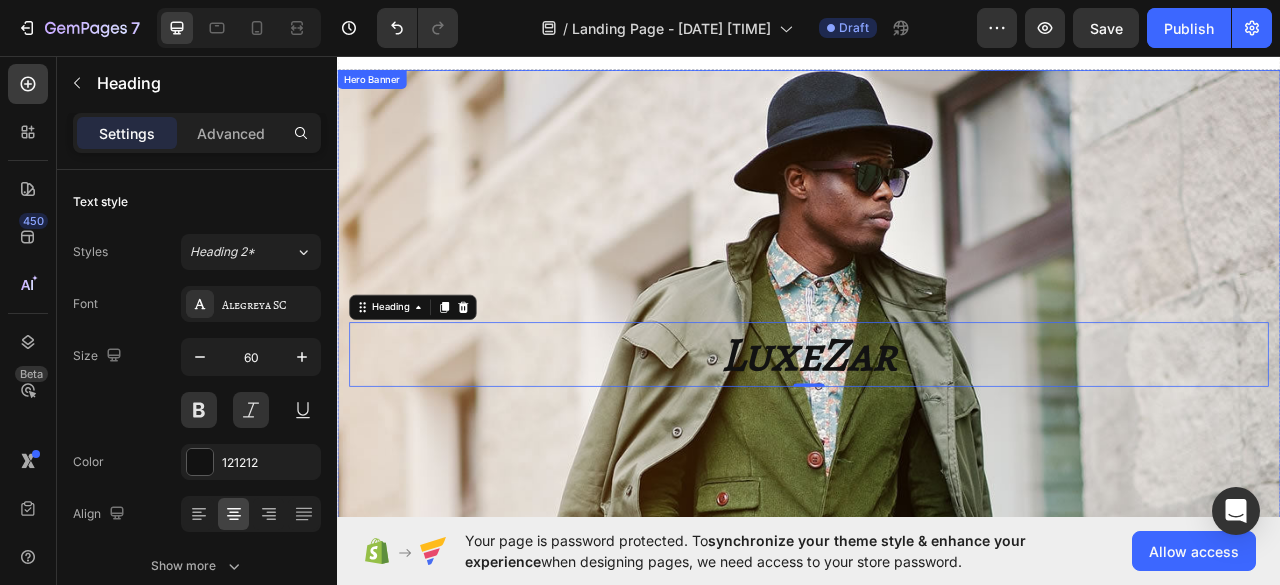 scroll, scrollTop: 0, scrollLeft: 0, axis: both 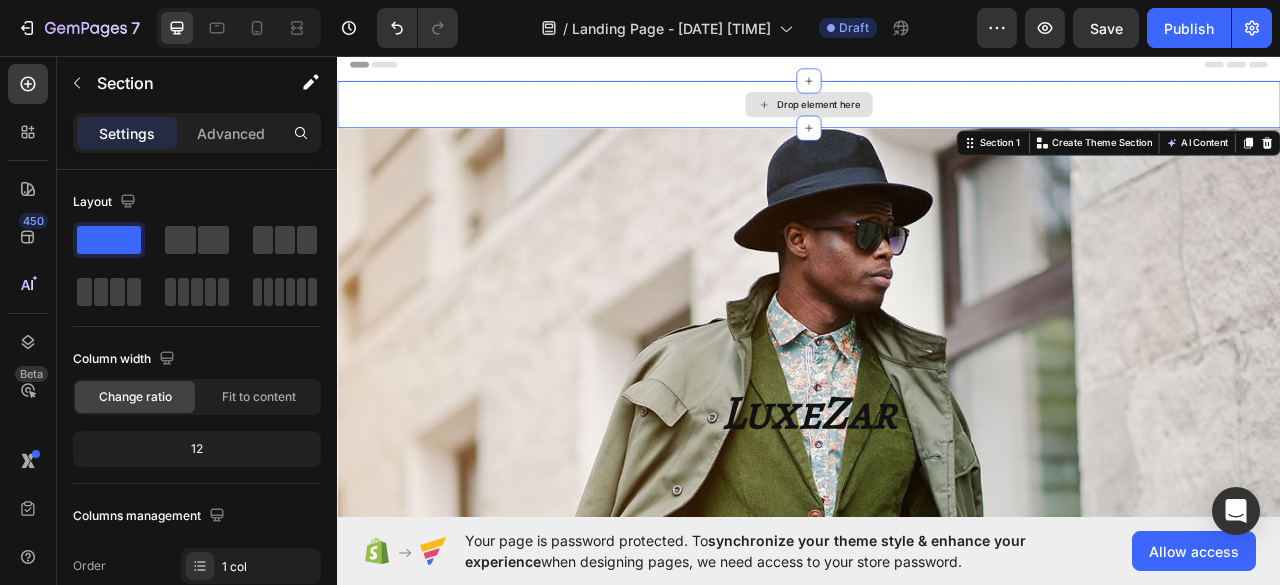 click on "Drop element here" at bounding box center [937, 119] 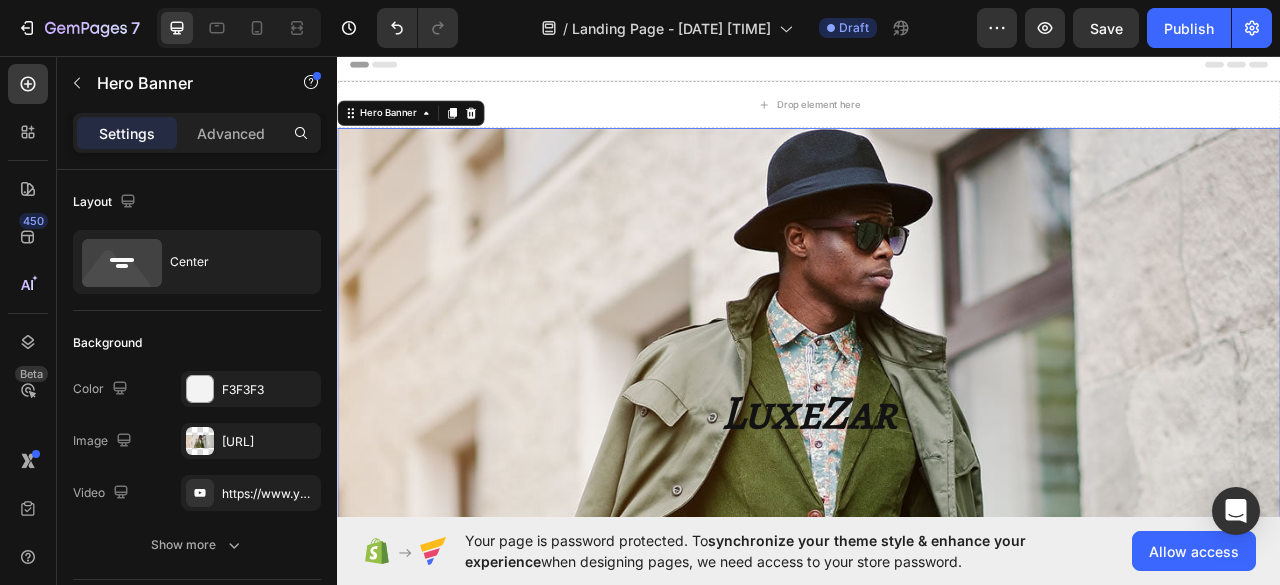click at bounding box center [937, 499] 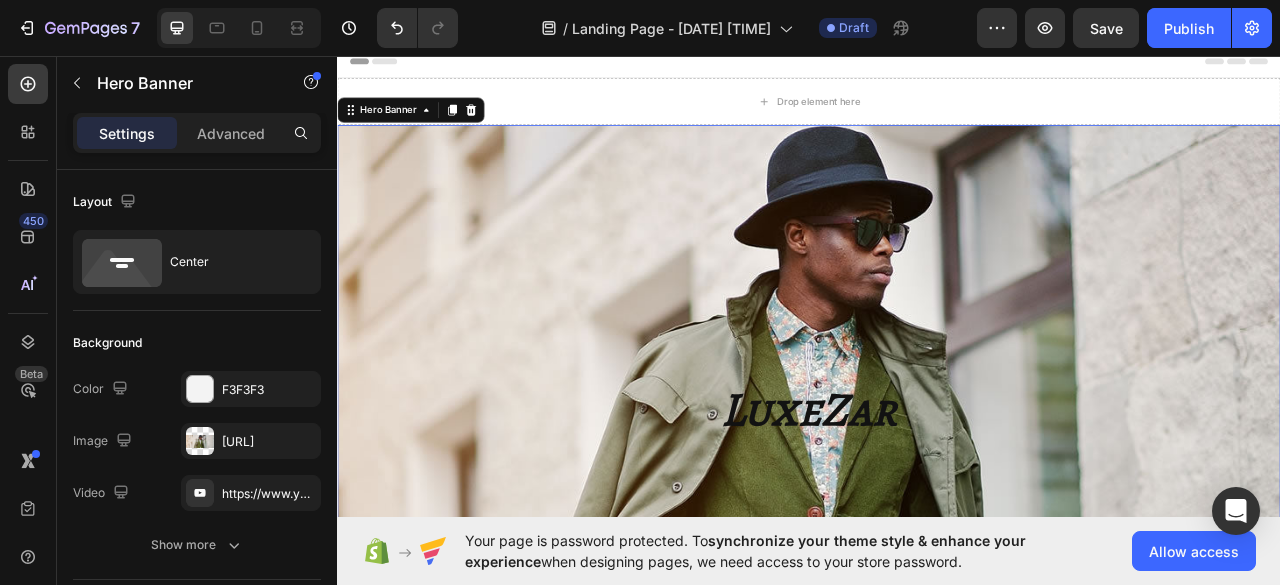 scroll, scrollTop: 0, scrollLeft: 0, axis: both 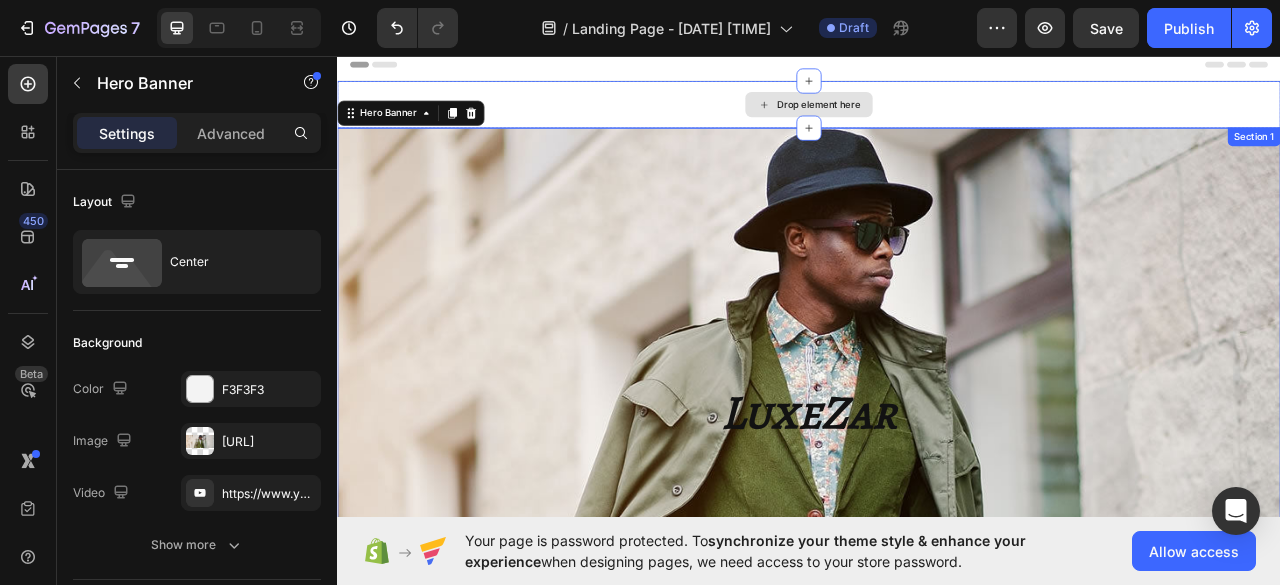 click on "Drop element here" at bounding box center [949, 119] 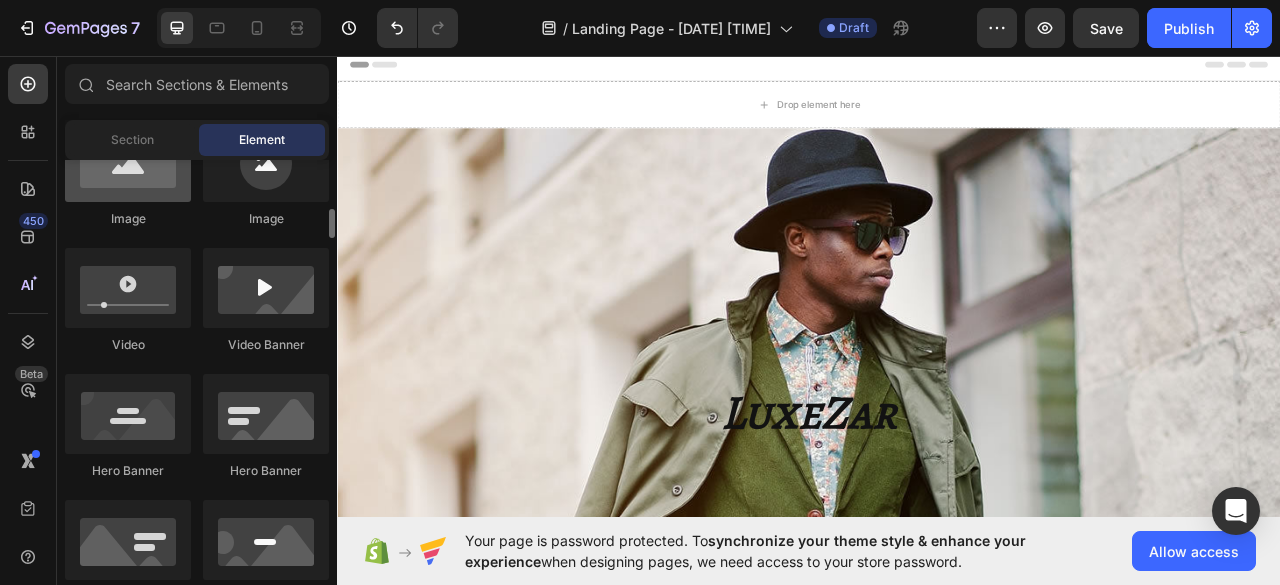 scroll, scrollTop: 600, scrollLeft: 0, axis: vertical 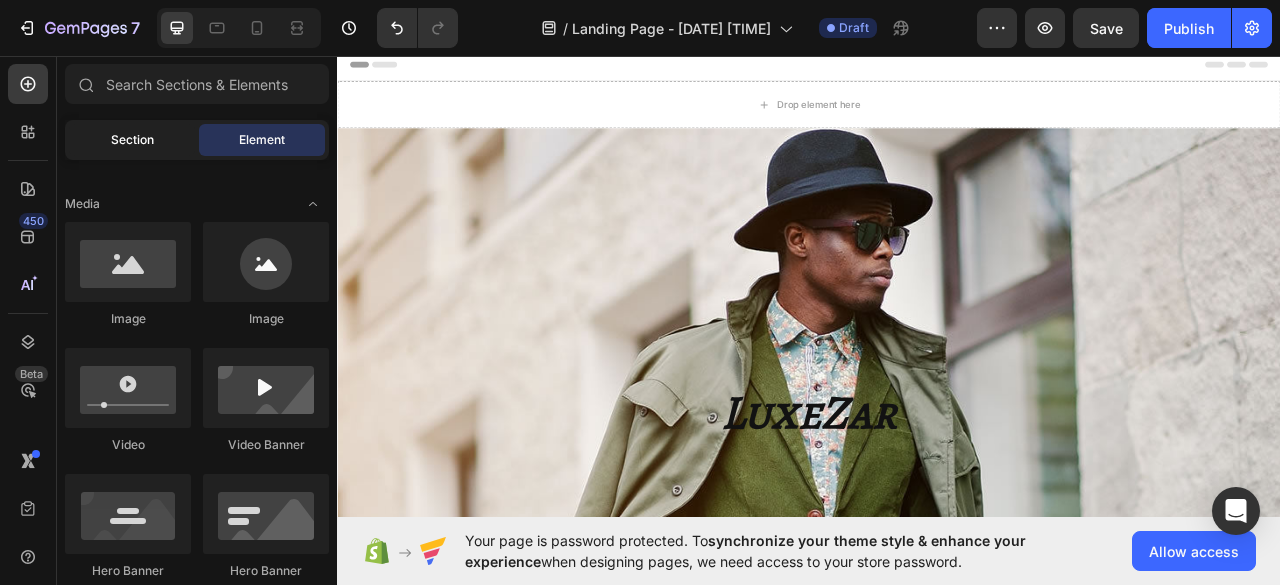 click on "Section" 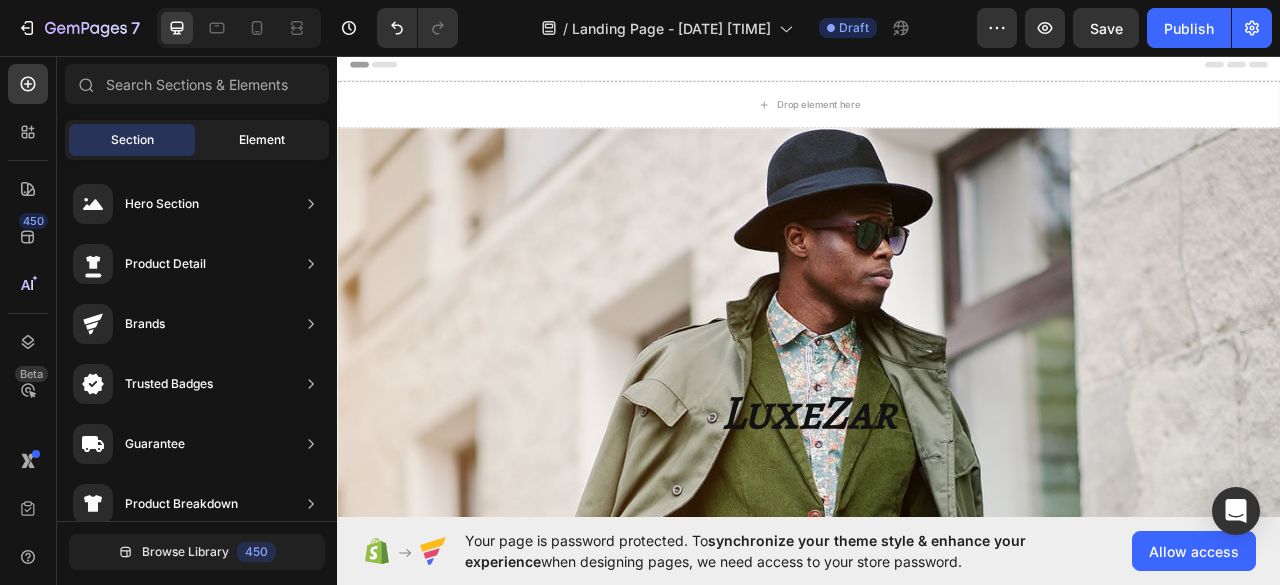 click on "Element" 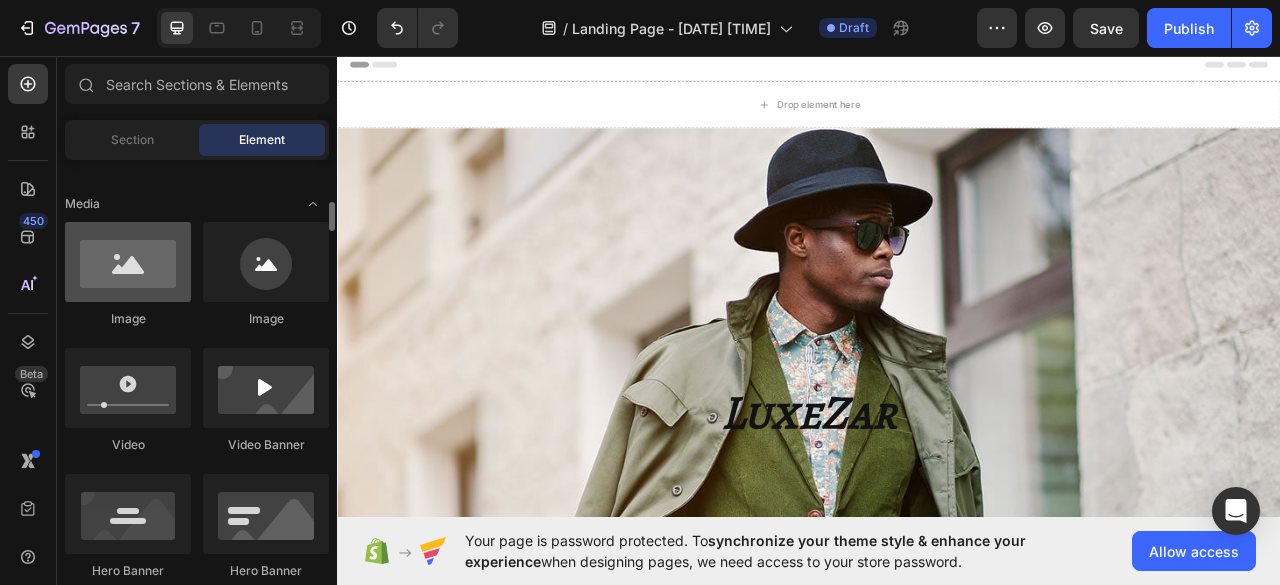 click at bounding box center (128, 262) 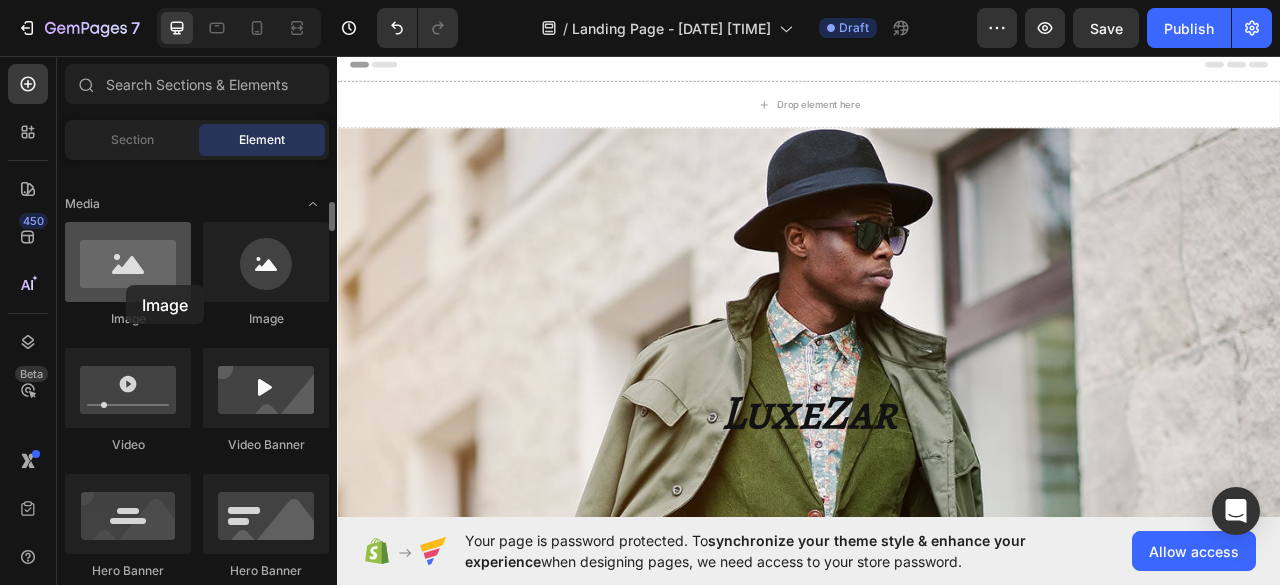click at bounding box center (128, 262) 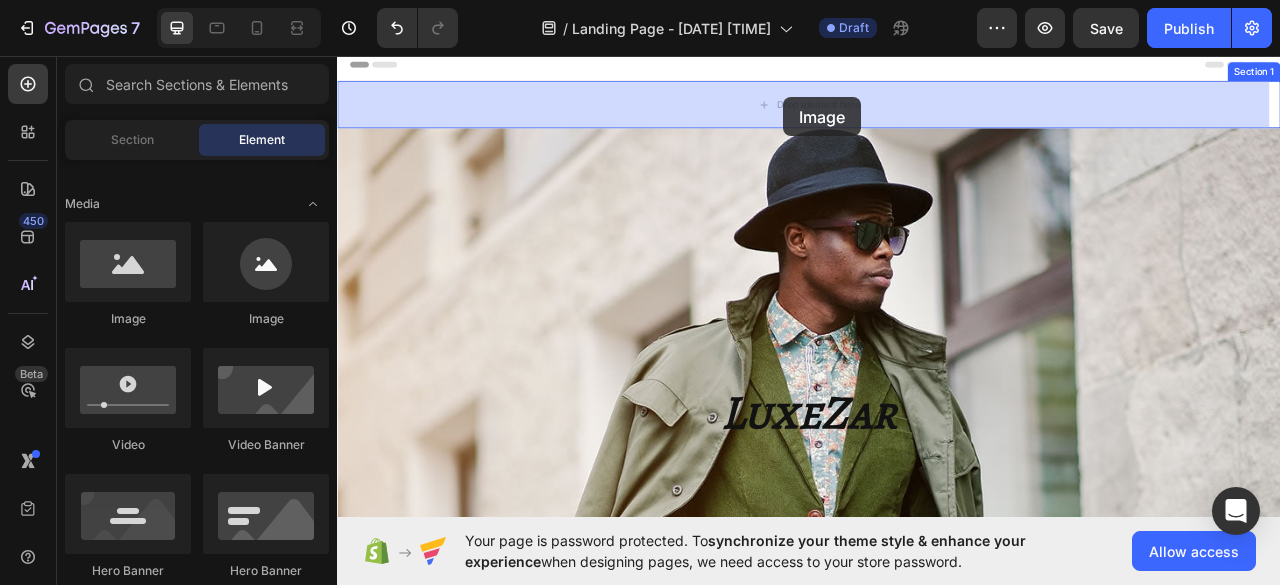 drag, startPoint x: 476, startPoint y: 331, endPoint x: 904, endPoint y: 110, distance: 481.68973 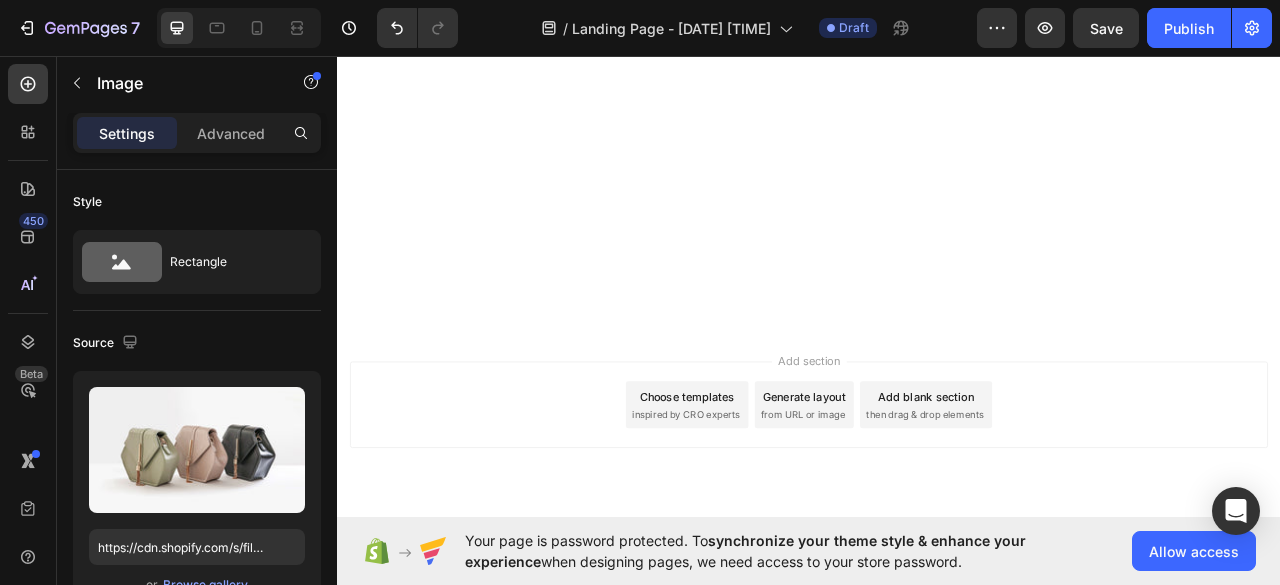 scroll, scrollTop: 200, scrollLeft: 0, axis: vertical 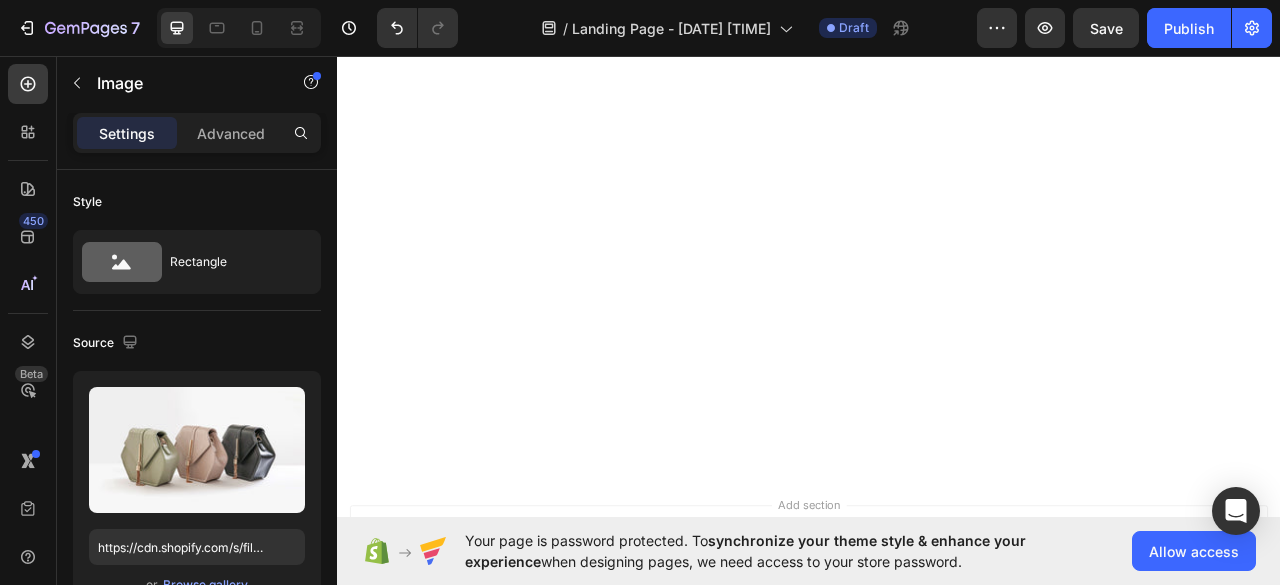 click at bounding box center (937, -111) 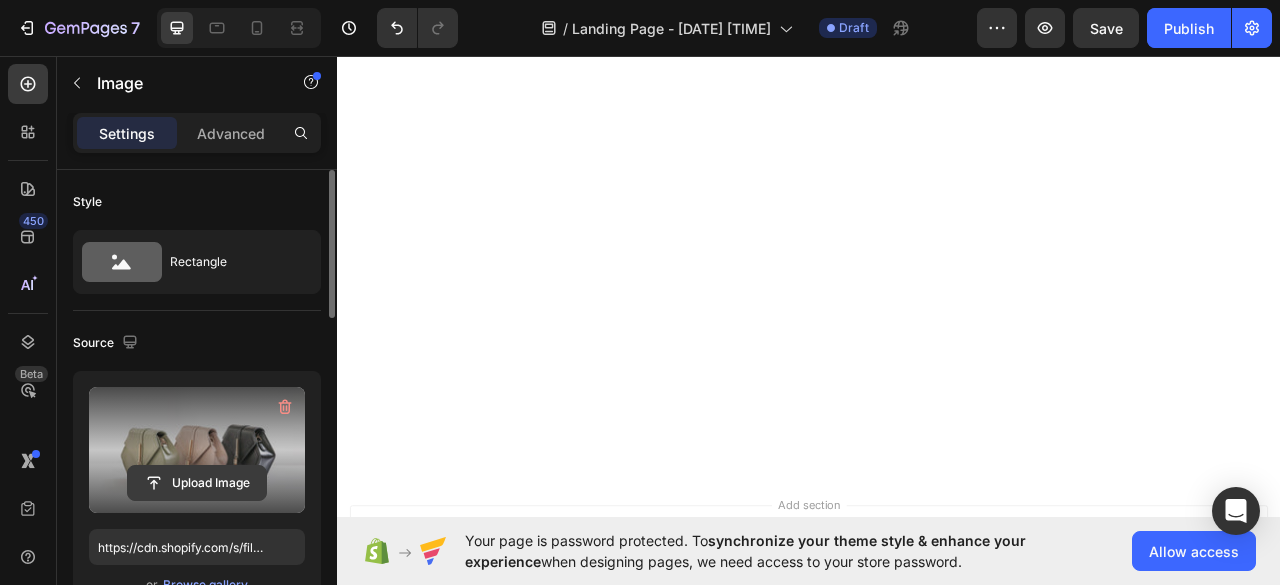 click 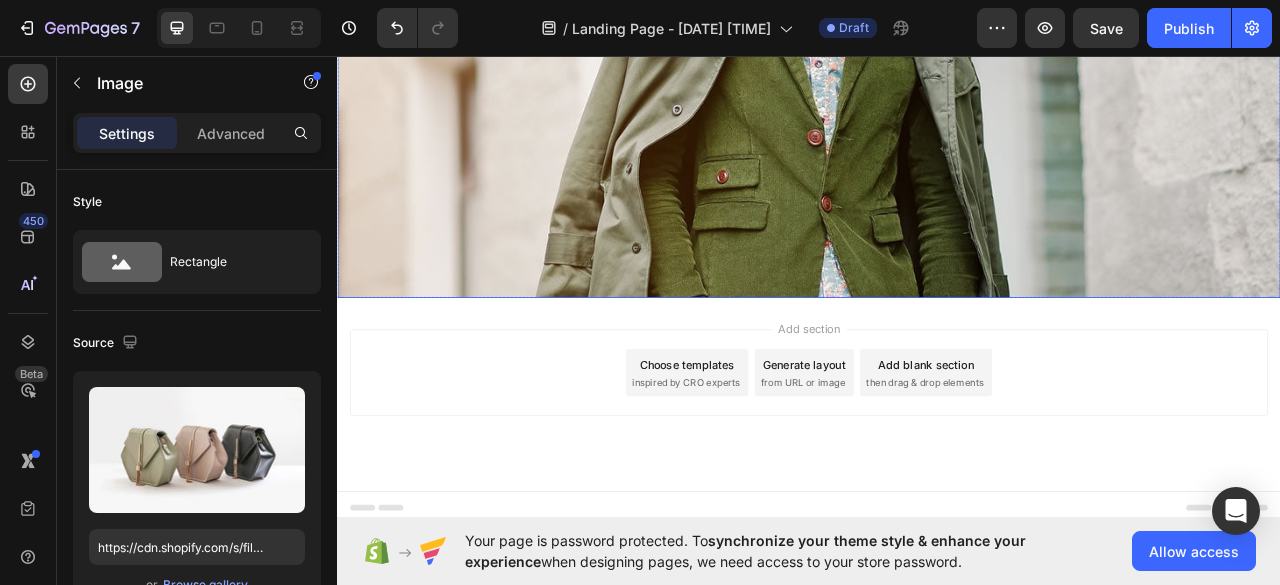 scroll, scrollTop: 1000, scrollLeft: 0, axis: vertical 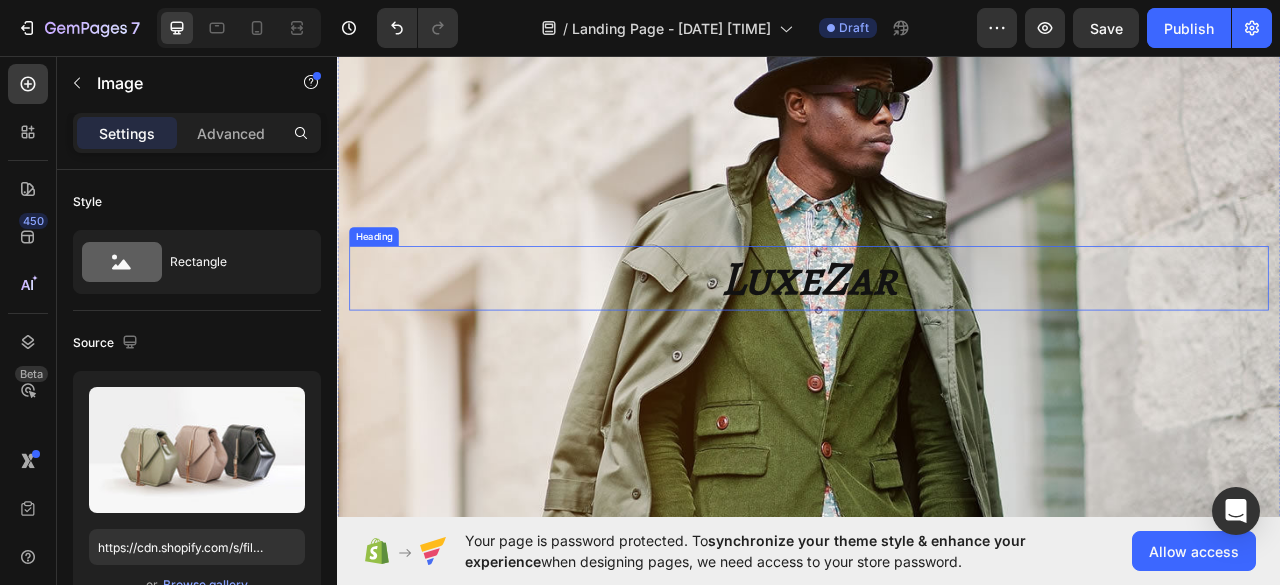 click on "LuxeZar" at bounding box center [937, 340] 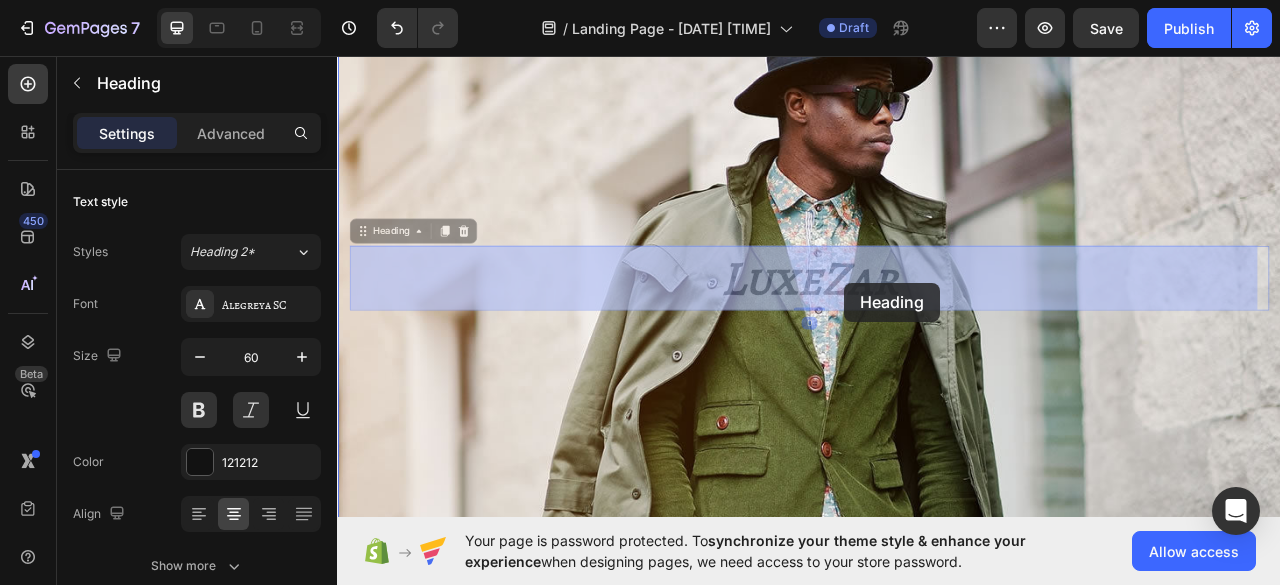 scroll, scrollTop: 959, scrollLeft: 0, axis: vertical 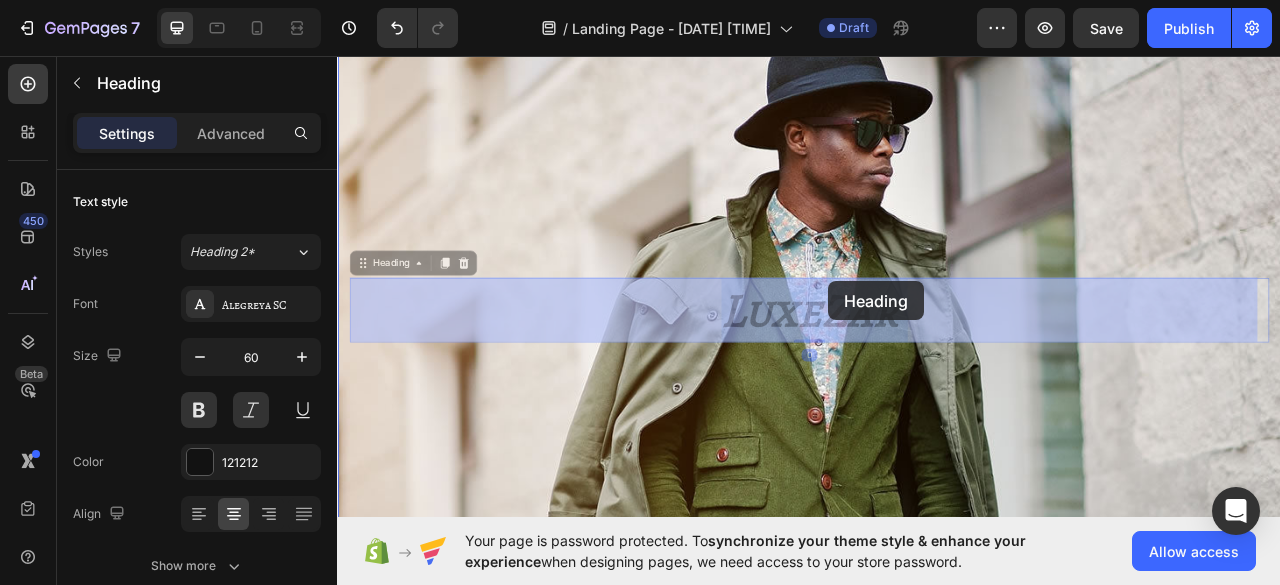 drag, startPoint x: 1046, startPoint y: 349, endPoint x: 1025, endPoint y: 363, distance: 25.23886 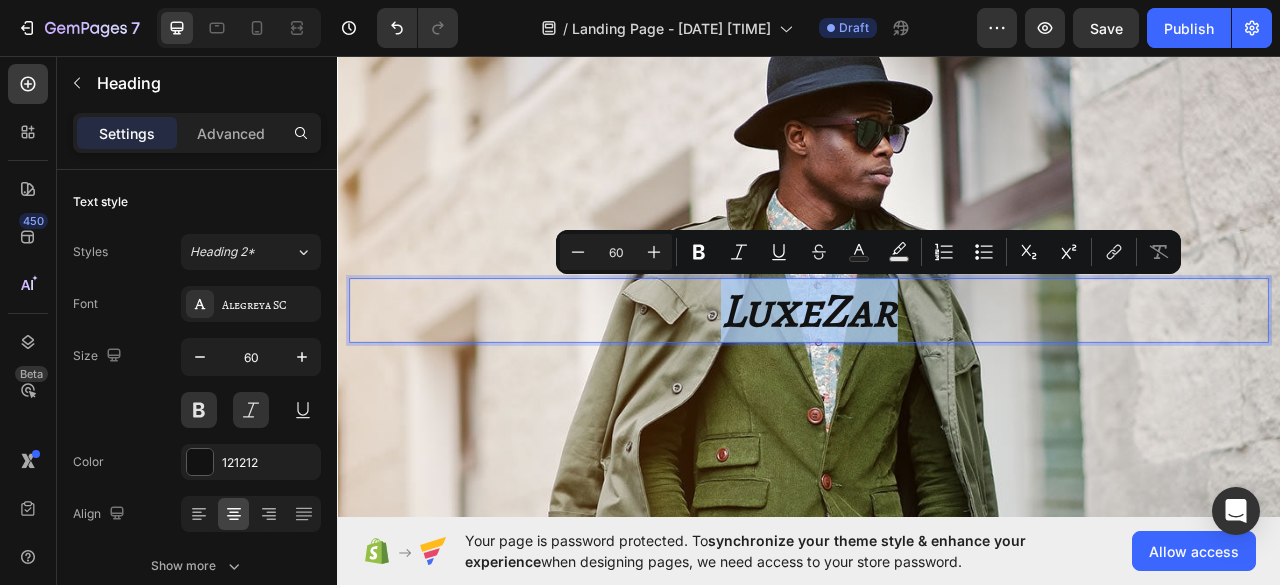 drag, startPoint x: 1041, startPoint y: 384, endPoint x: 818, endPoint y: 387, distance: 223.02017 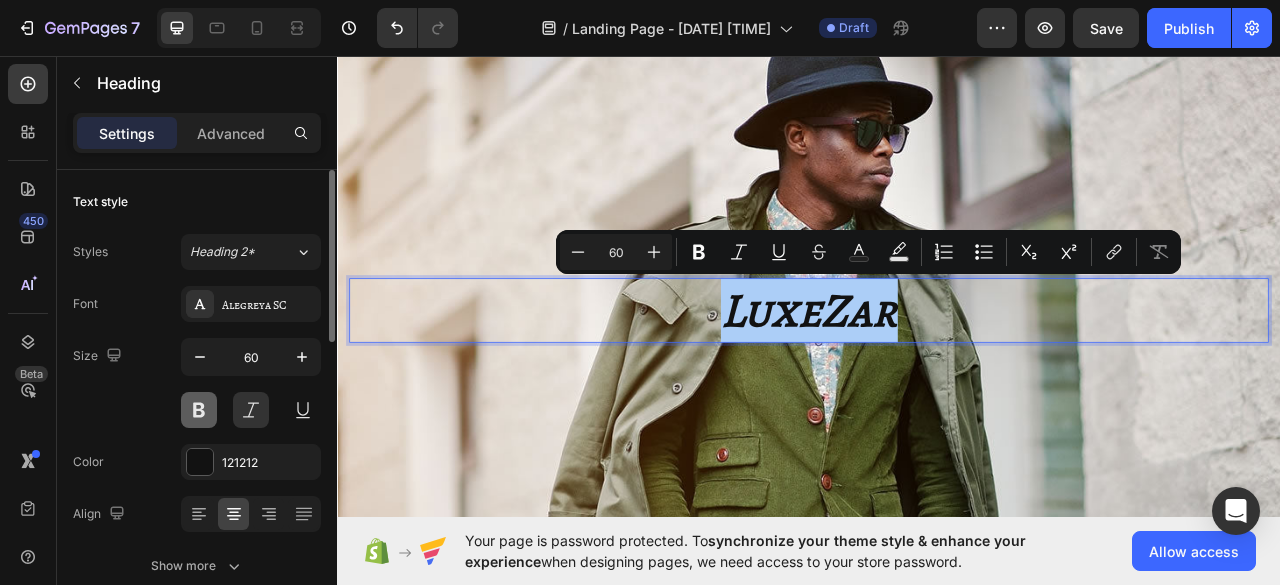 click at bounding box center [199, 410] 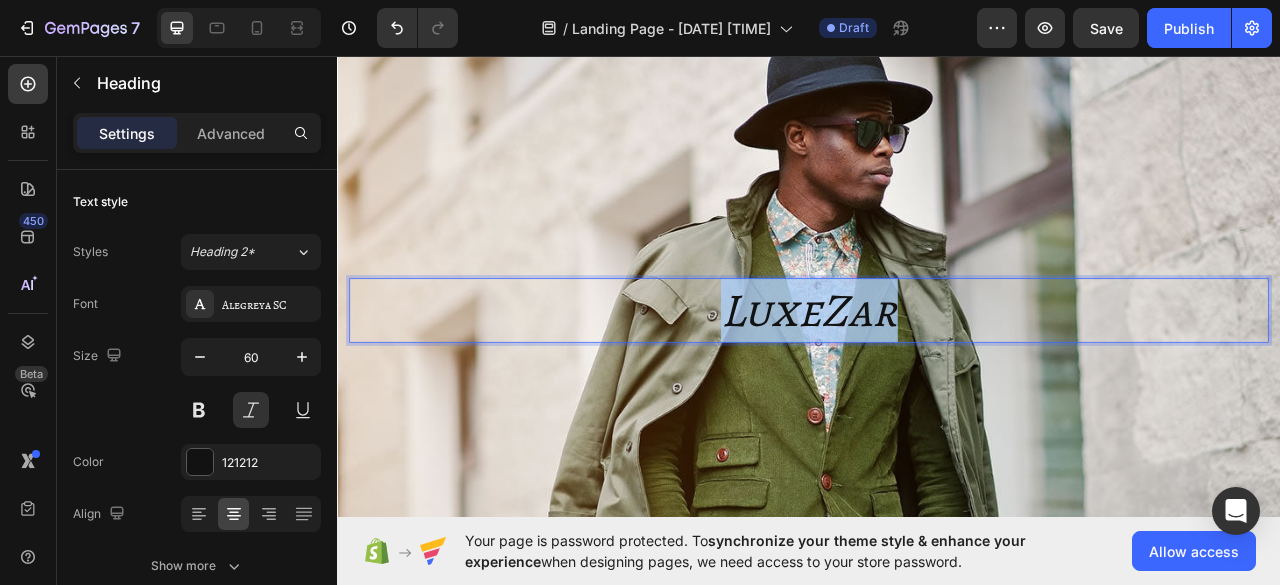drag, startPoint x: 1030, startPoint y: 385, endPoint x: 813, endPoint y: 386, distance: 217.0023 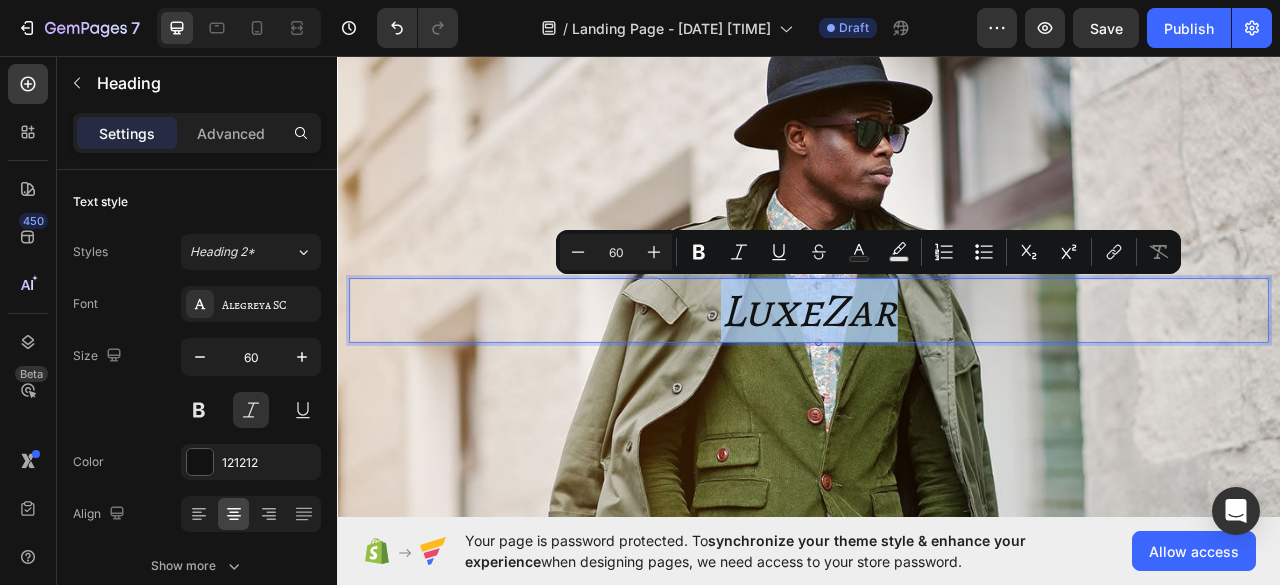 copy on "LuxeZar" 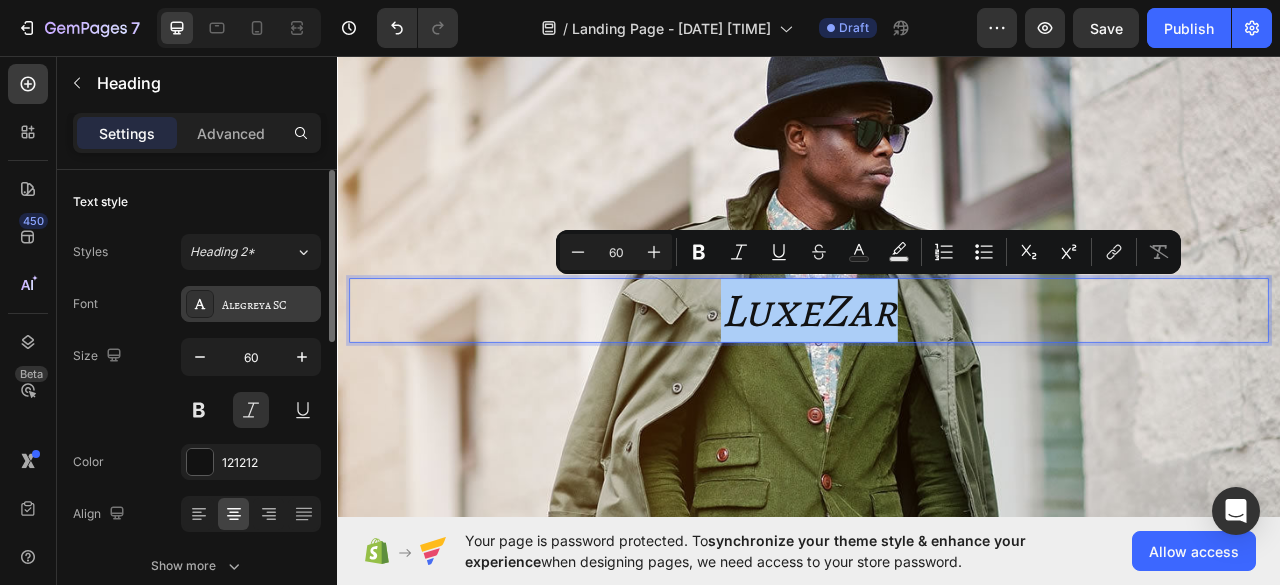 click on "Alegreya SC" at bounding box center [269, 305] 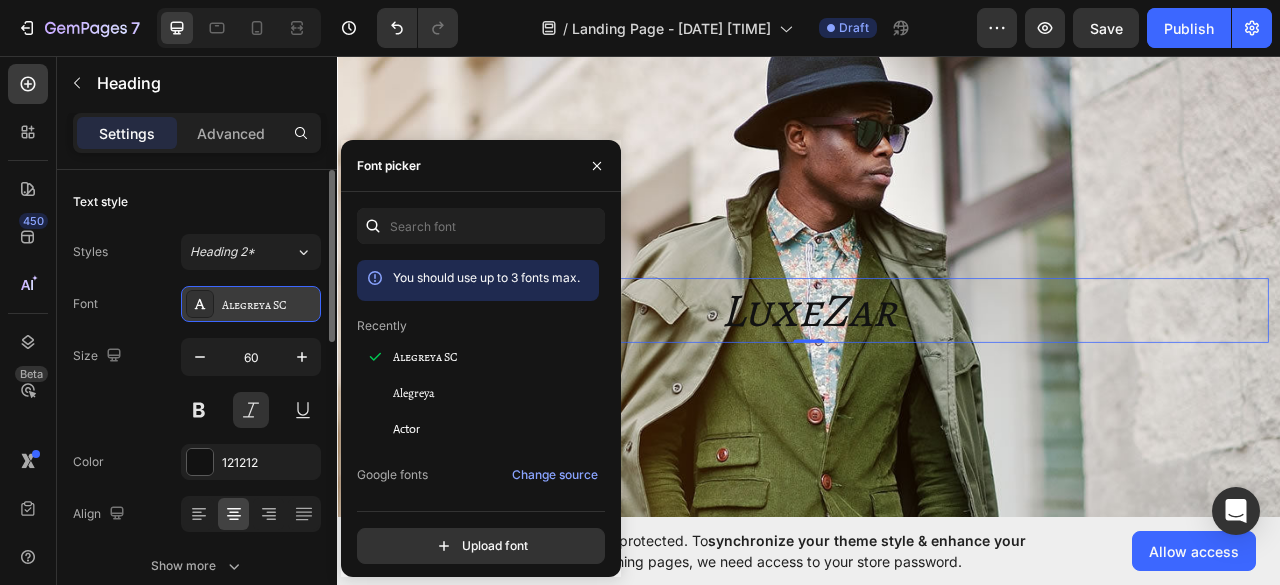 drag, startPoint x: 222, startPoint y: 301, endPoint x: 290, endPoint y: 301, distance: 68 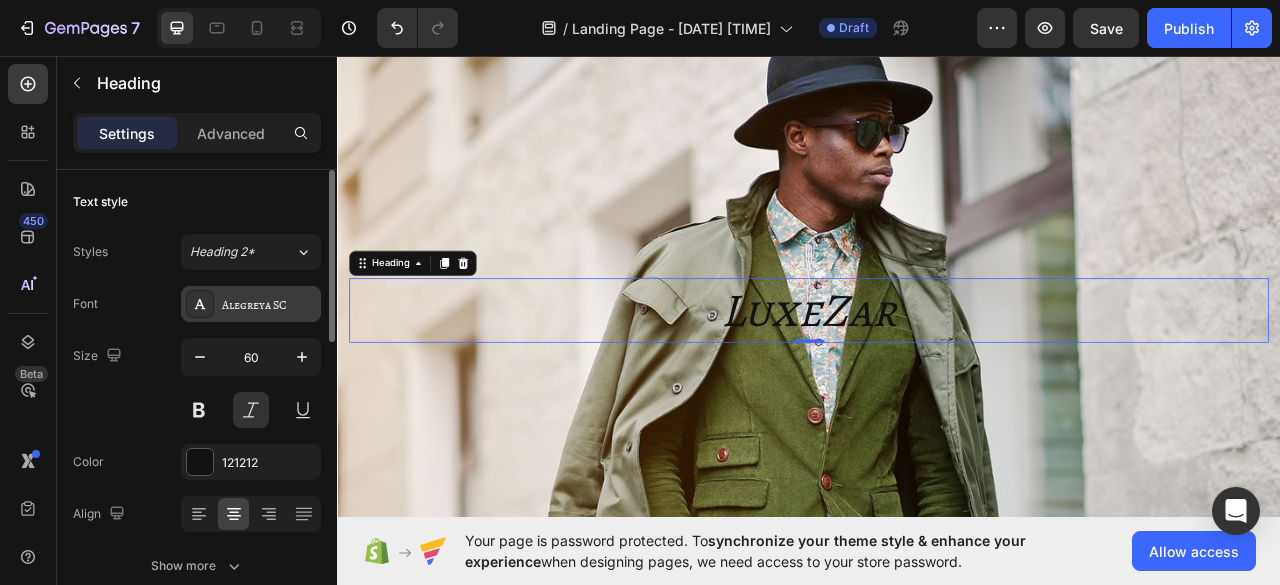 click on "Alegreya SC" at bounding box center (269, 305) 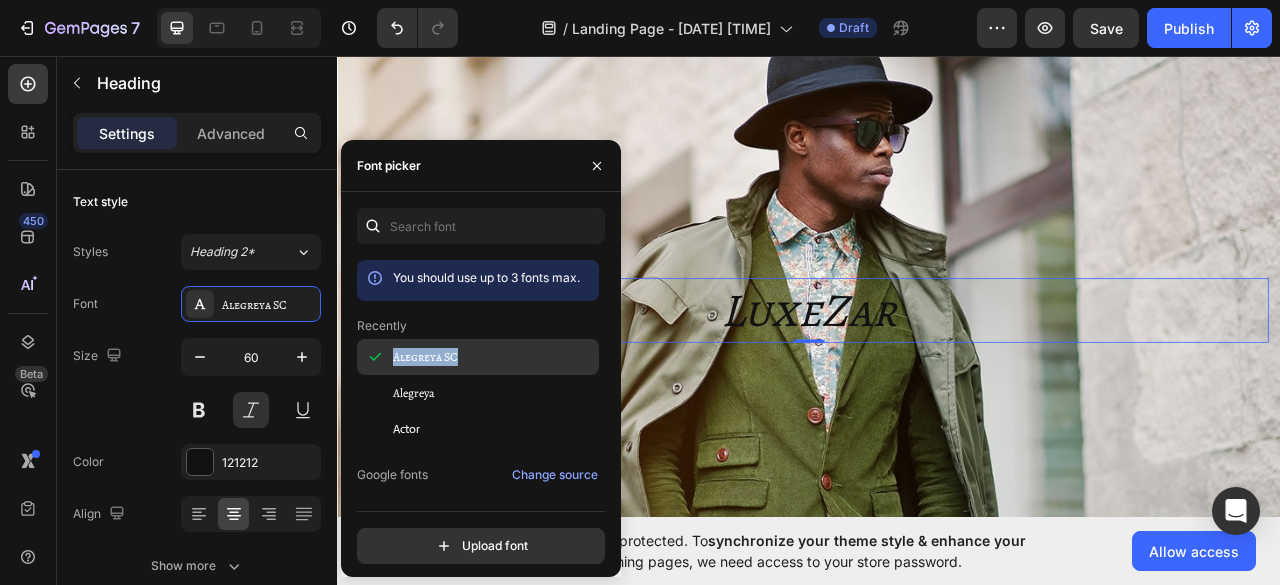 drag, startPoint x: 460, startPoint y: 355, endPoint x: 392, endPoint y: 356, distance: 68.007355 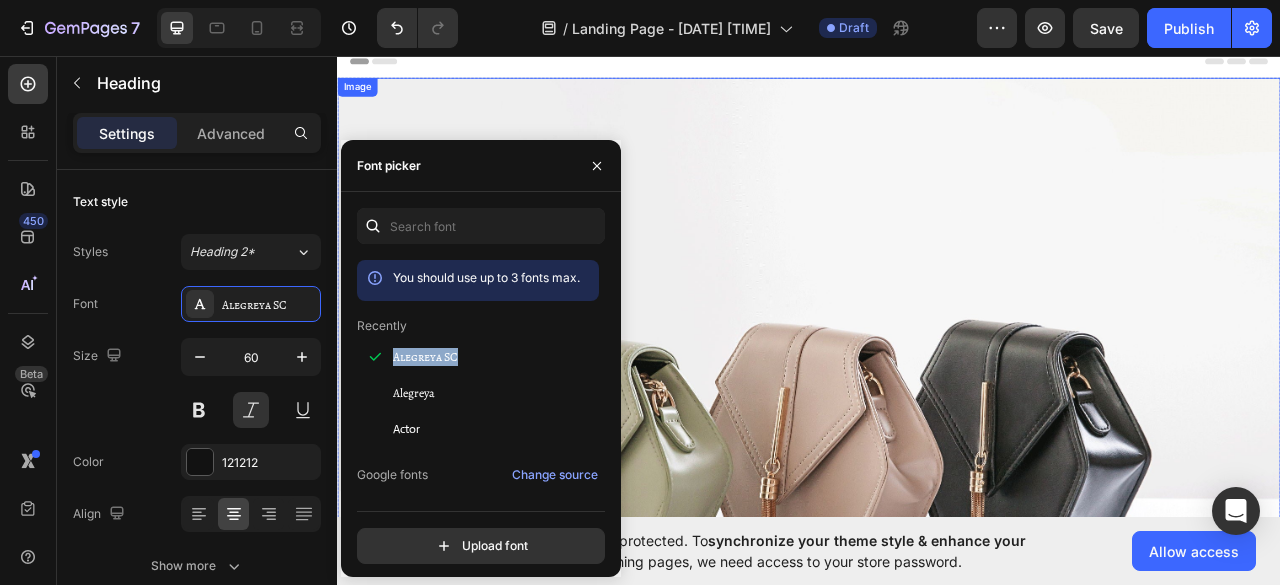 scroll, scrollTop: 0, scrollLeft: 0, axis: both 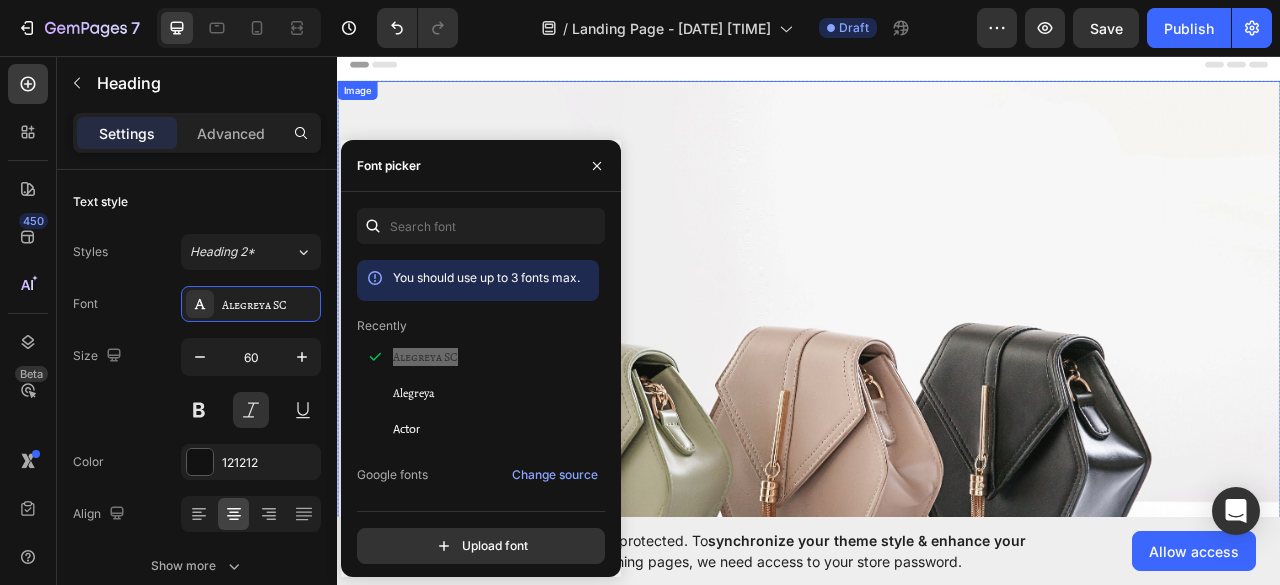 click at bounding box center [937, 539] 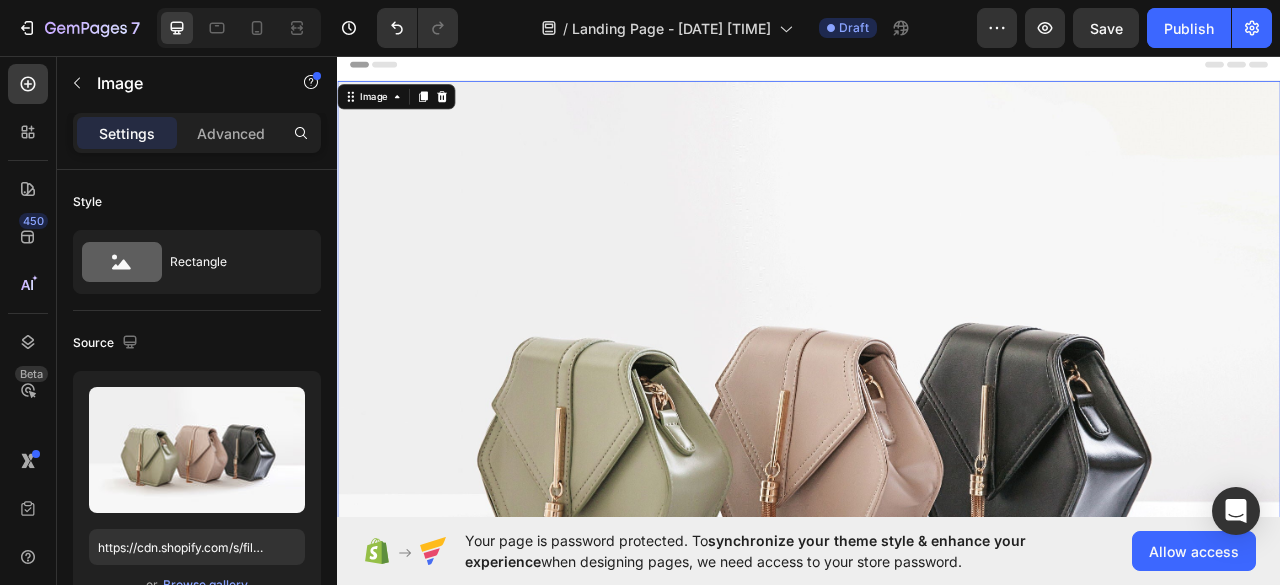 click at bounding box center [937, 539] 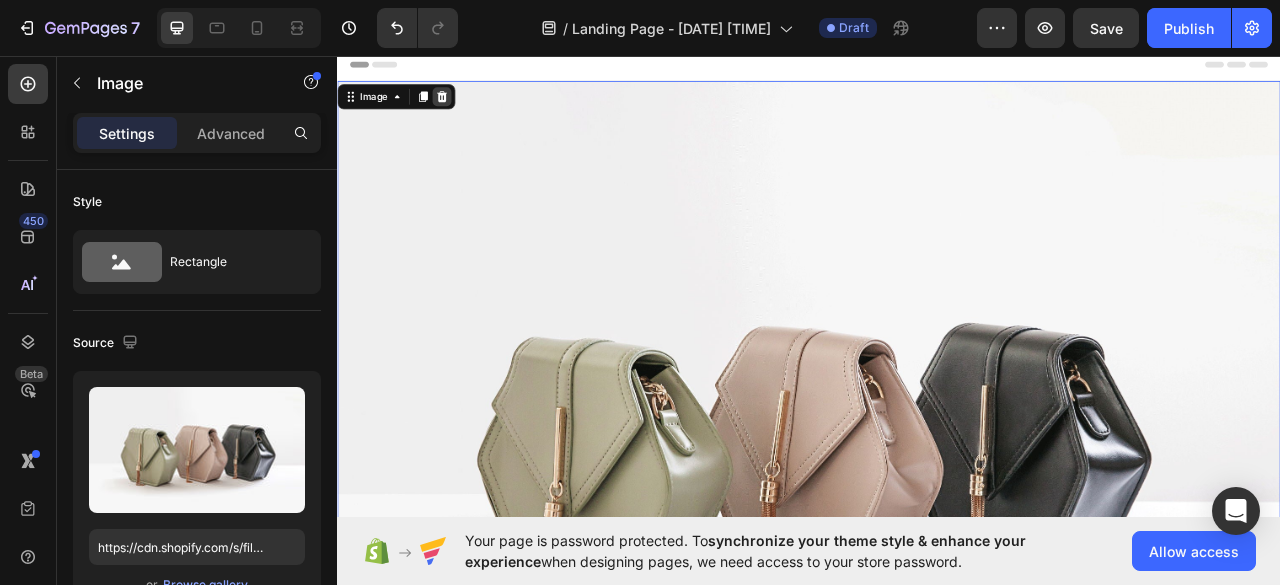 click 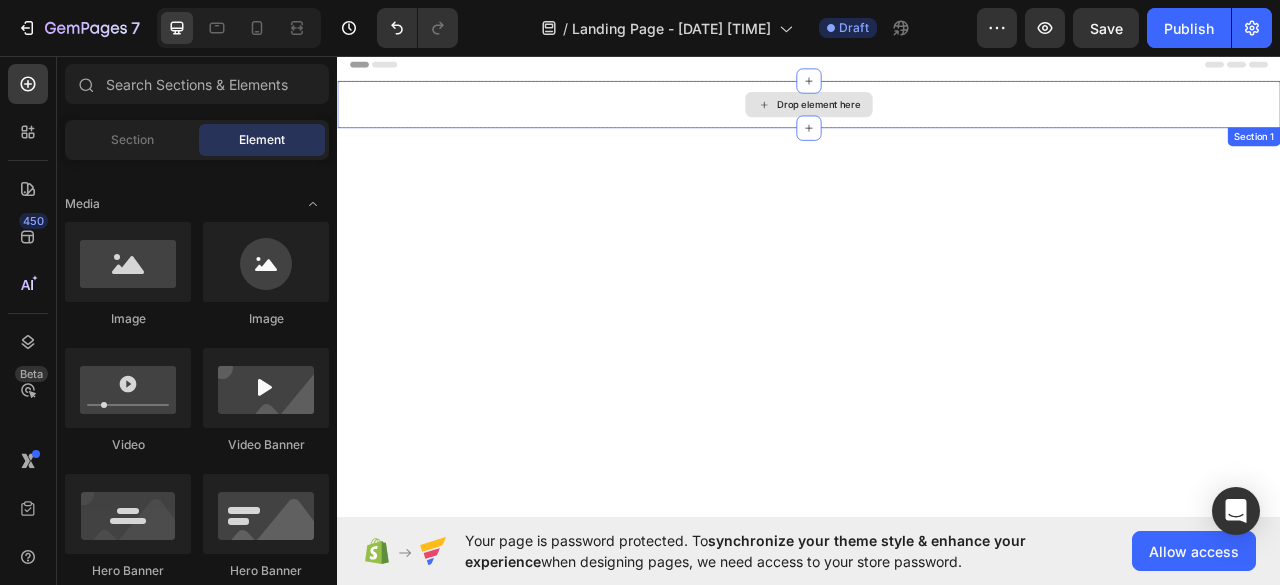 click on "Drop element here" at bounding box center (937, 119) 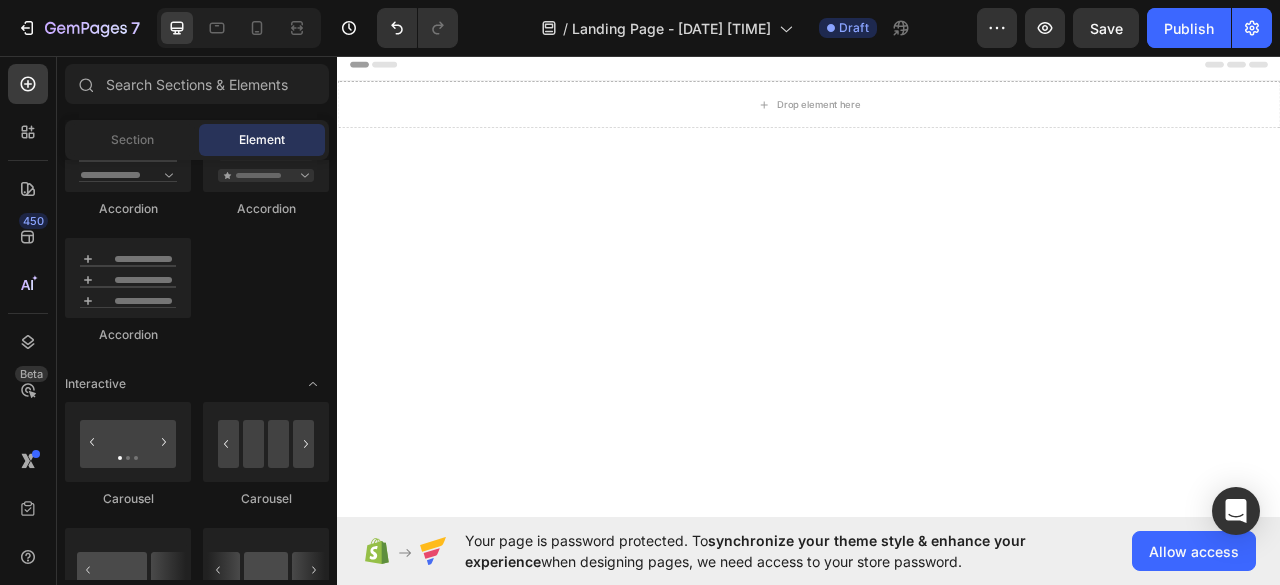 scroll, scrollTop: 2100, scrollLeft: 0, axis: vertical 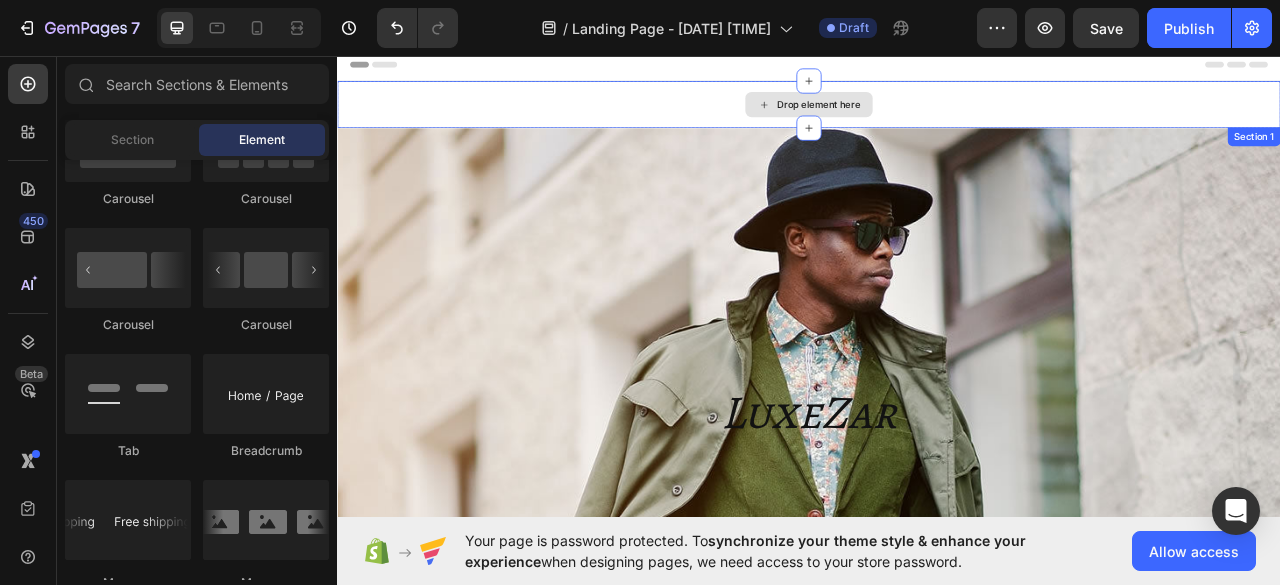 click on "Drop element here" at bounding box center [949, 119] 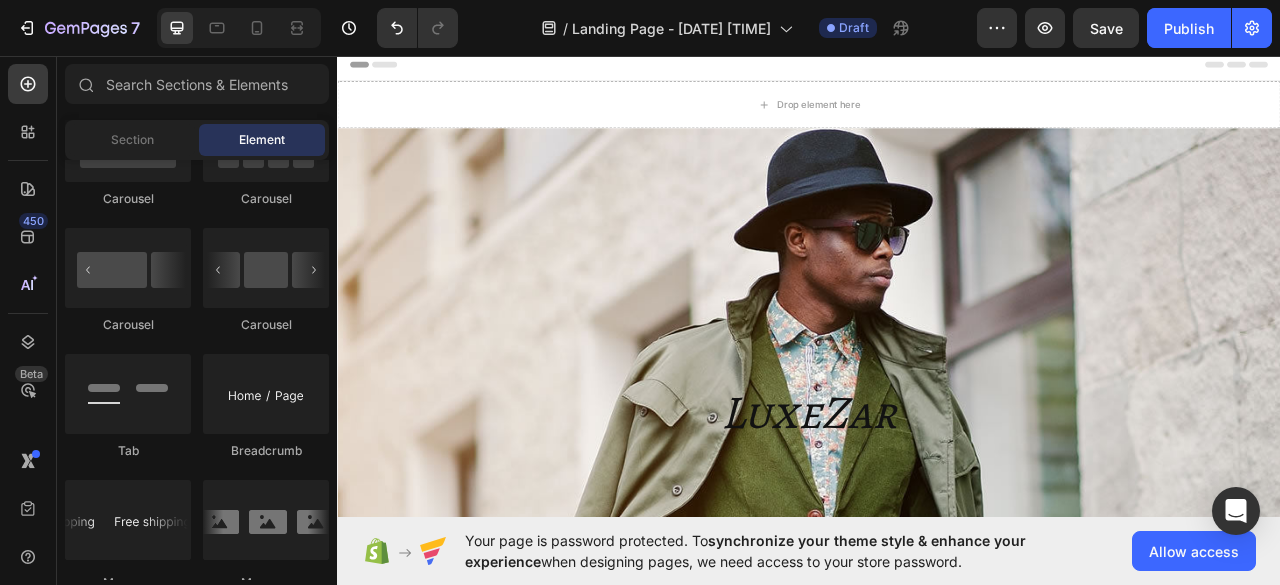 click on "Header" at bounding box center (394, 68) 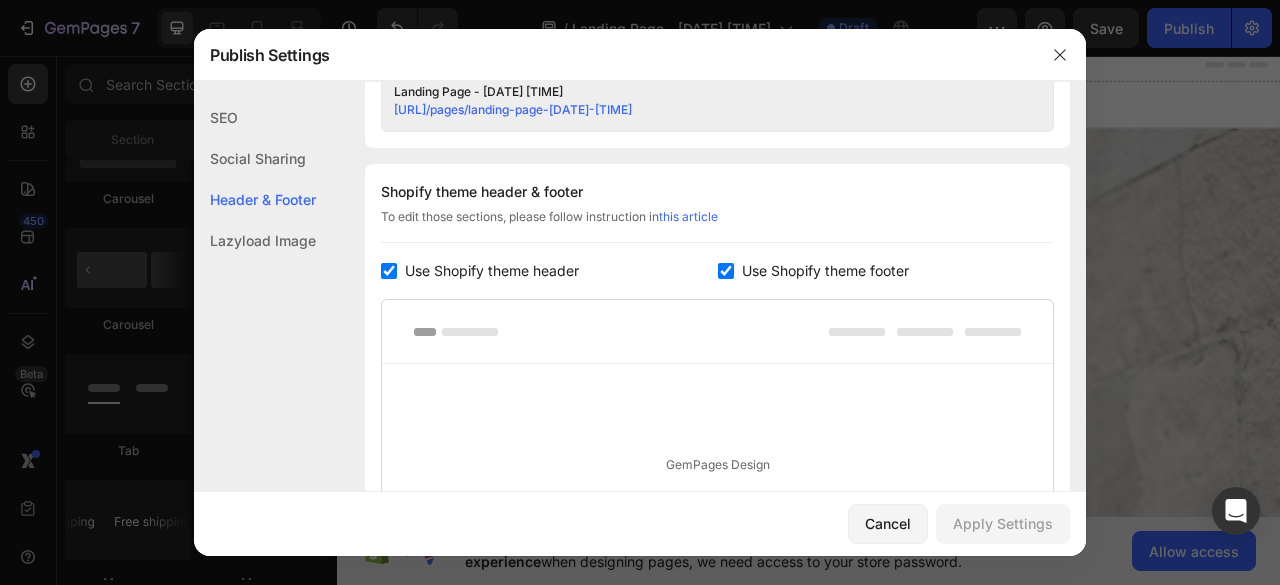 scroll, scrollTop: 974, scrollLeft: 0, axis: vertical 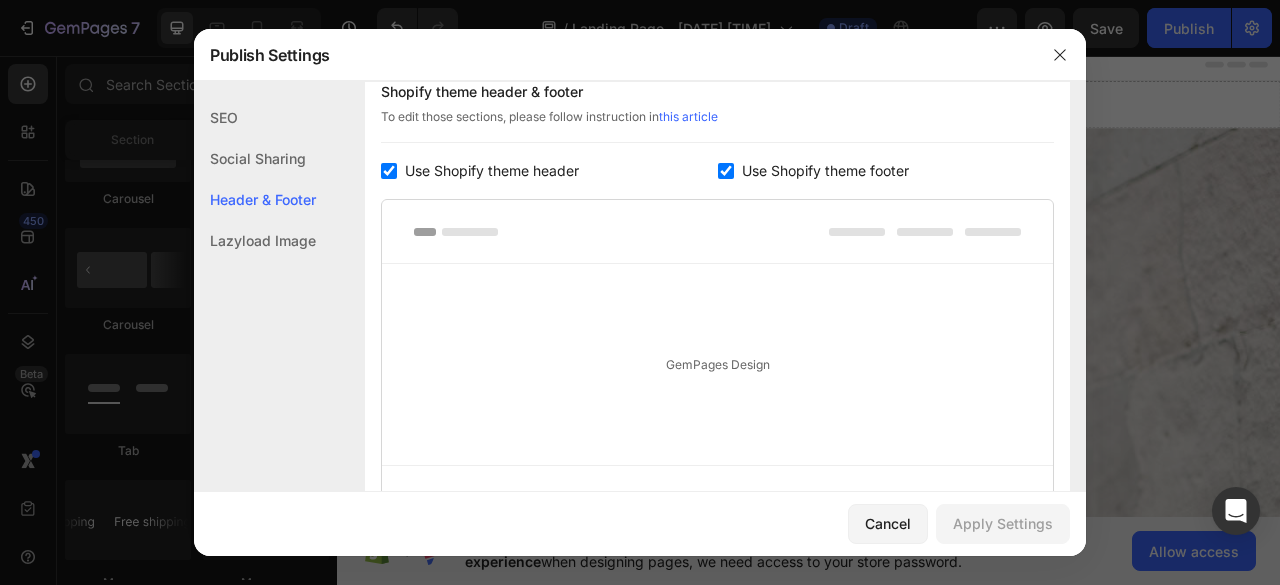 click on "GemPages Design" at bounding box center (717, 364) 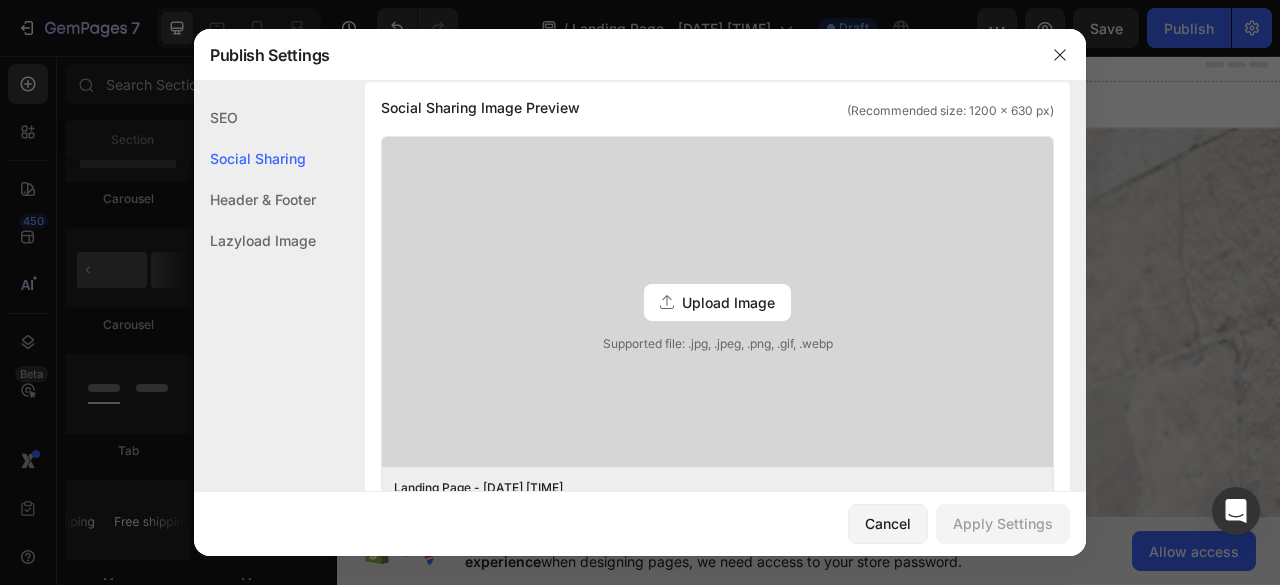 scroll, scrollTop: 474, scrollLeft: 0, axis: vertical 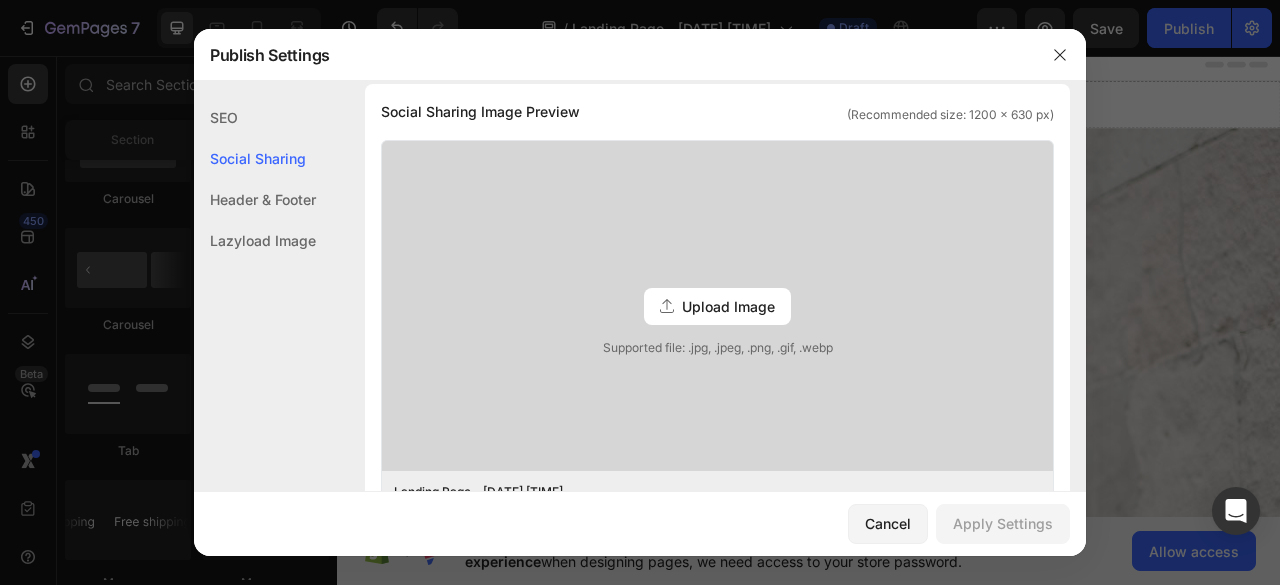 click on "Upload Image" at bounding box center (728, 306) 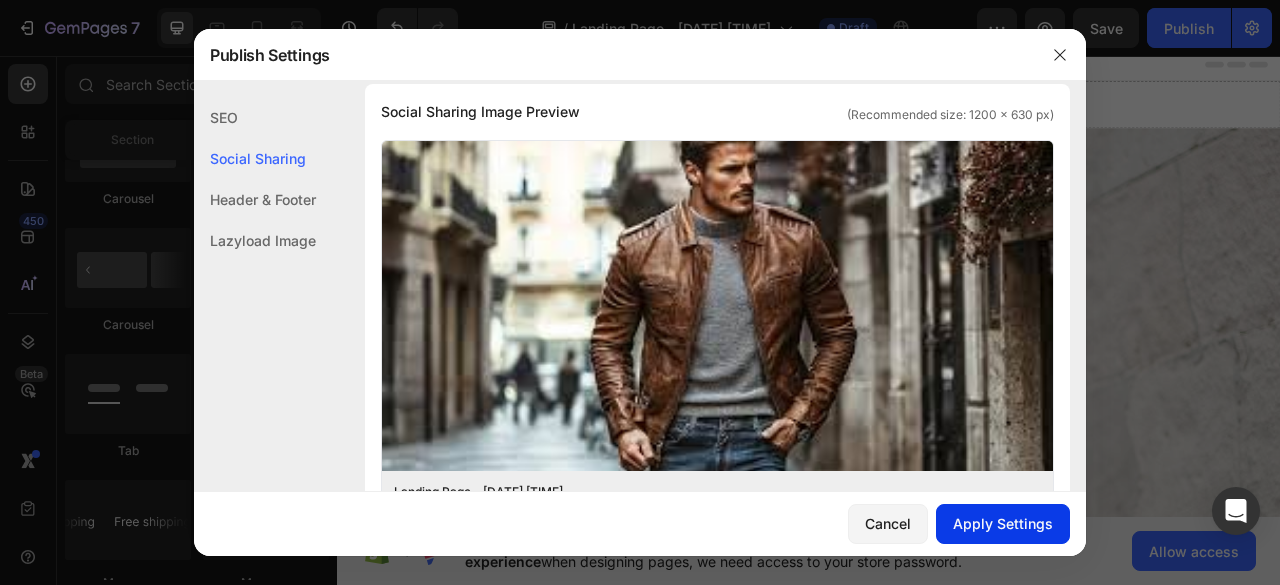 click on "Apply Settings" at bounding box center (1003, 523) 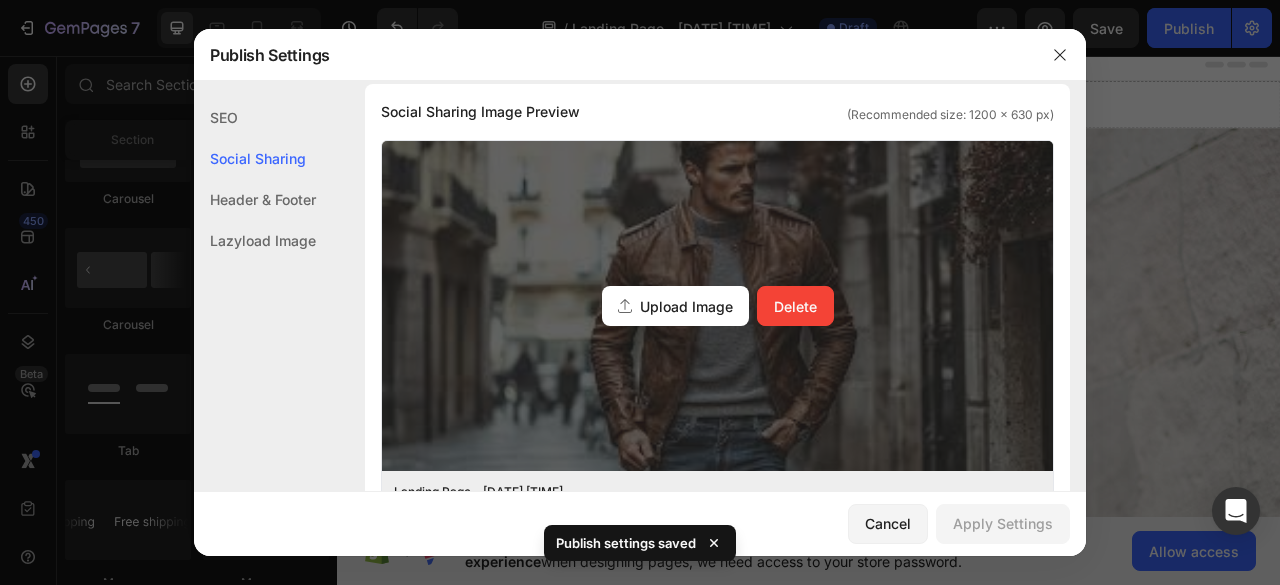 click on "Upload Image" at bounding box center (686, 306) 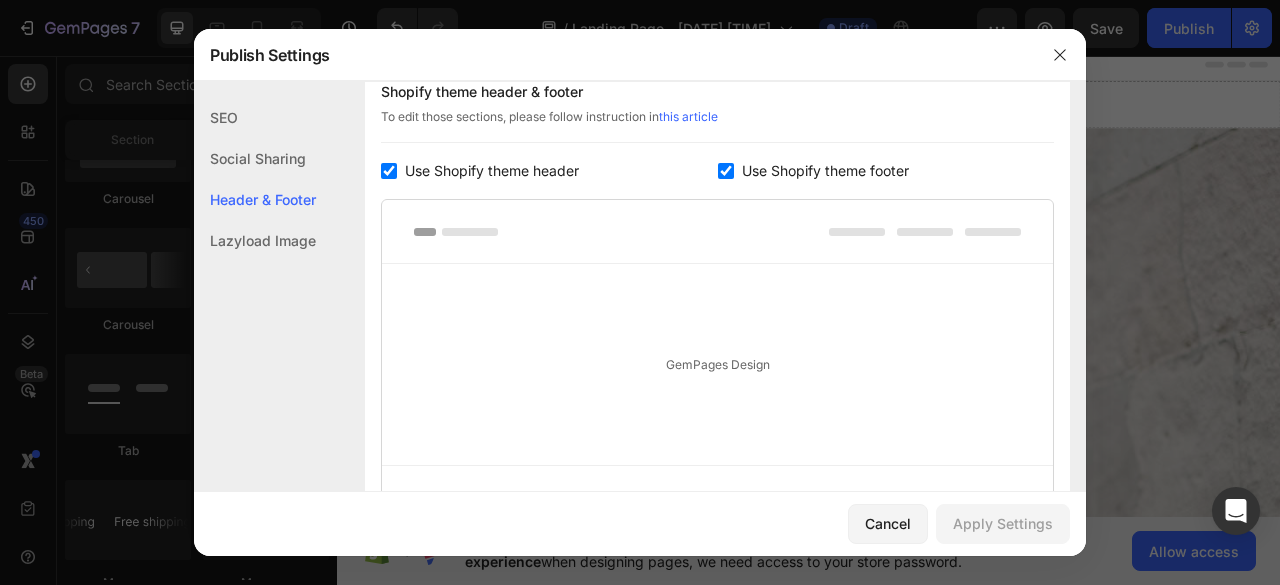 scroll, scrollTop: 1174, scrollLeft: 0, axis: vertical 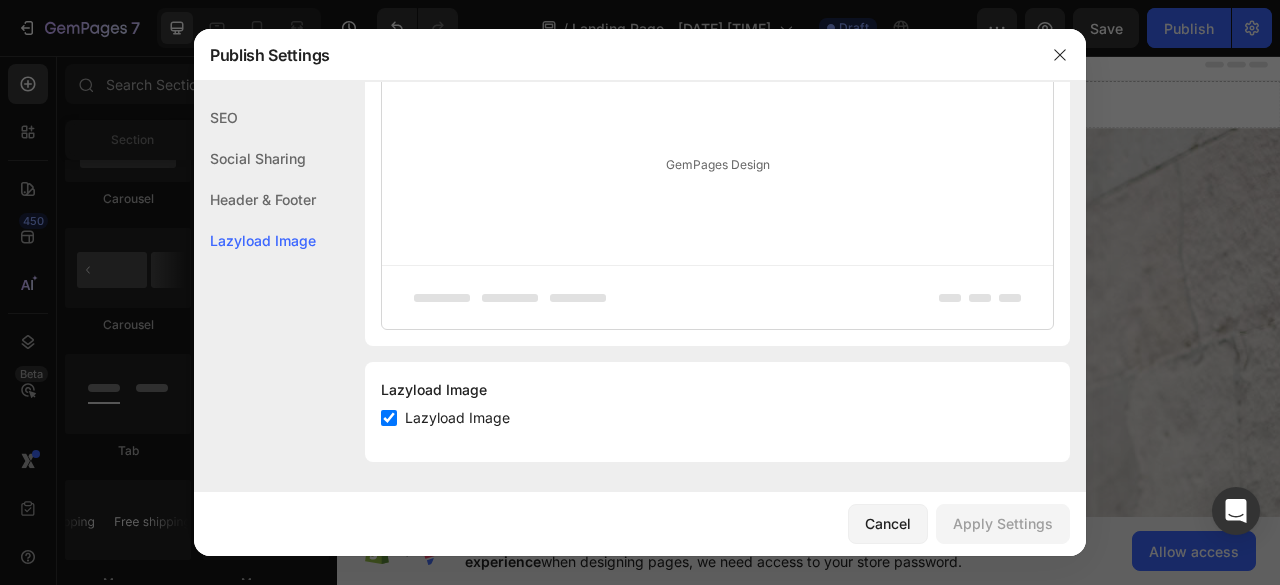 drag, startPoint x: 638, startPoint y: 397, endPoint x: 576, endPoint y: 408, distance: 62.968246 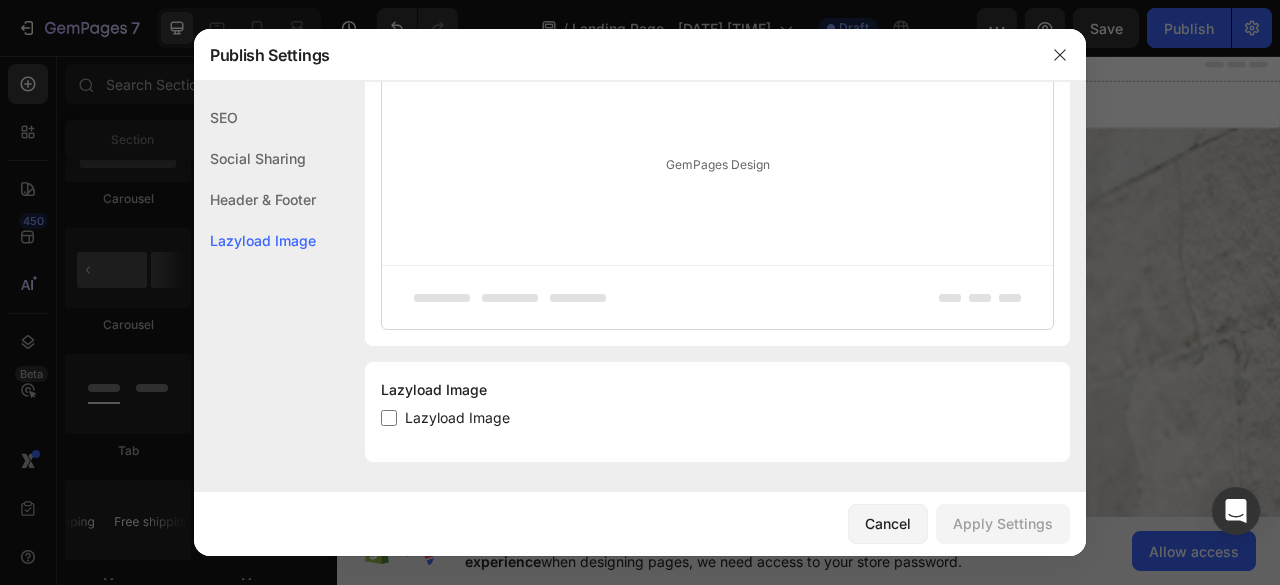 checkbox on "false" 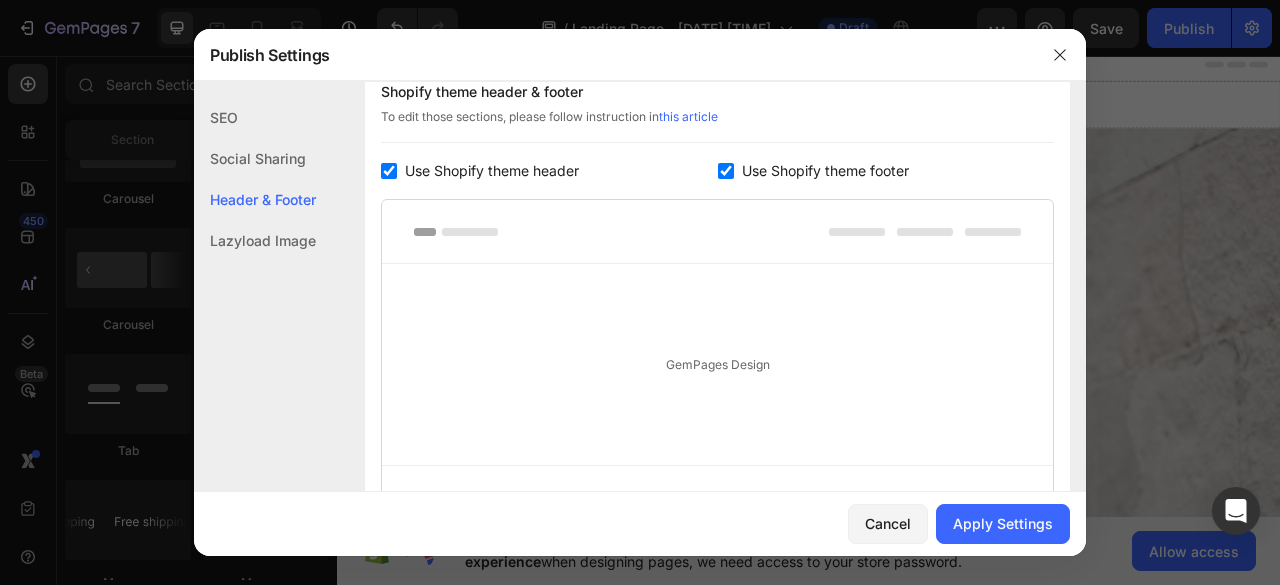 scroll, scrollTop: 874, scrollLeft: 0, axis: vertical 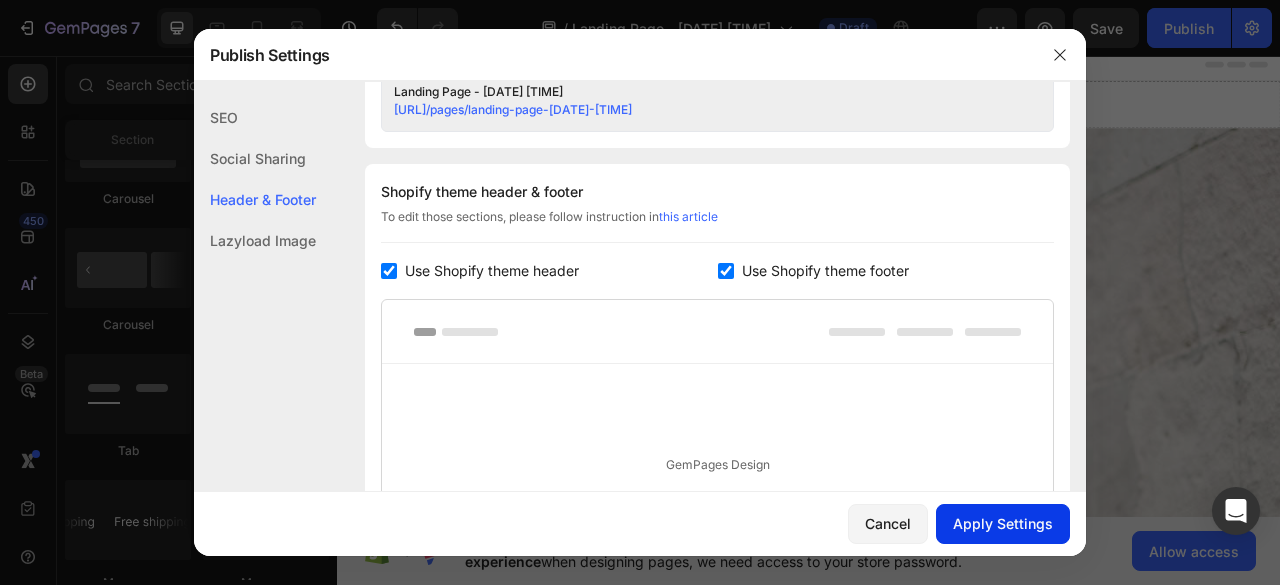 click on "Apply Settings" at bounding box center [1003, 523] 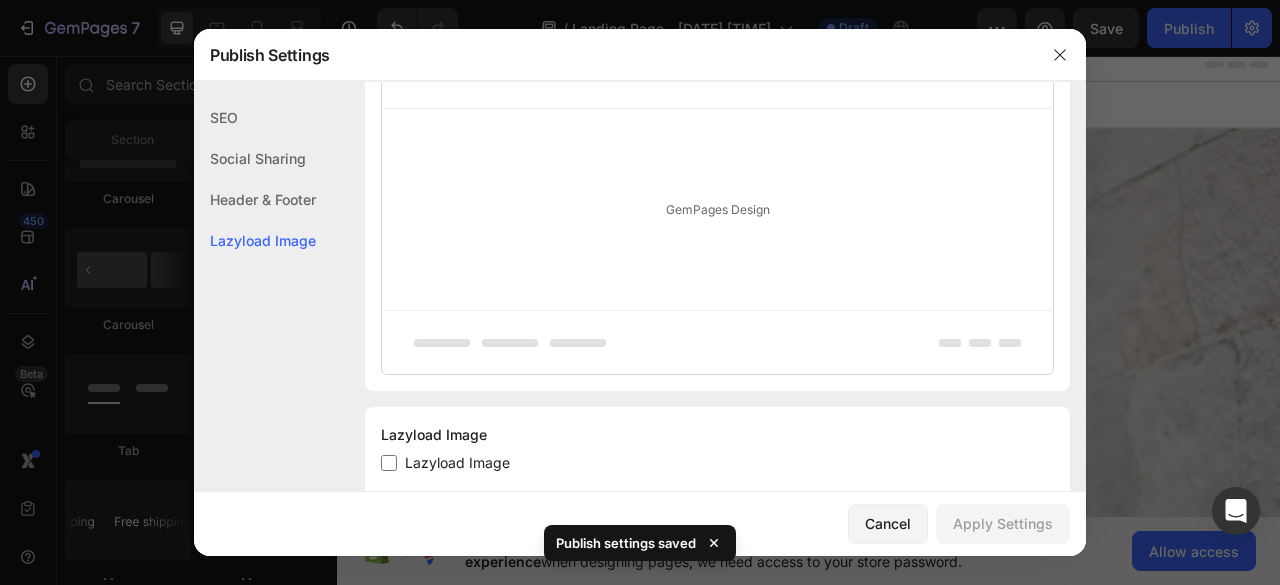 scroll, scrollTop: 1174, scrollLeft: 0, axis: vertical 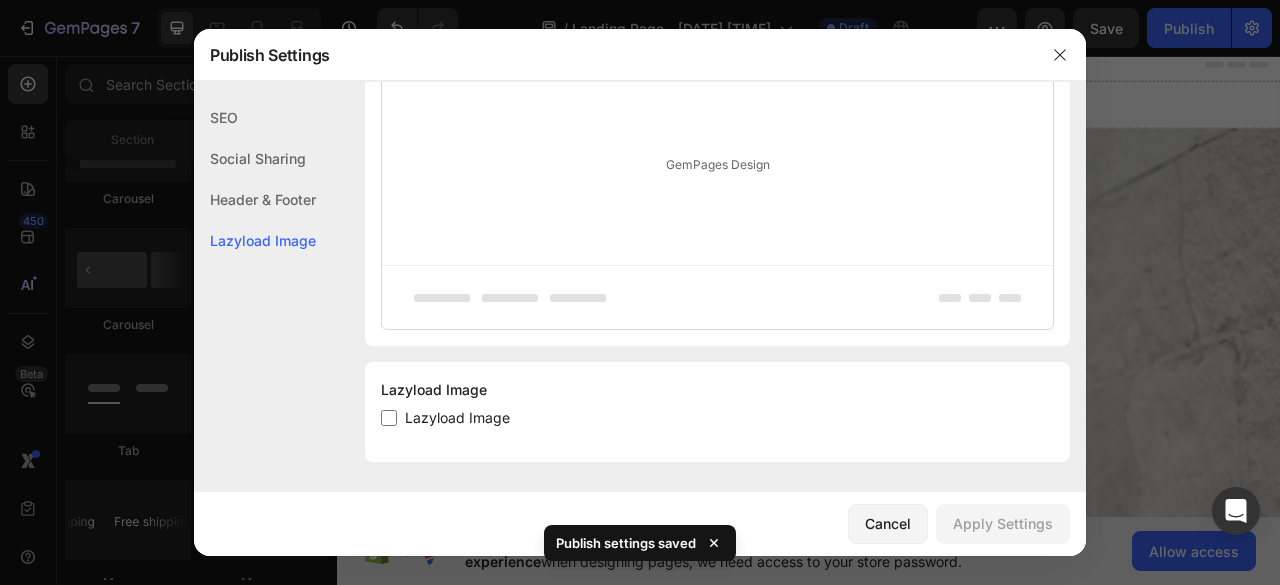 click on "Social Sharing" 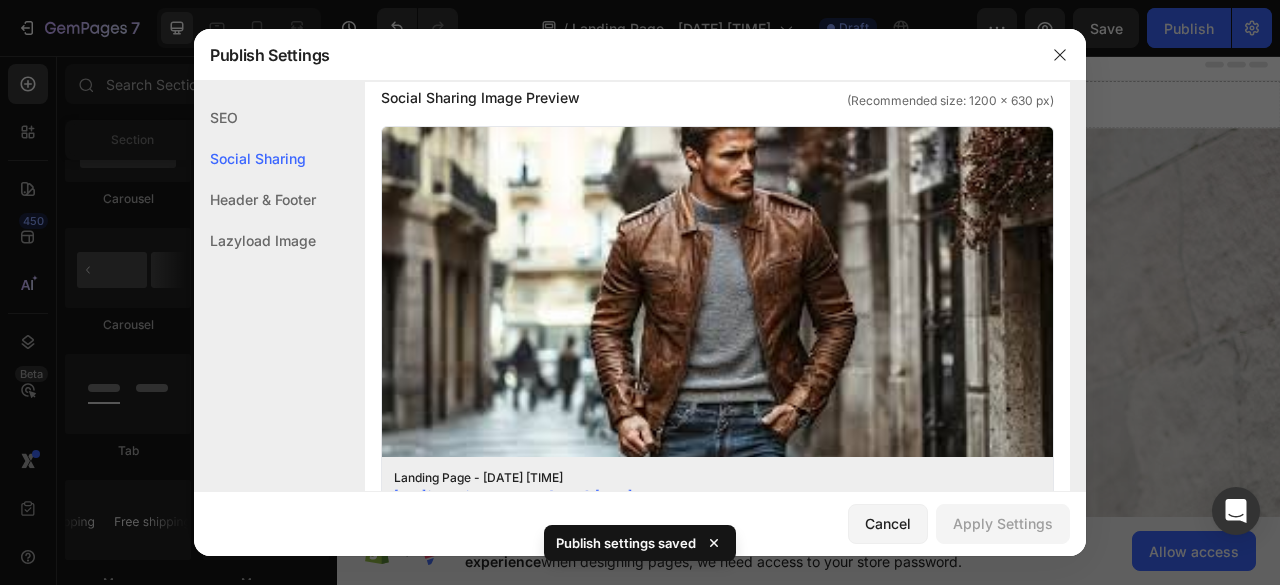 scroll, scrollTop: 457, scrollLeft: 0, axis: vertical 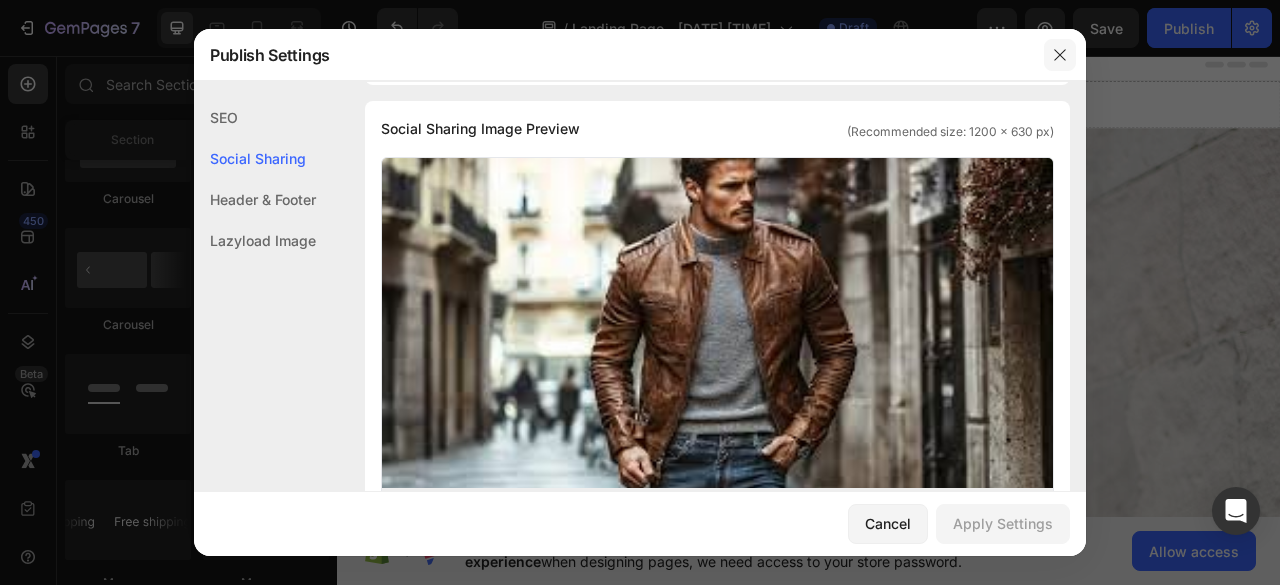 click at bounding box center (1060, 55) 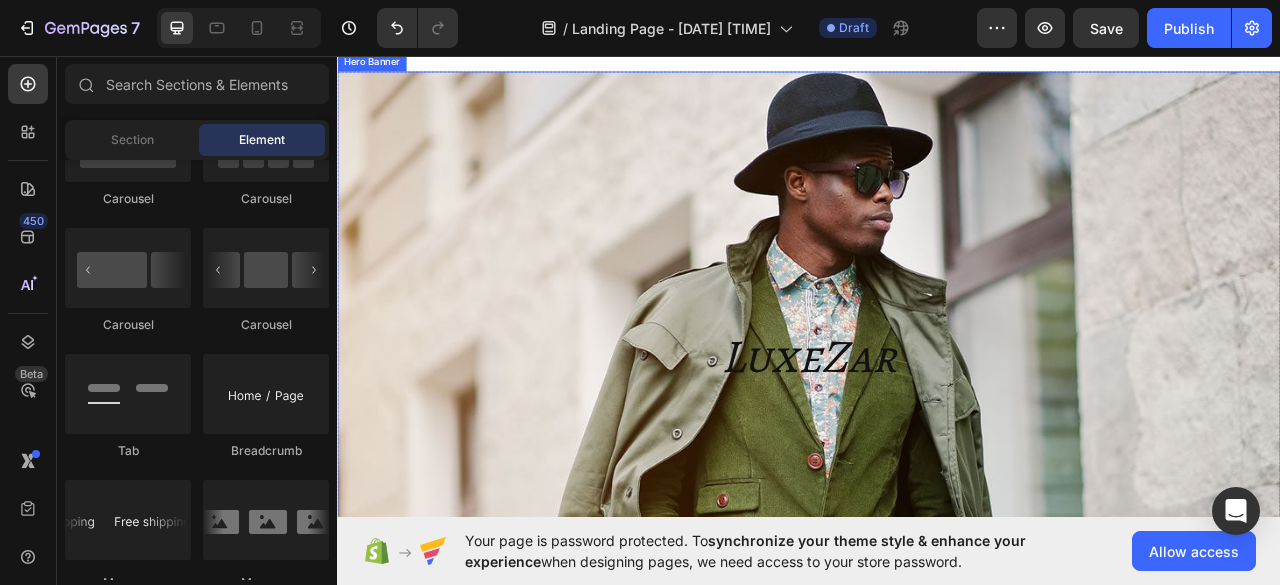 scroll, scrollTop: 0, scrollLeft: 0, axis: both 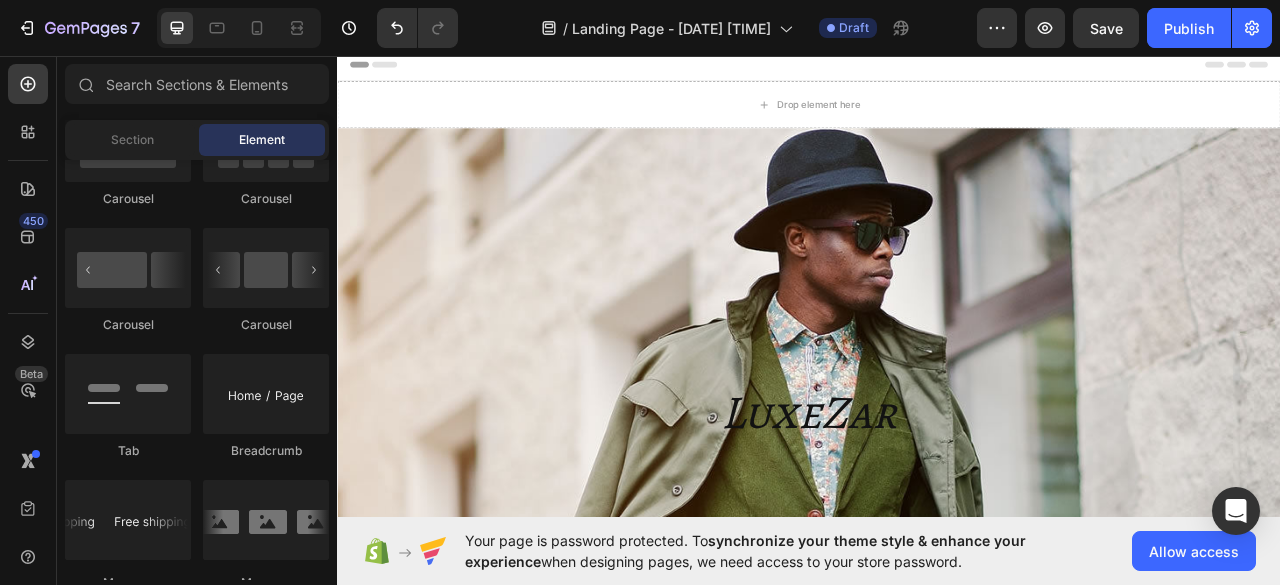 click on "Header" at bounding box center [394, 68] 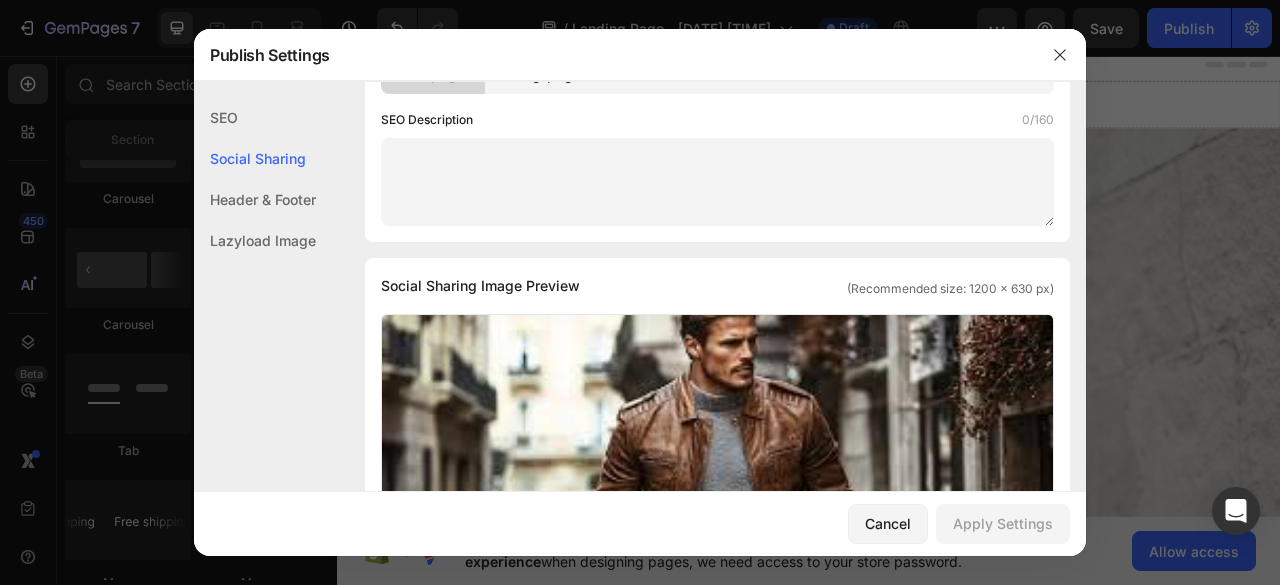 scroll, scrollTop: 200, scrollLeft: 0, axis: vertical 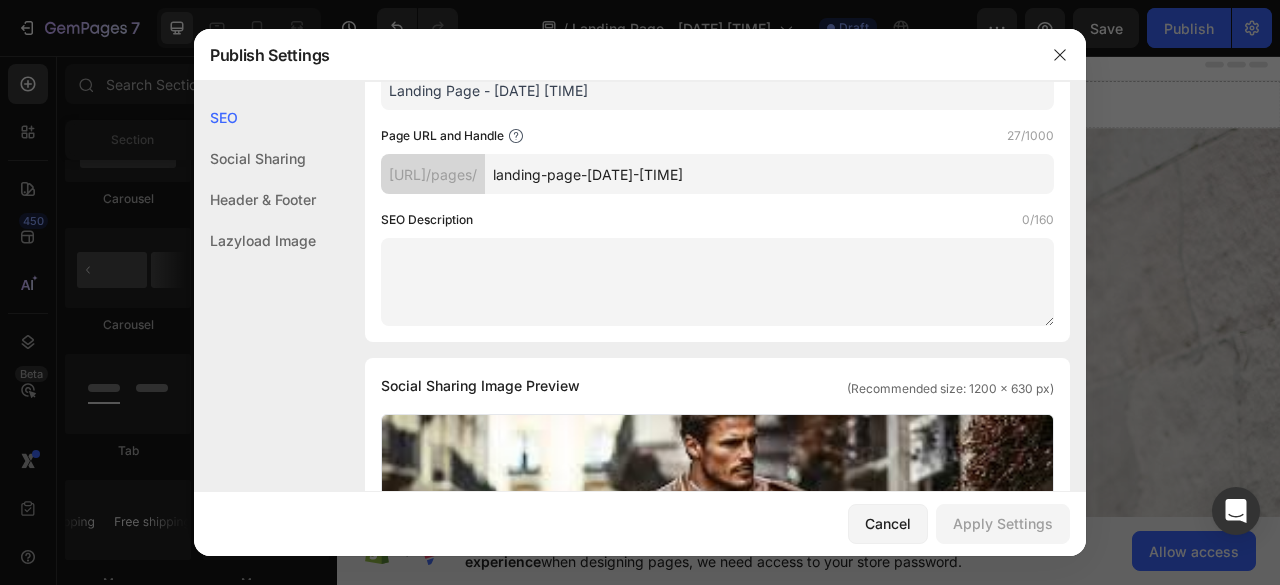 click at bounding box center (717, 282) 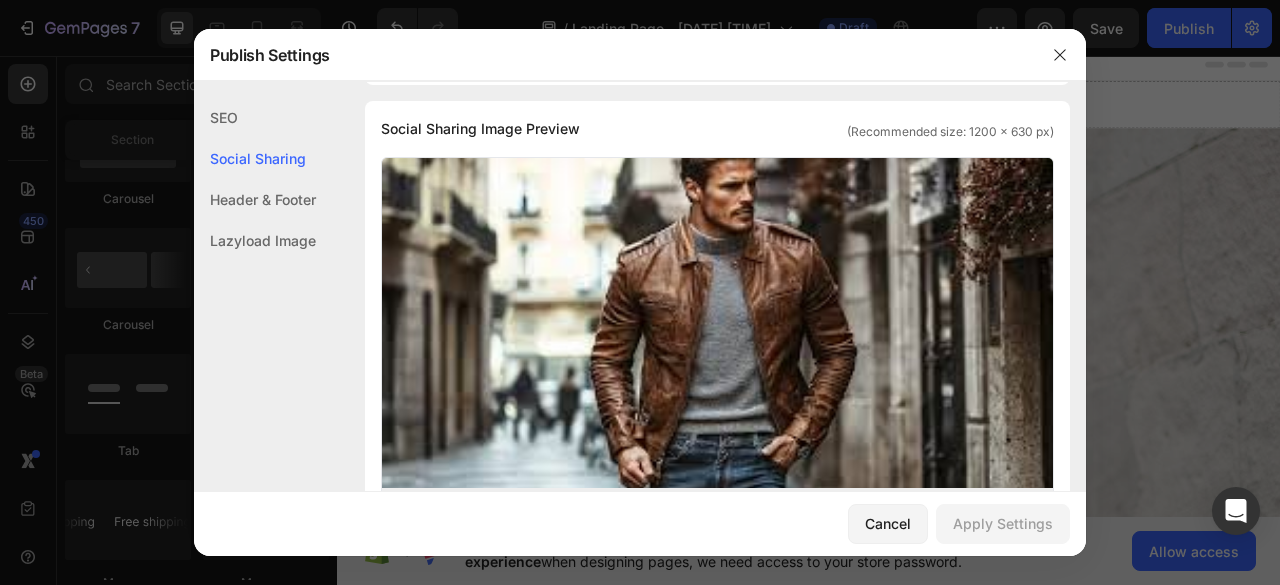 click on "Header & Footer" 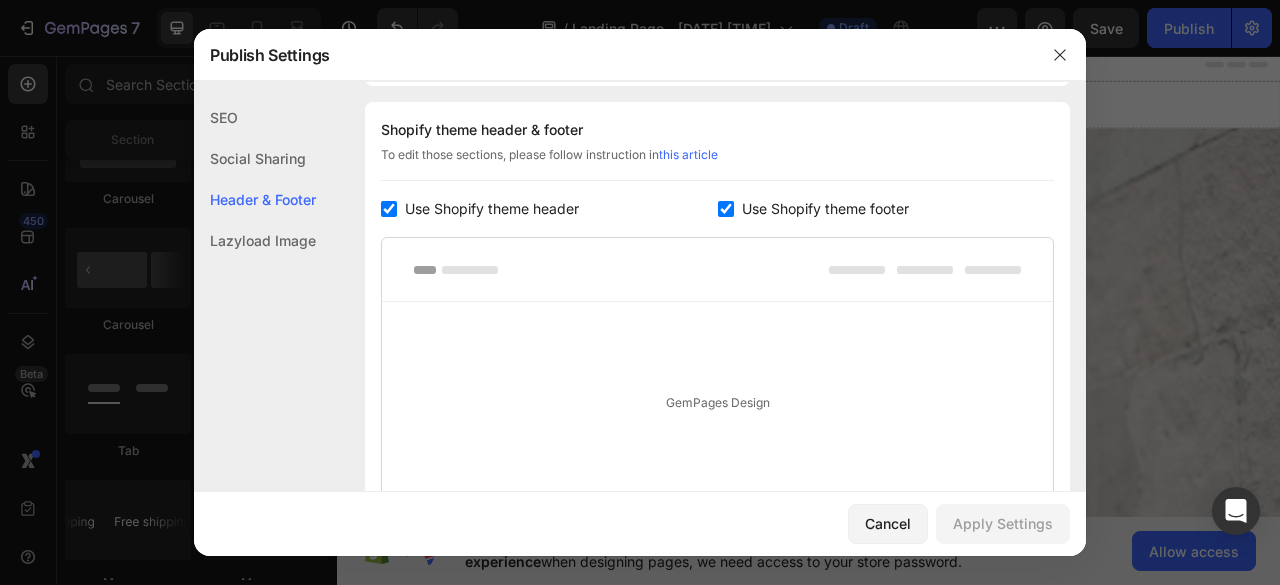 scroll, scrollTop: 1036, scrollLeft: 0, axis: vertical 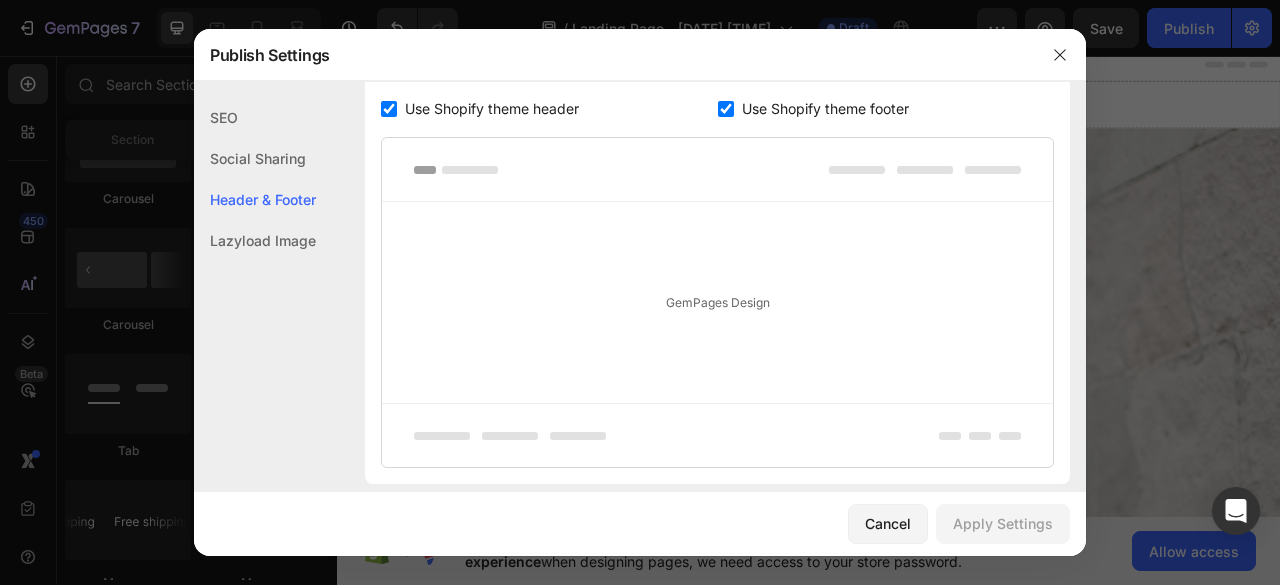 click on "GemPages Design" at bounding box center [717, 302] 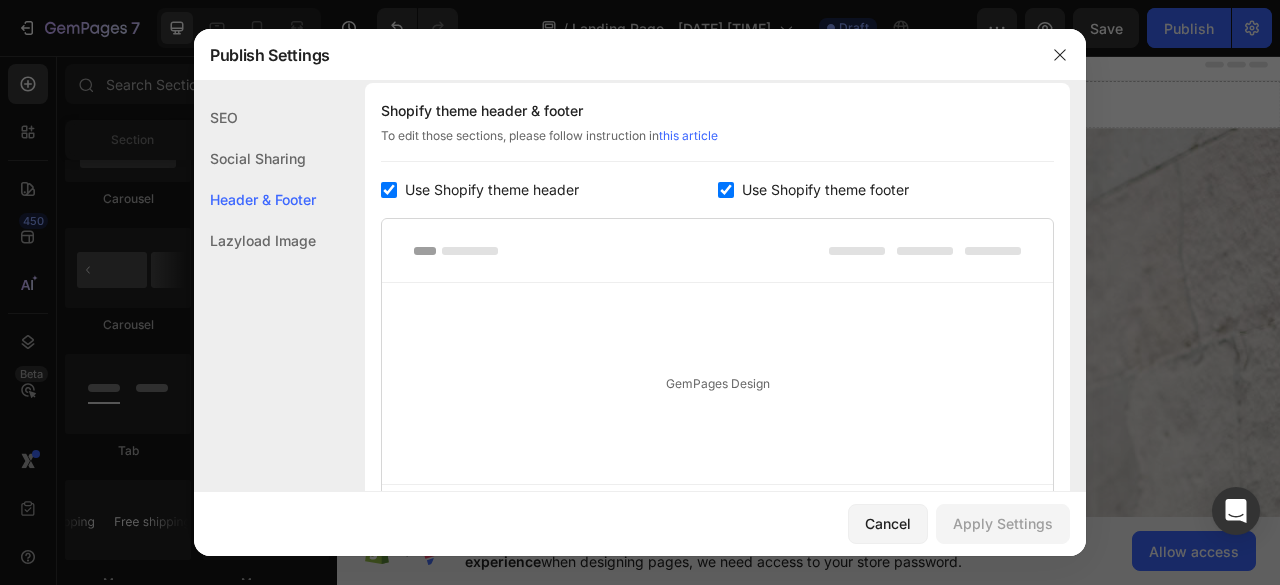 scroll, scrollTop: 936, scrollLeft: 0, axis: vertical 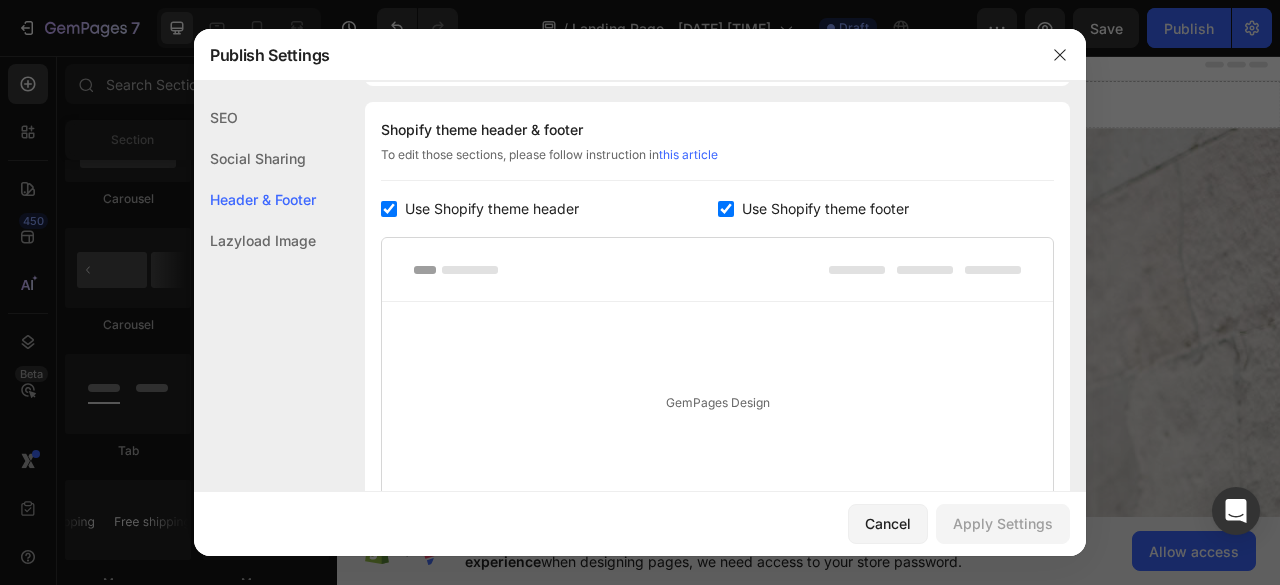 drag, startPoint x: 443, startPoint y: 275, endPoint x: 466, endPoint y: 268, distance: 24.04163 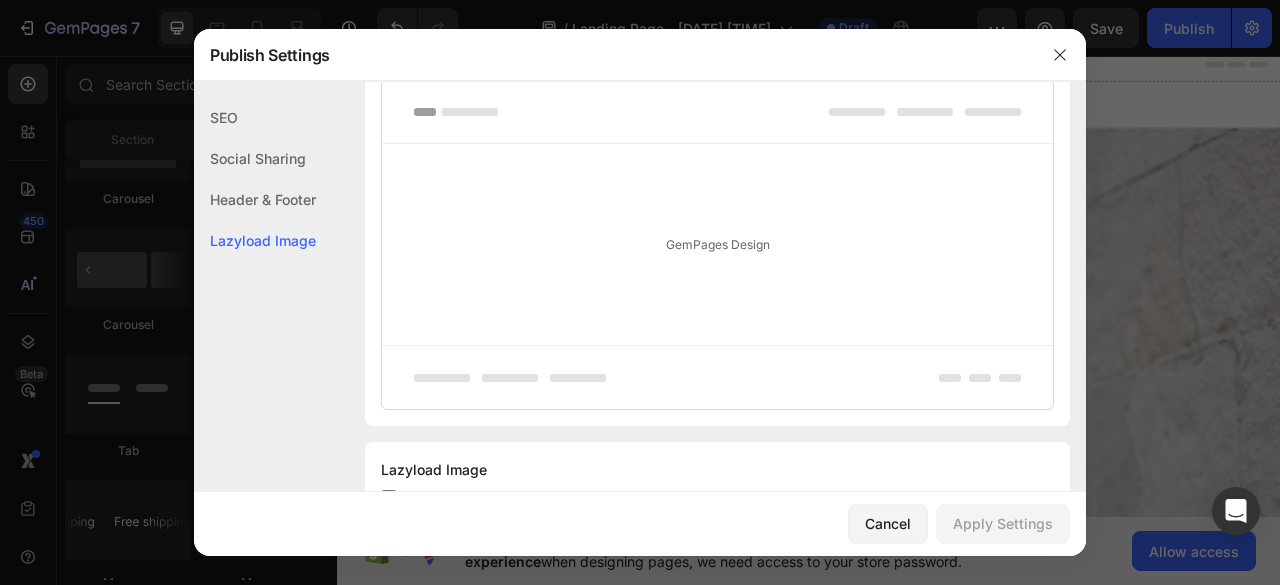 scroll, scrollTop: 874, scrollLeft: 0, axis: vertical 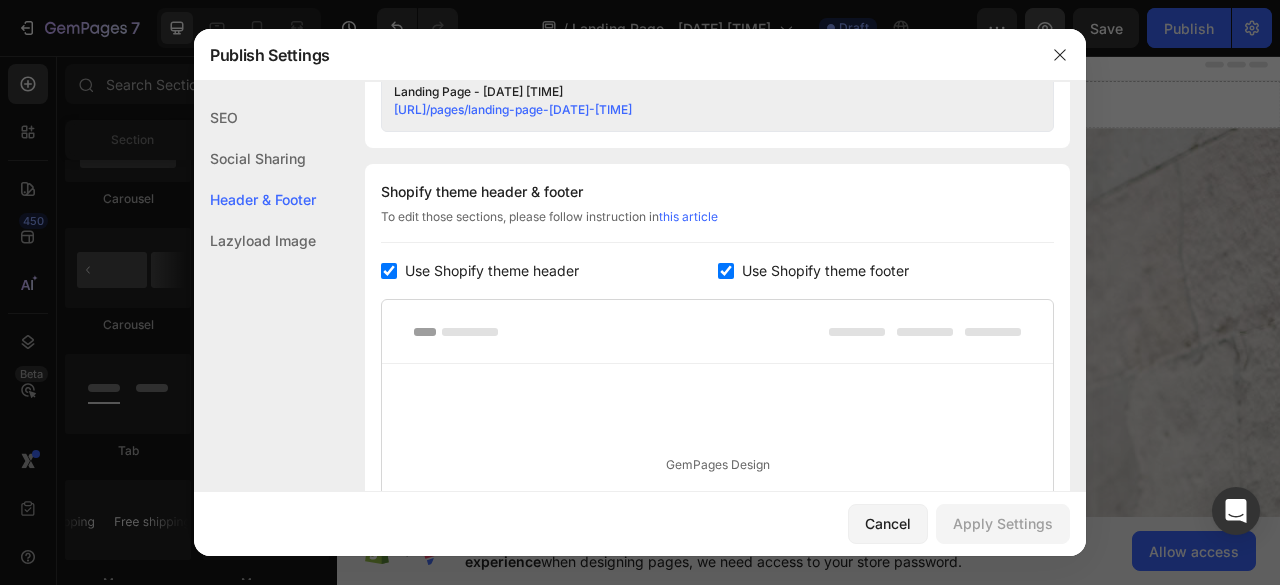 click at bounding box center [1060, 55] 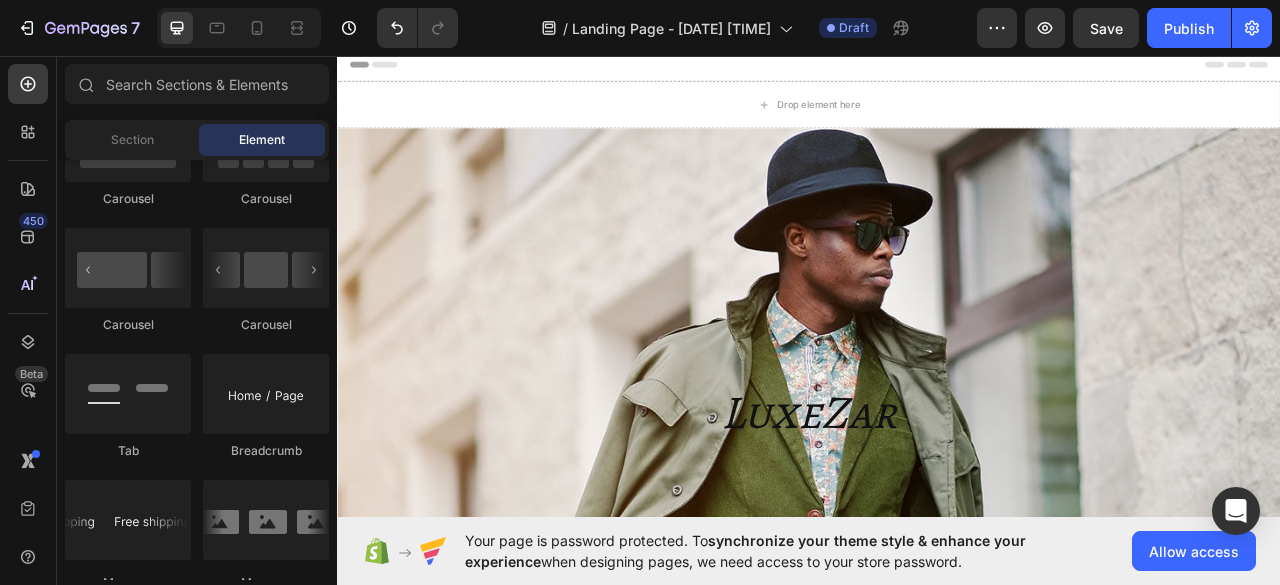 click on "Header" at bounding box center (937, 68) 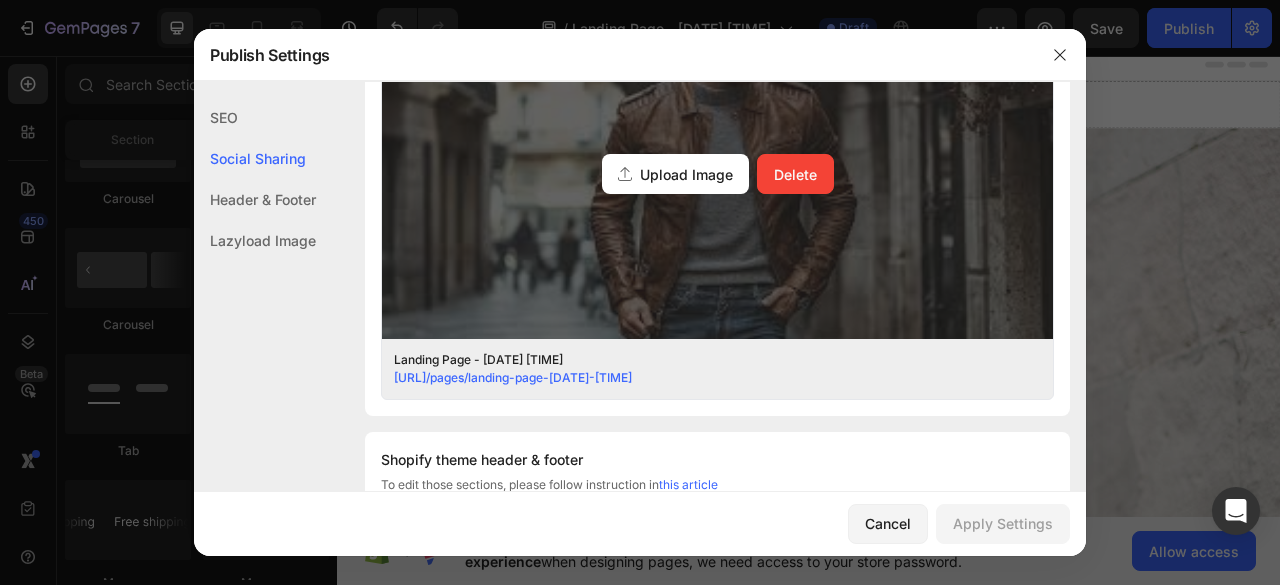 scroll, scrollTop: 436, scrollLeft: 0, axis: vertical 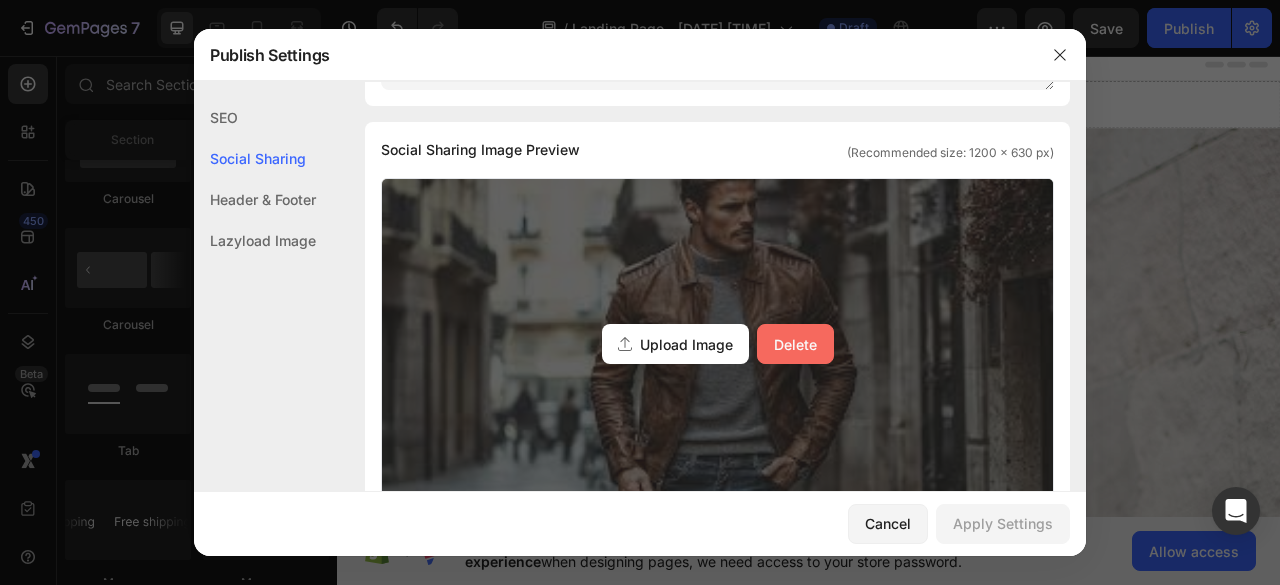 click on "Delete" at bounding box center (795, 344) 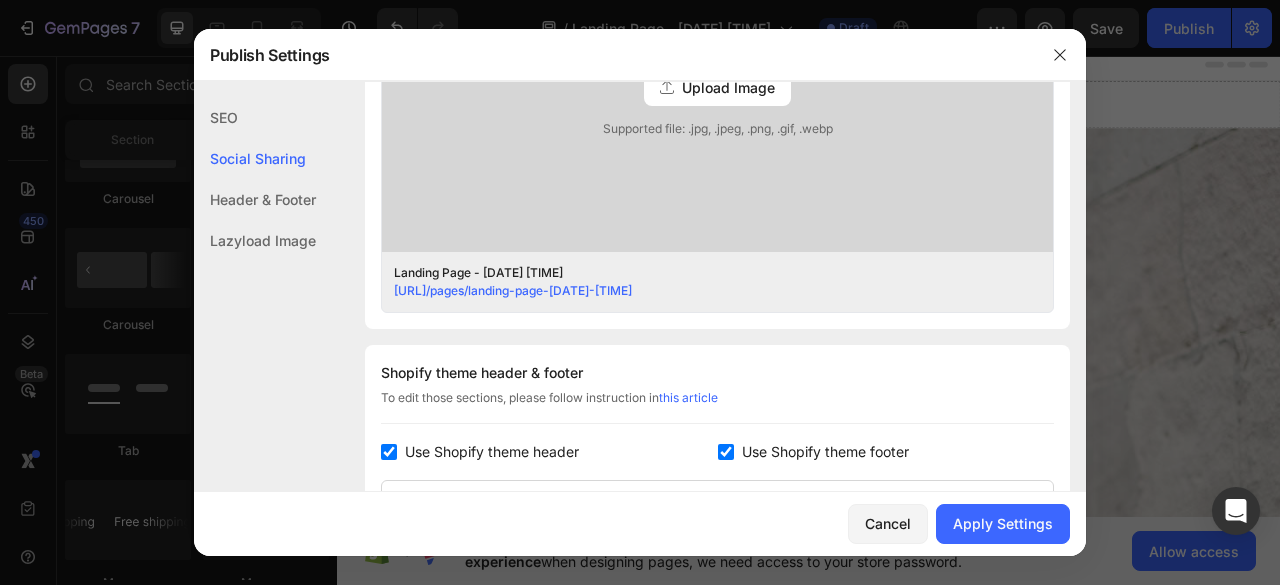 scroll, scrollTop: 736, scrollLeft: 0, axis: vertical 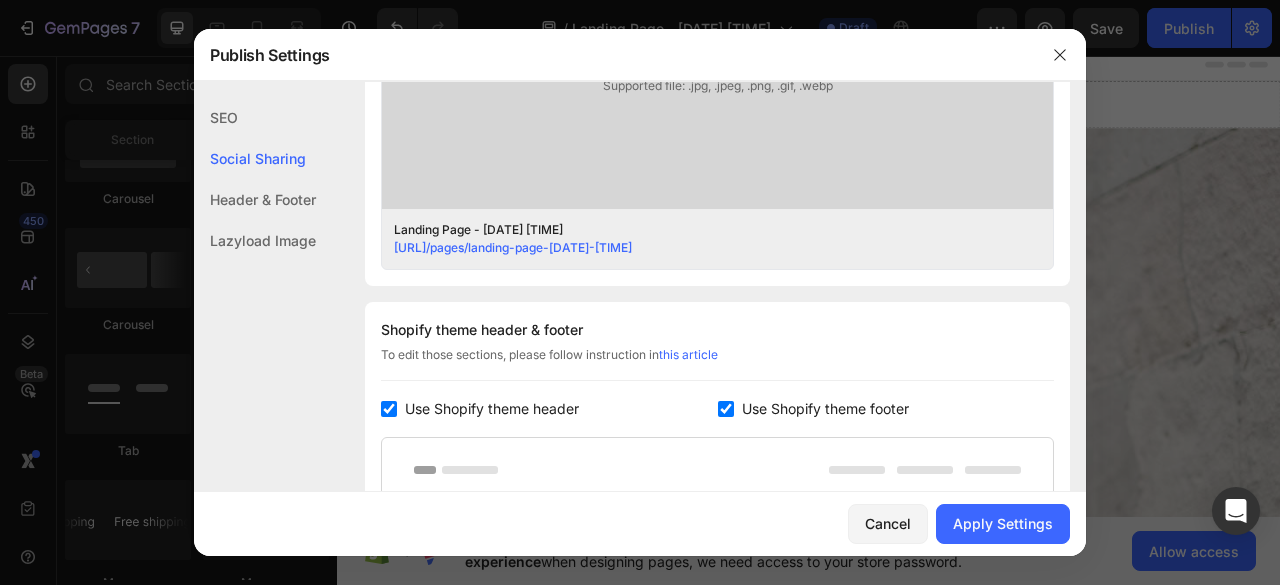click on "To edit those sections, please follow instruction in  this article" at bounding box center (717, 363) 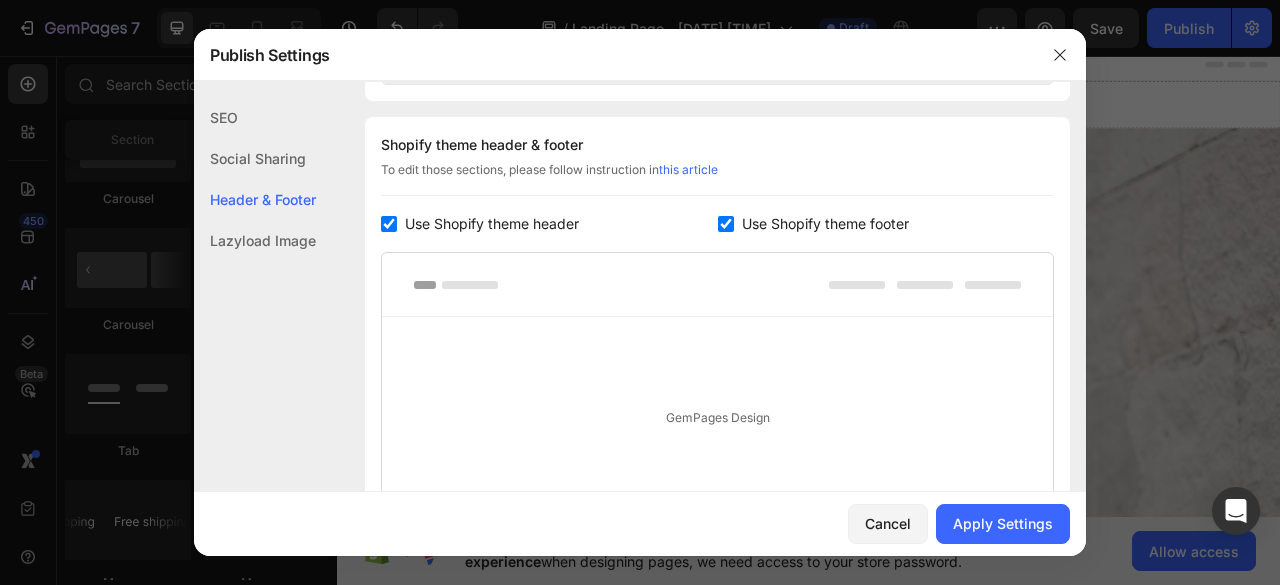 scroll, scrollTop: 936, scrollLeft: 0, axis: vertical 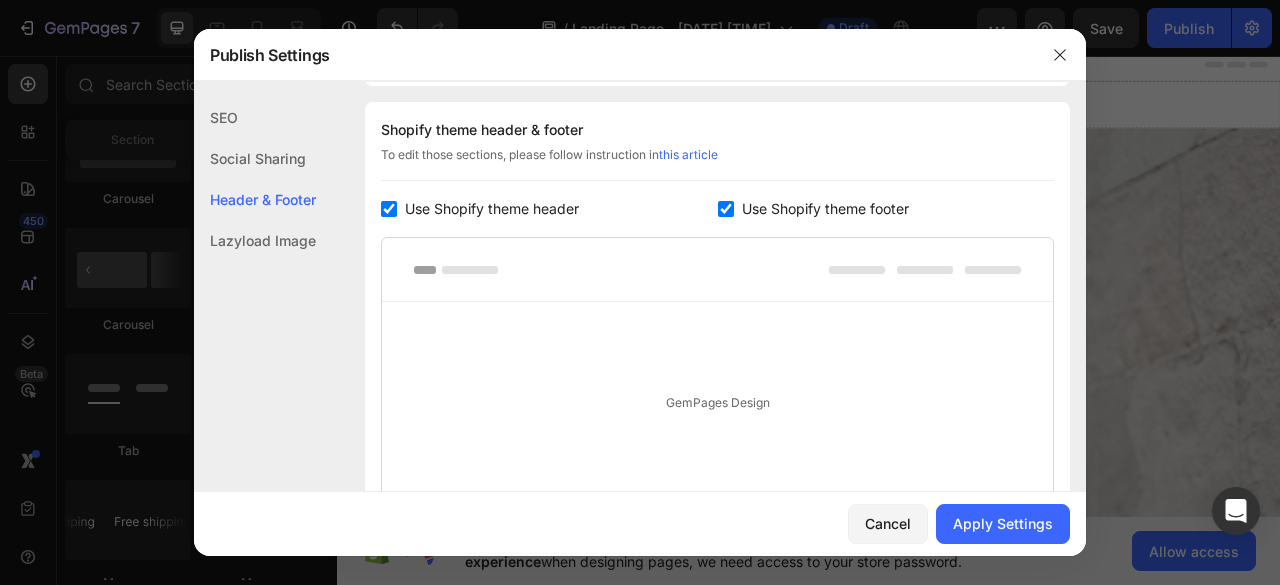 click on "Lazyload Image" 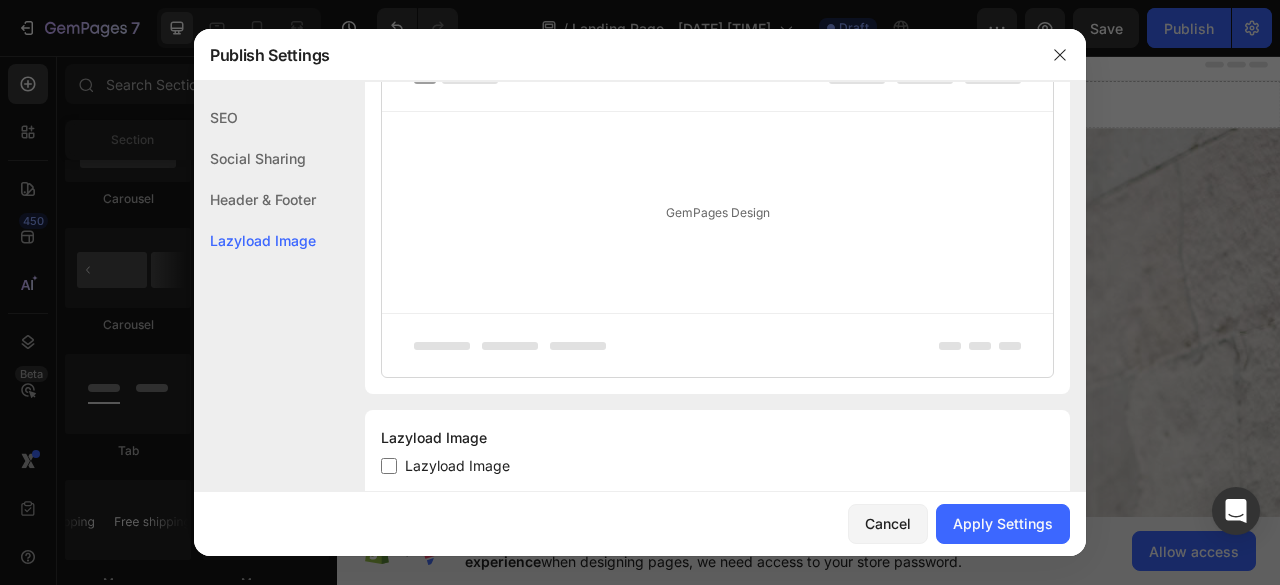 scroll, scrollTop: 1174, scrollLeft: 0, axis: vertical 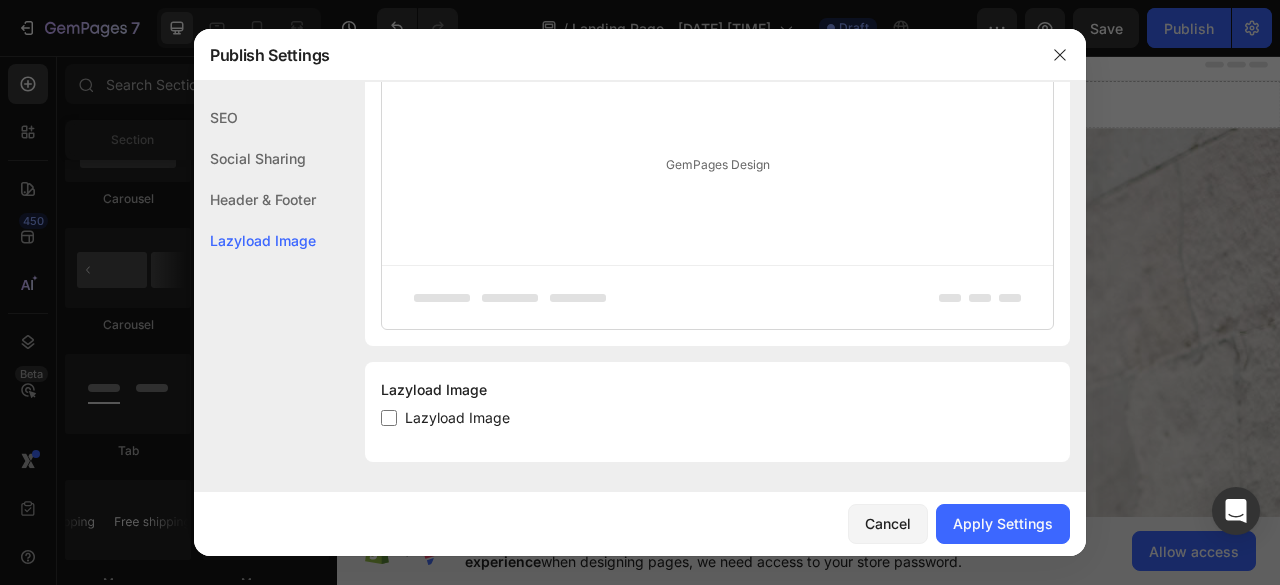 click on "Social Sharing" 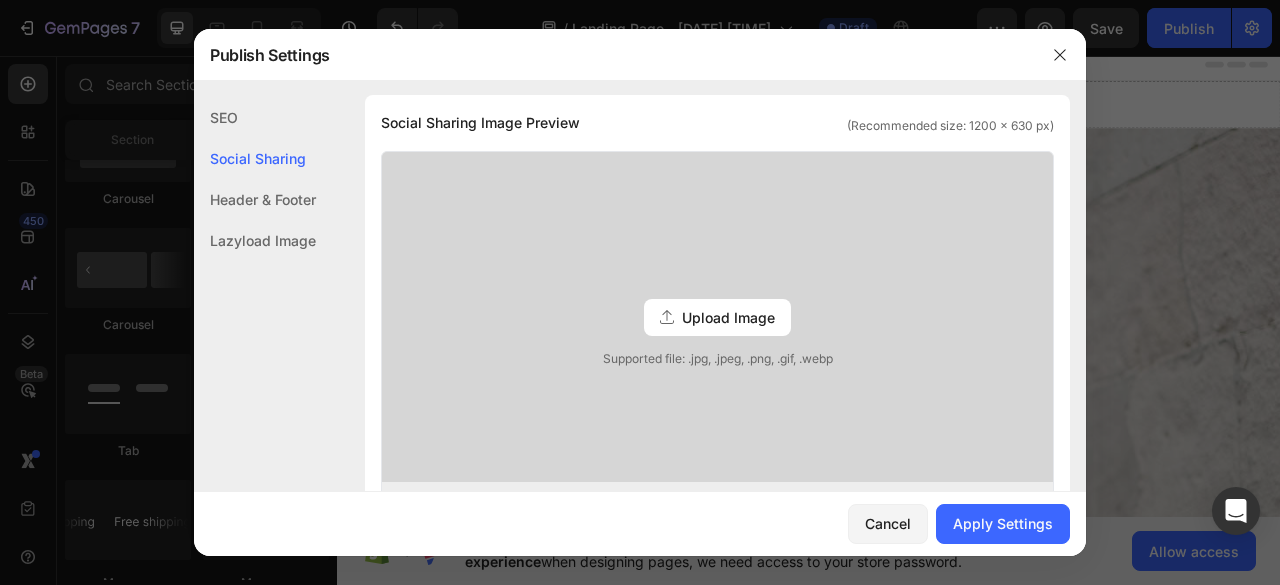 click on "SEO" 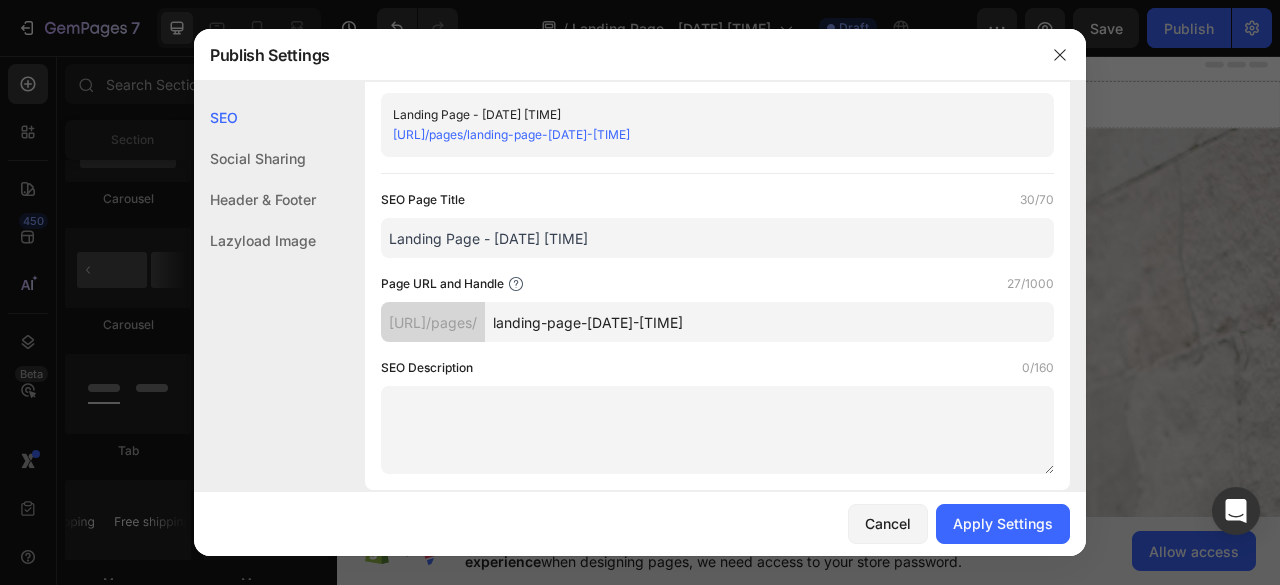 scroll, scrollTop: 0, scrollLeft: 0, axis: both 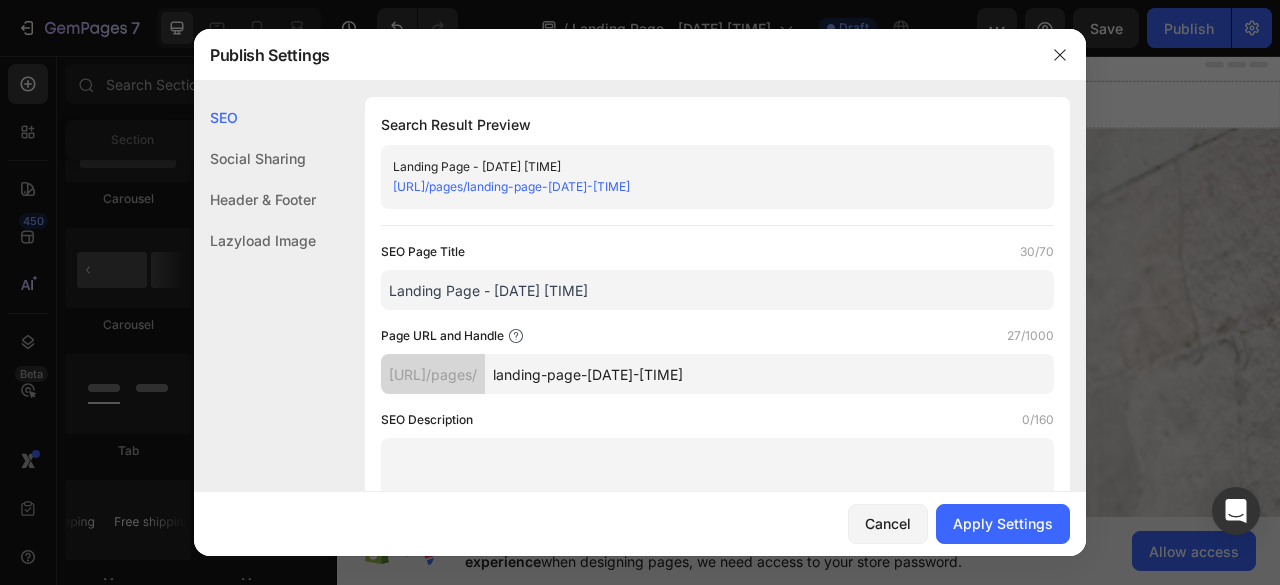 click on "landing-page-[DATE]-[TIME]" at bounding box center [769, 374] 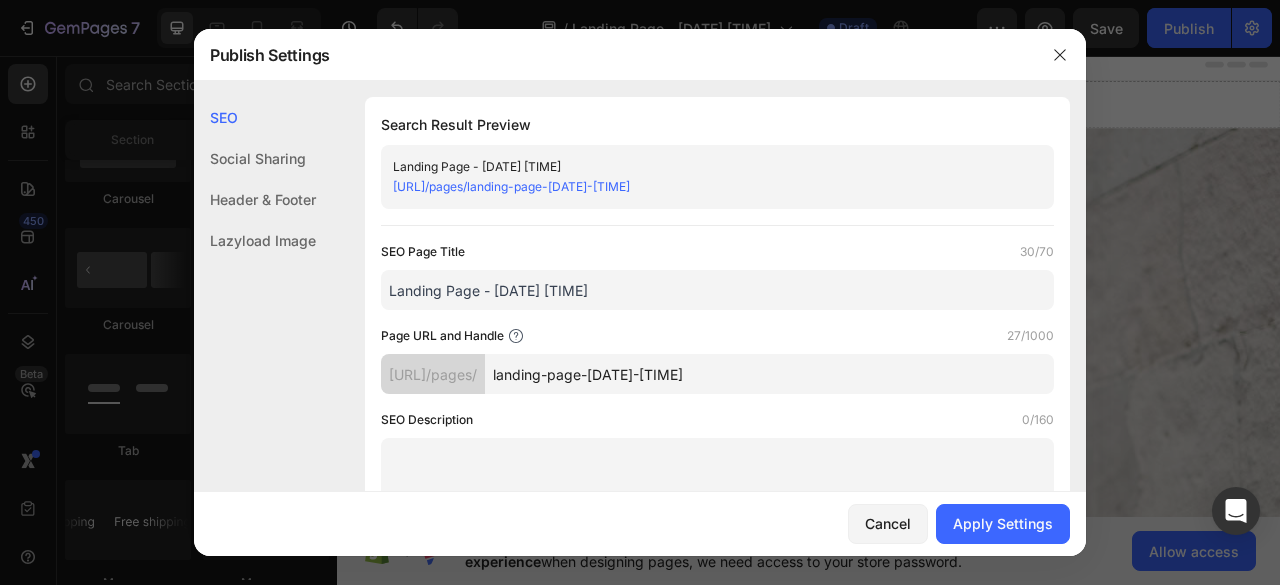 drag, startPoint x: 1057, startPoint y: 58, endPoint x: 954, endPoint y: 477, distance: 431.4742 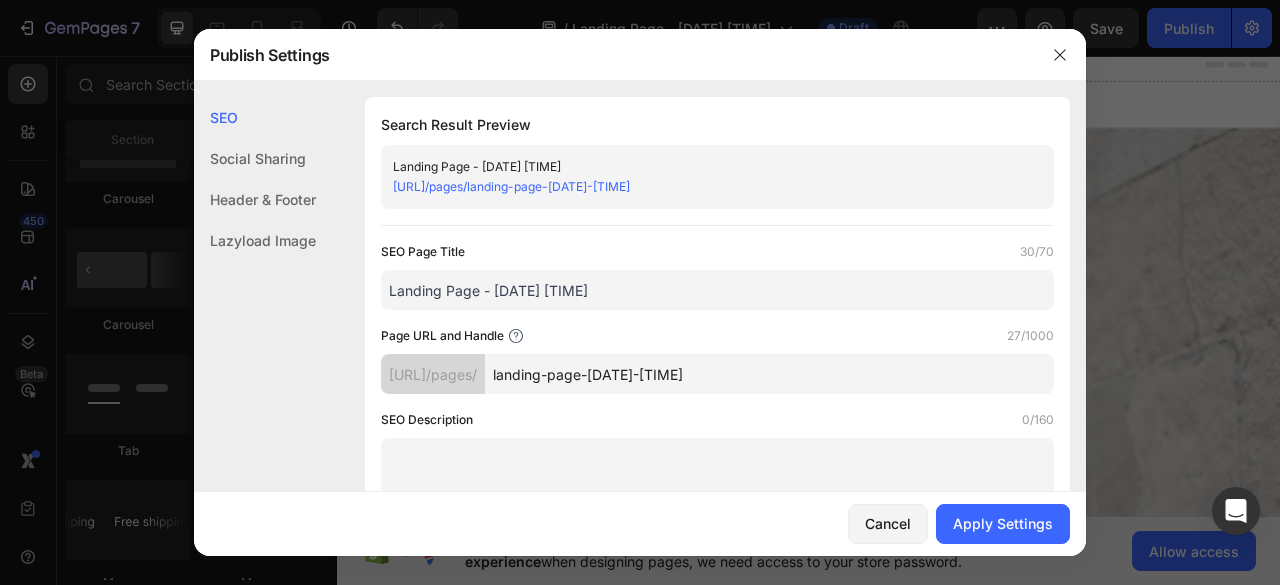 click on "Publish Settings SEO Social Sharing Header & Footer Lazyload Image SEO Search Result Preview Landing Page - [DATE] [TIME] [URL]/pages/landing-page-[DATE]-[TIME] SEO Page Title 30/70 Landing Page - [DATE] [TIME] Page URL and Handle 27/1000 [URL]/pages/ landing-page-[DATE]-[TIME] SEO Description 0/160 Social Sharing Social Sharing Image Preview (Recommended size: 1200 x 630 px) Upload Image Supported file: .jpg, .jpeg, .png, .gif, .webp Landing Page - [DATE] [TIME] [URL]/pages/landing-page-[DATE]-[TIME] Header & Footer Shopify theme header & footer To edit those sections, please follow instruction in this article Use Shopify theme header Use Shopify theme footer GemPages Design Lazyload Image Lazyload Image Lazyload Image Cancel Apply Settings" at bounding box center [640, 292] 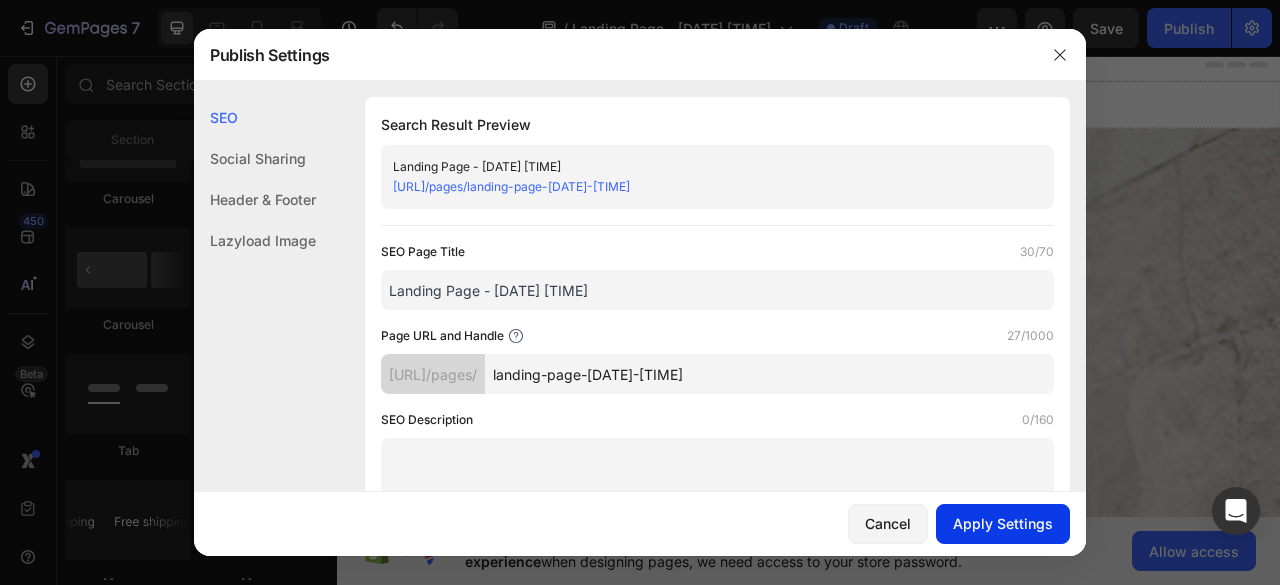 click on "Apply Settings" at bounding box center [1003, 523] 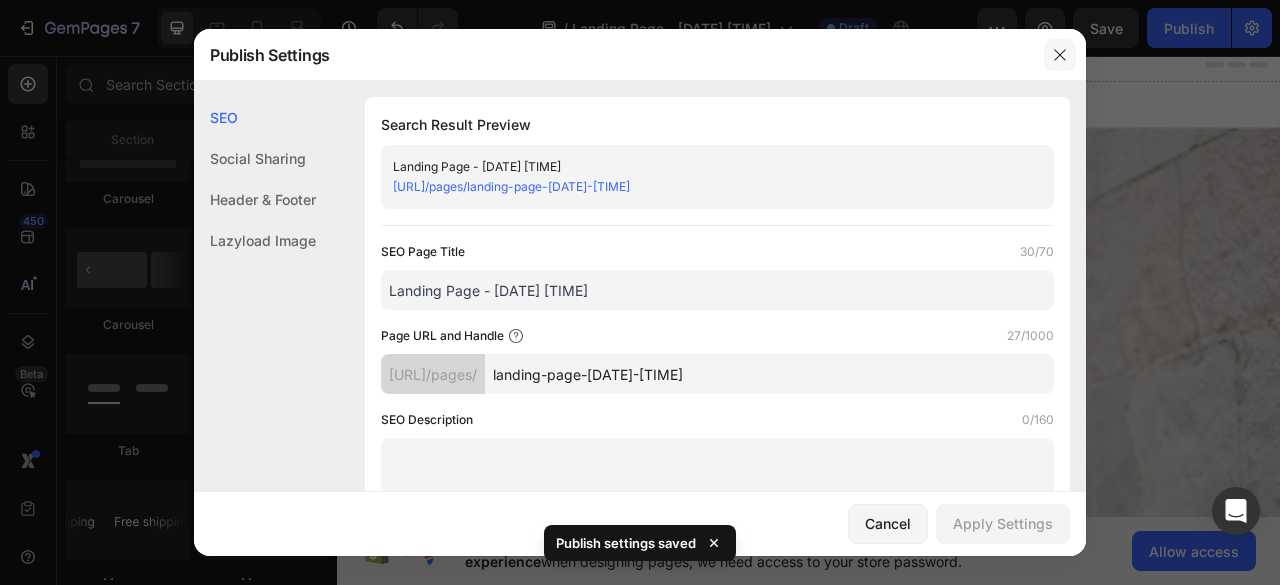 click 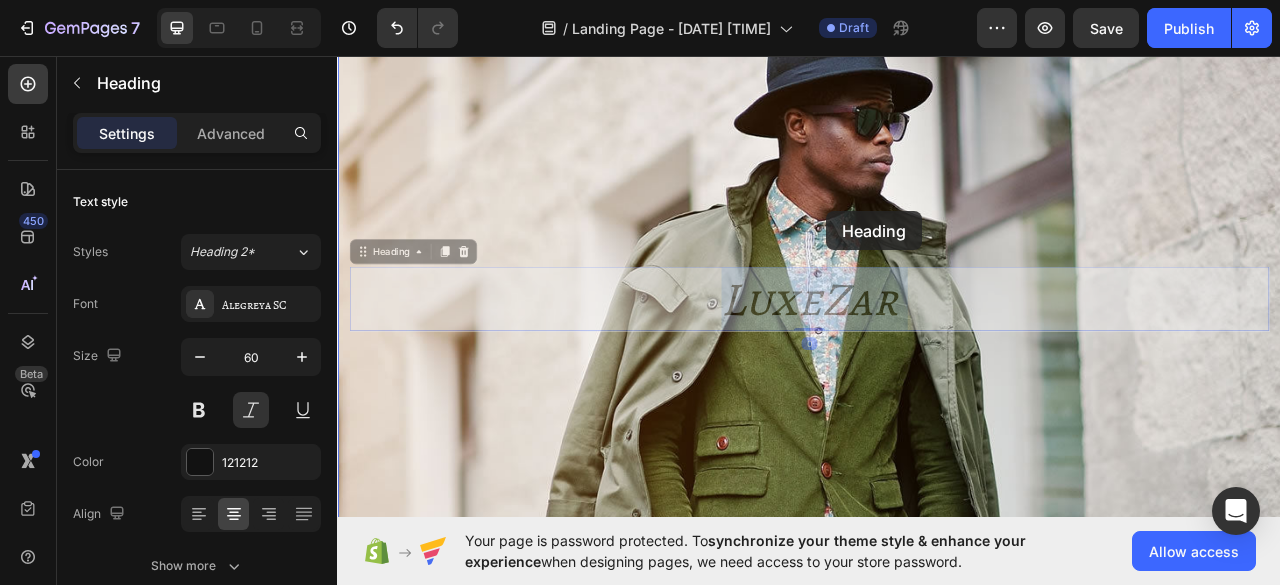 scroll, scrollTop: 0, scrollLeft: 0, axis: both 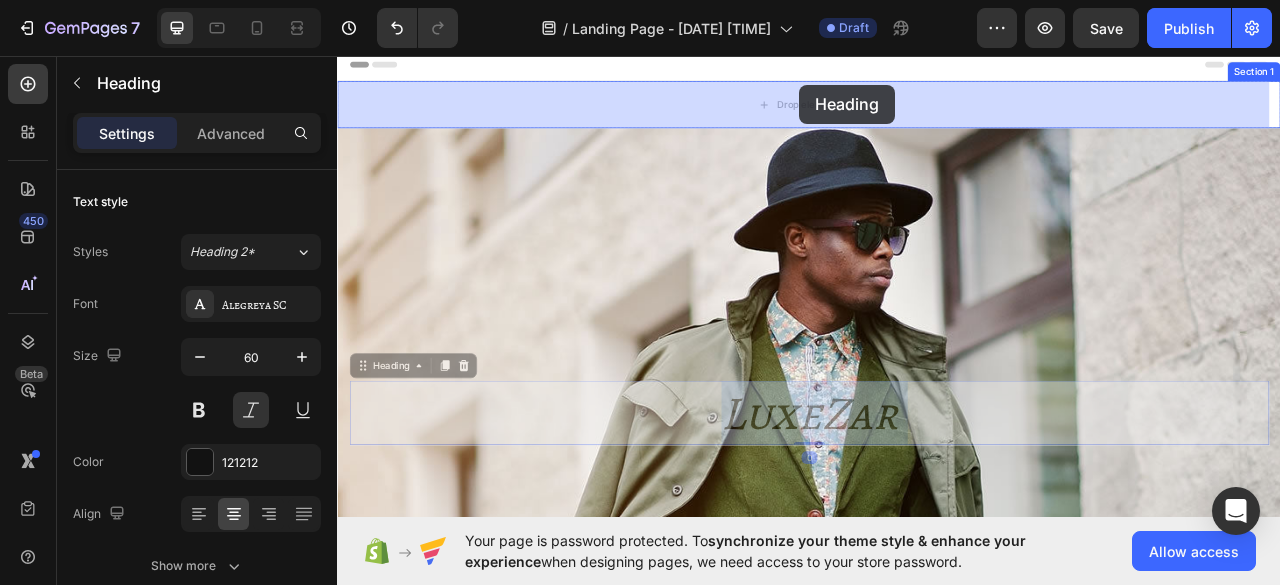 drag, startPoint x: 982, startPoint y: 522, endPoint x: 925, endPoint y: 94, distance: 431.77887 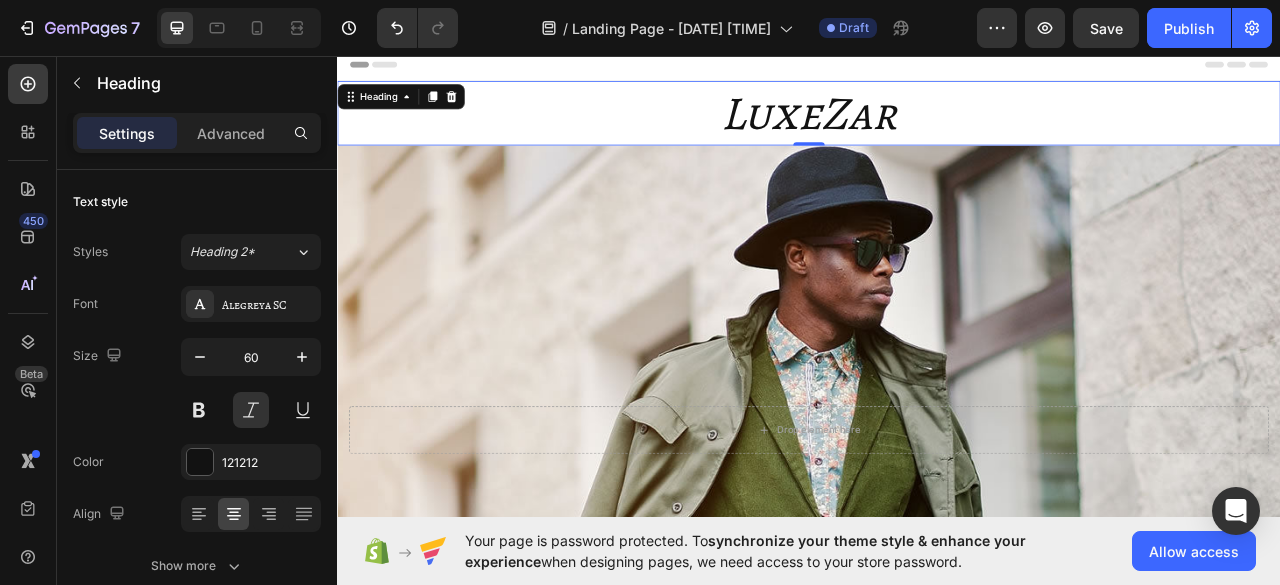 click on "LuxeZar" at bounding box center (937, 130) 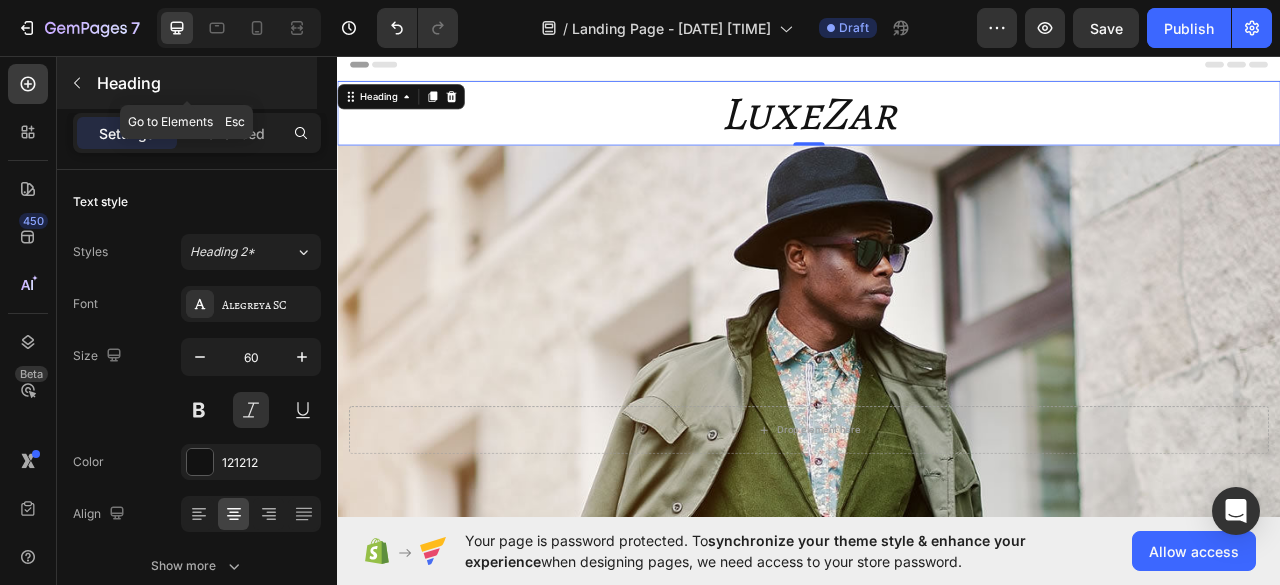 click 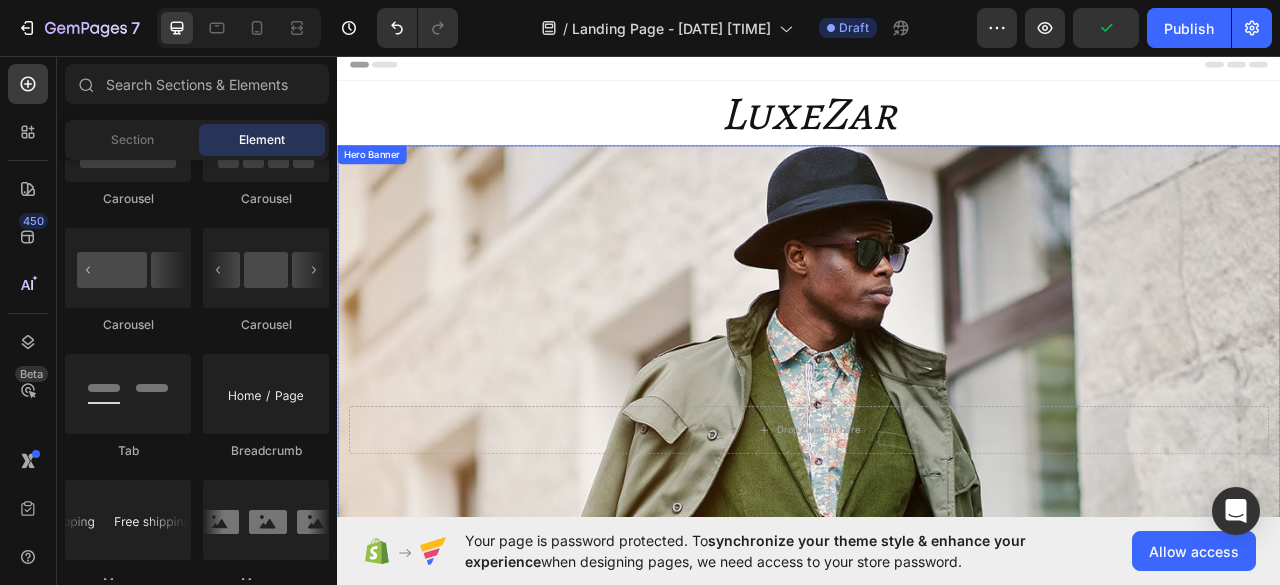 scroll, scrollTop: 0, scrollLeft: 0, axis: both 